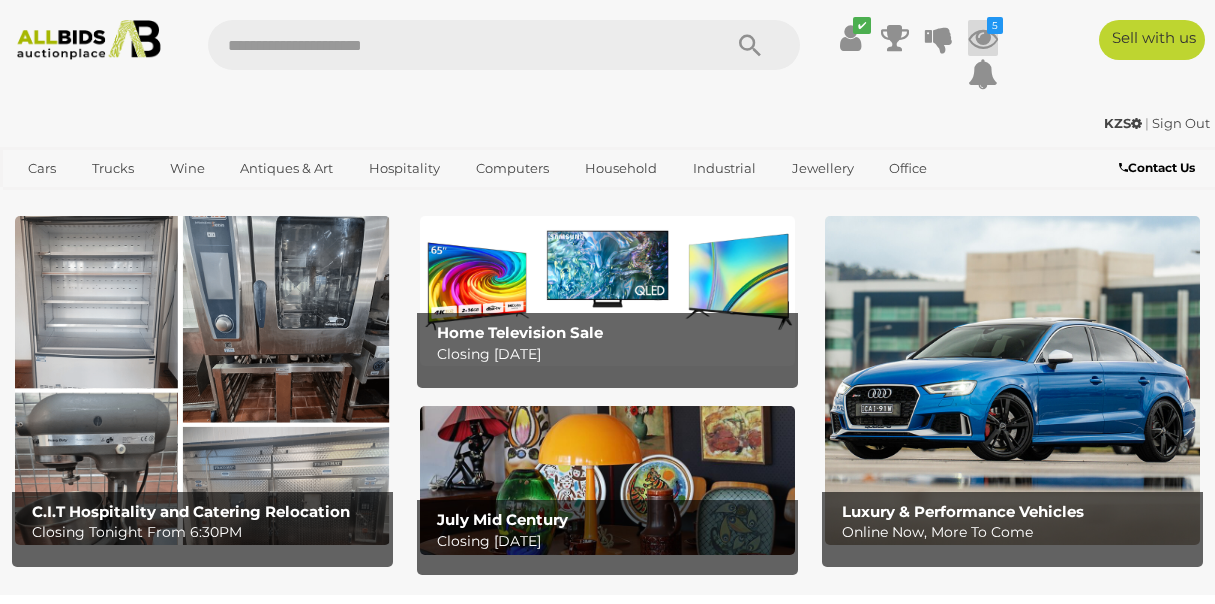 scroll, scrollTop: 0, scrollLeft: 0, axis: both 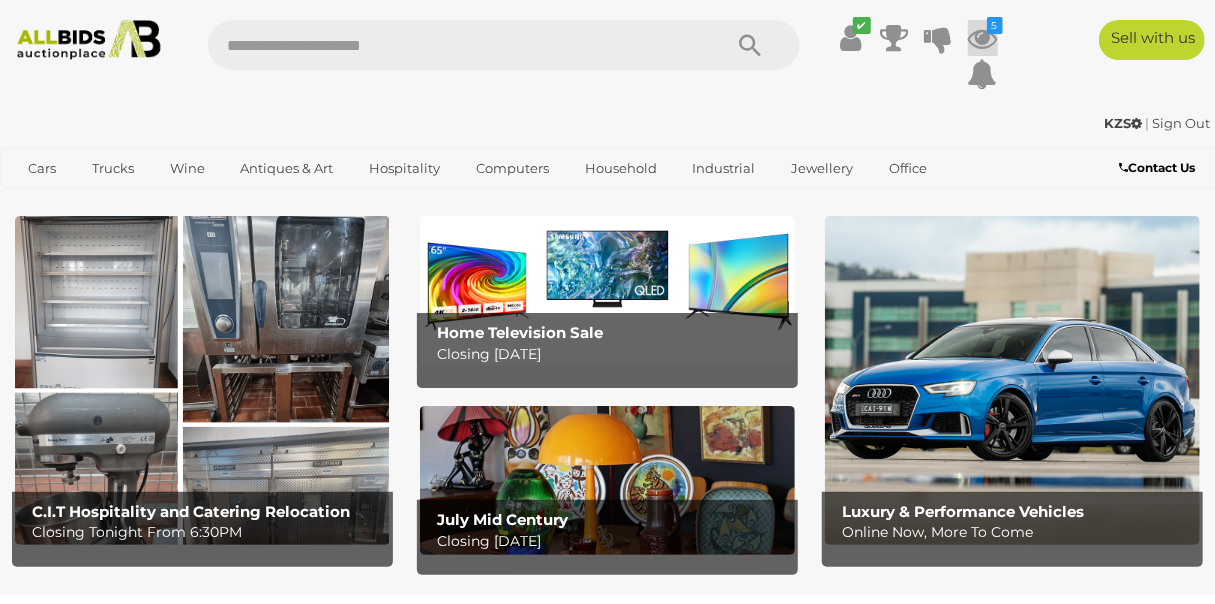 click at bounding box center [983, 38] 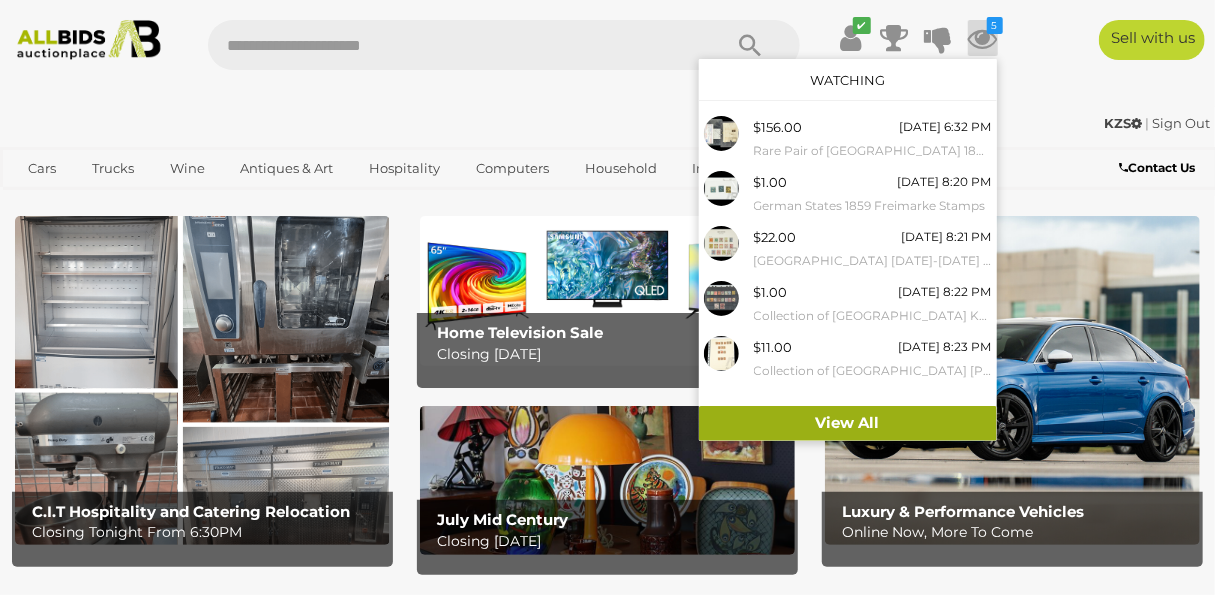 click on "View All" at bounding box center [848, 423] 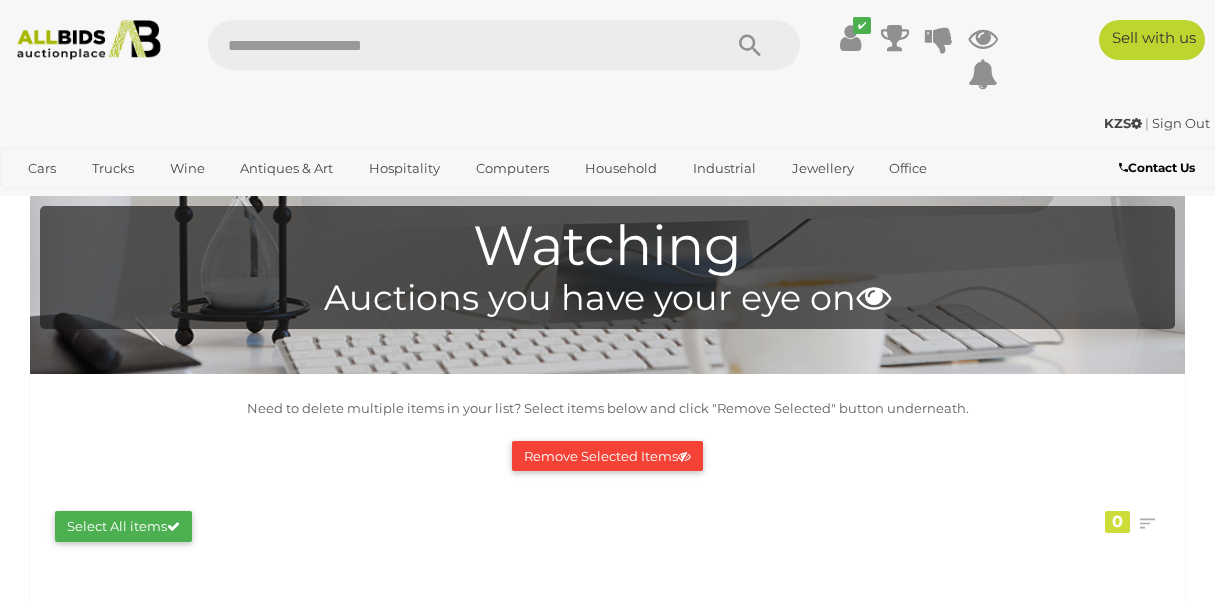 scroll, scrollTop: 0, scrollLeft: 0, axis: both 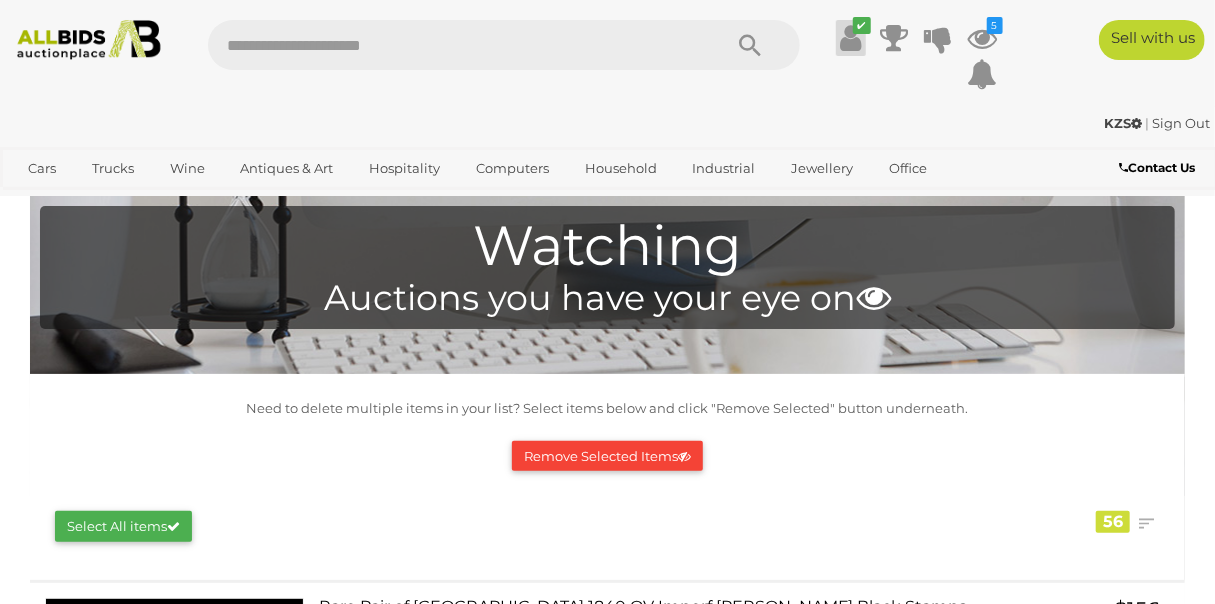click at bounding box center [850, 38] 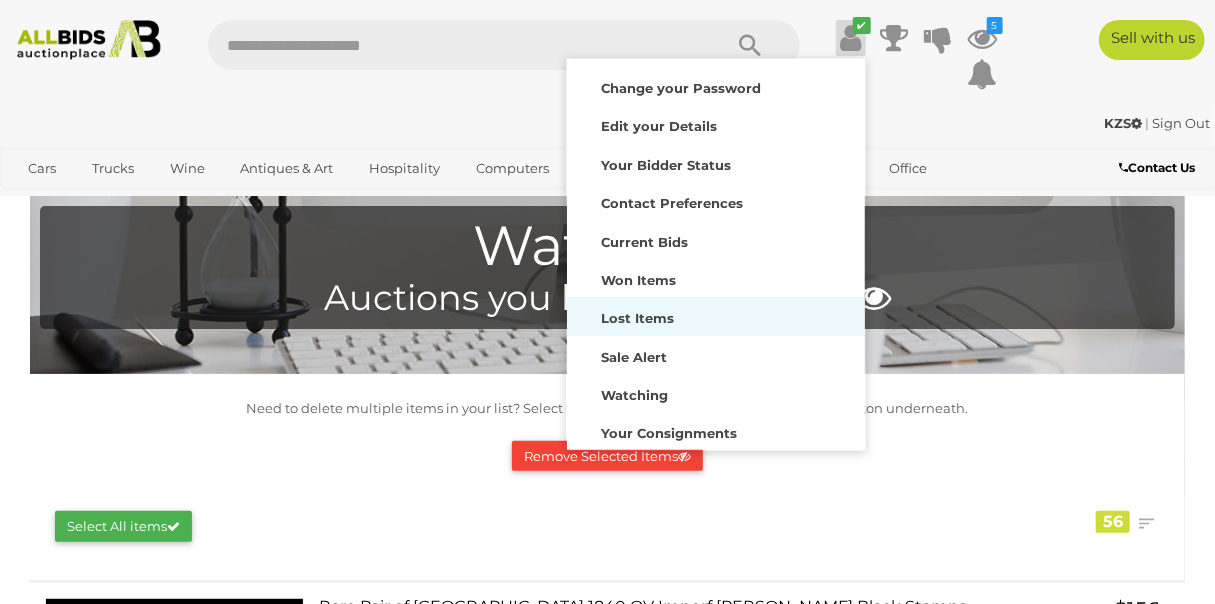 scroll, scrollTop: 156, scrollLeft: 0, axis: vertical 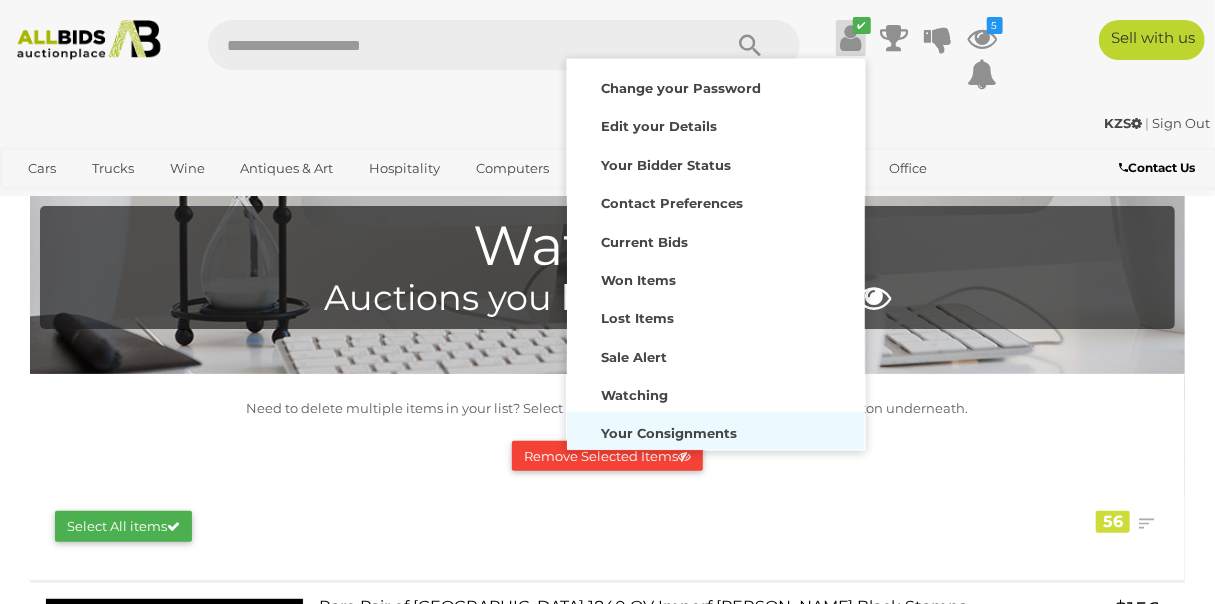 click on "Your Consignments" at bounding box center (670, 433) 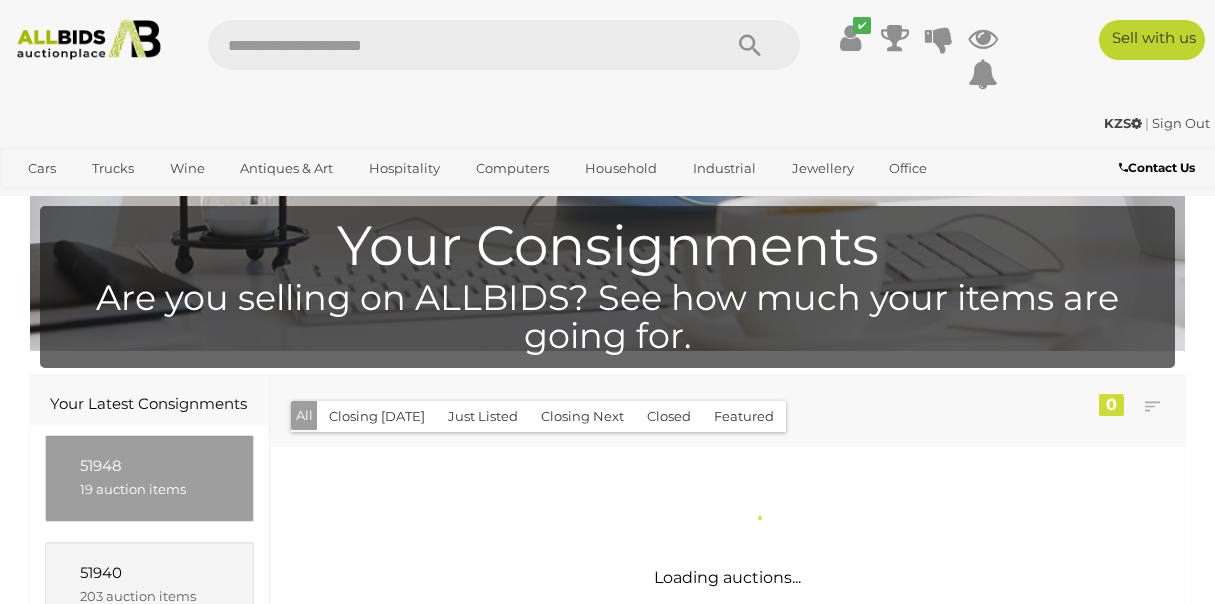 scroll, scrollTop: 0, scrollLeft: 0, axis: both 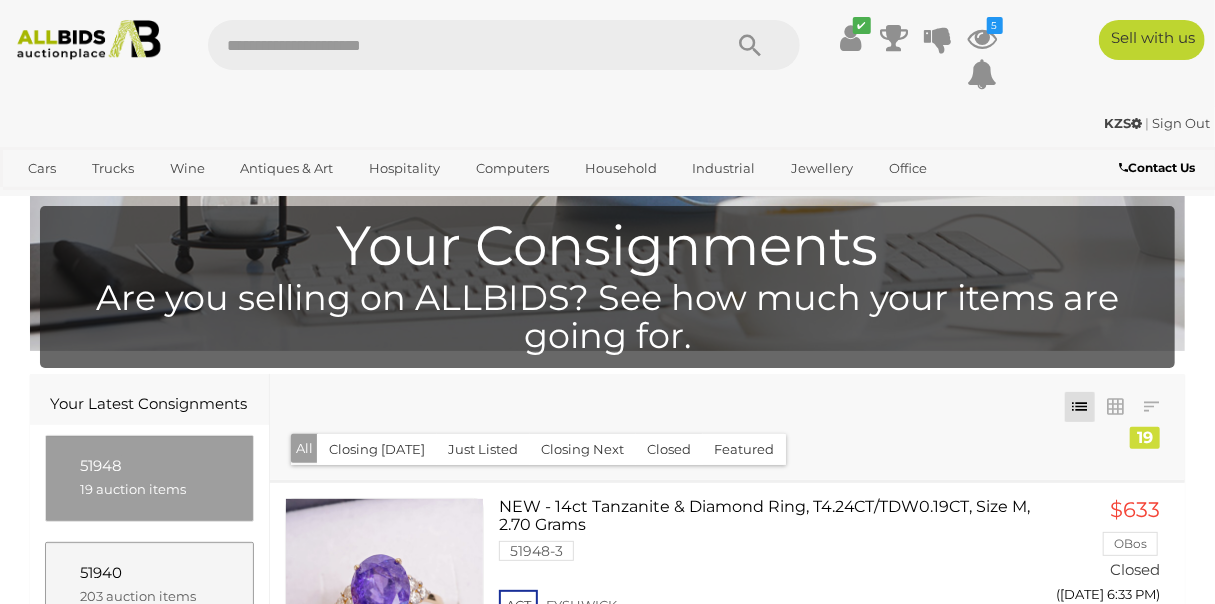click on "203 auction items" at bounding box center (149, 596) 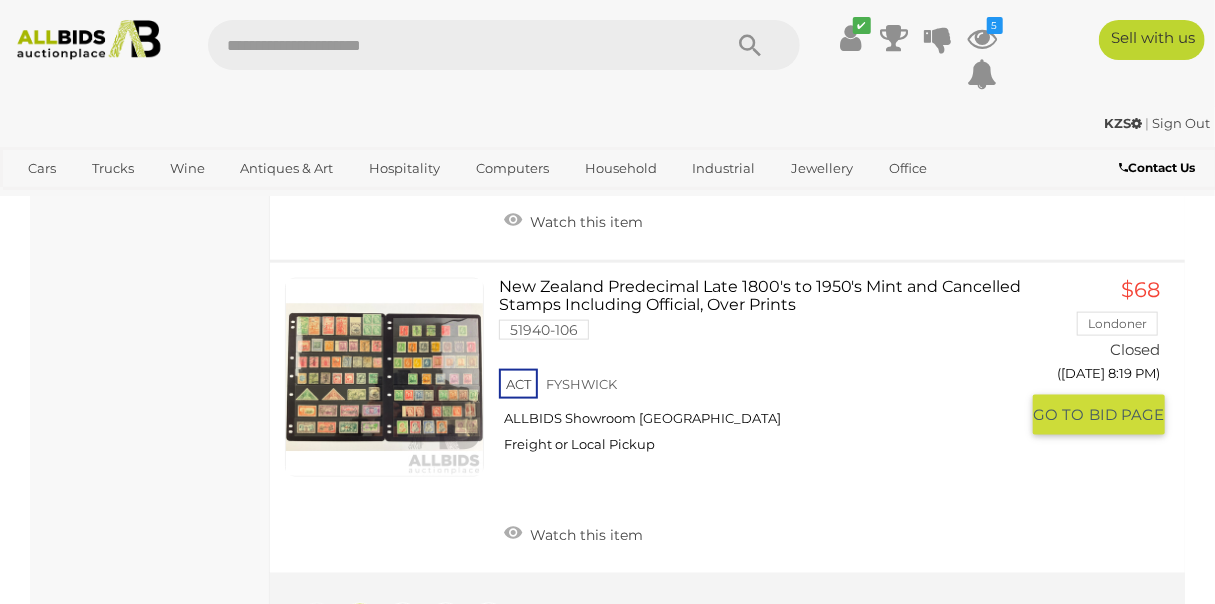 scroll, scrollTop: 31254, scrollLeft: 0, axis: vertical 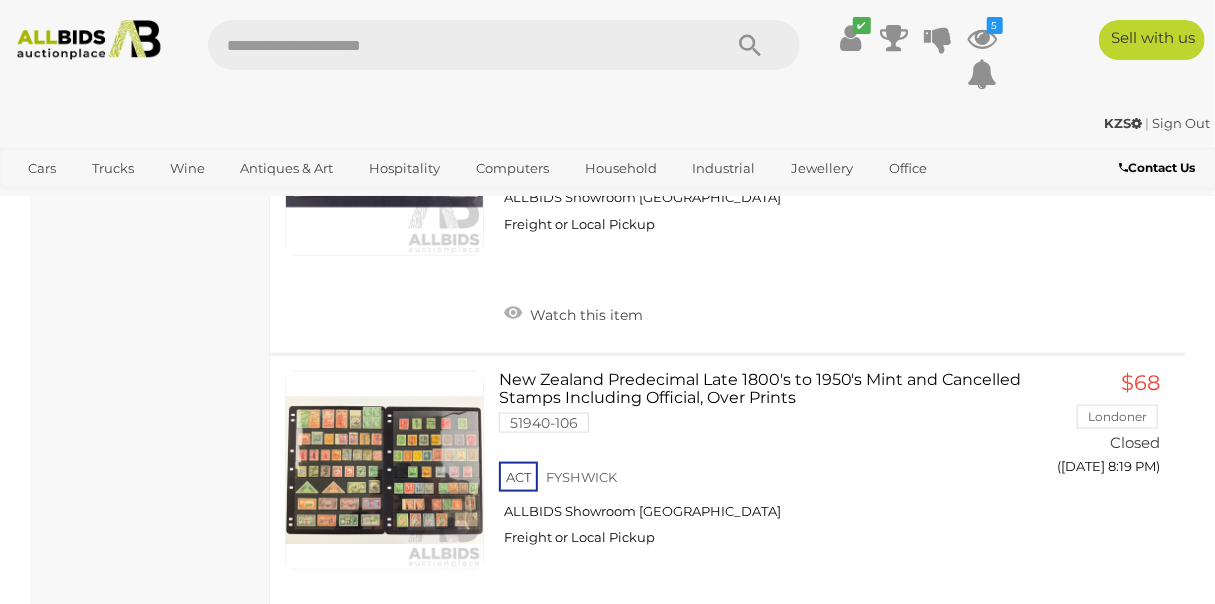 click on "2" at bounding box center (403, 716) 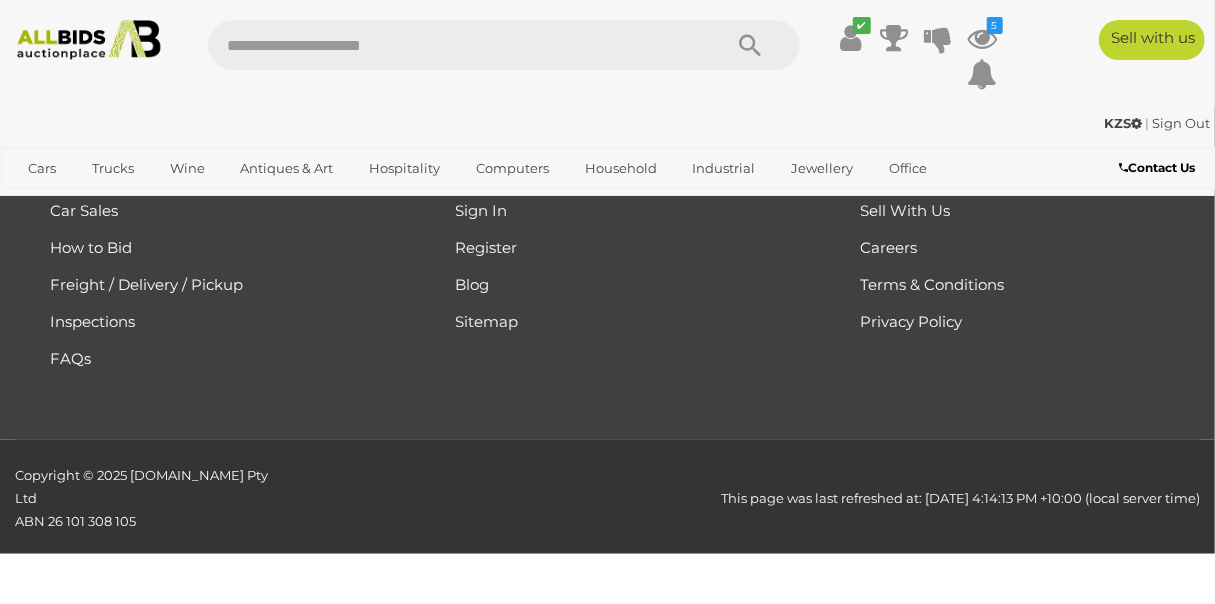 scroll, scrollTop: 0, scrollLeft: 0, axis: both 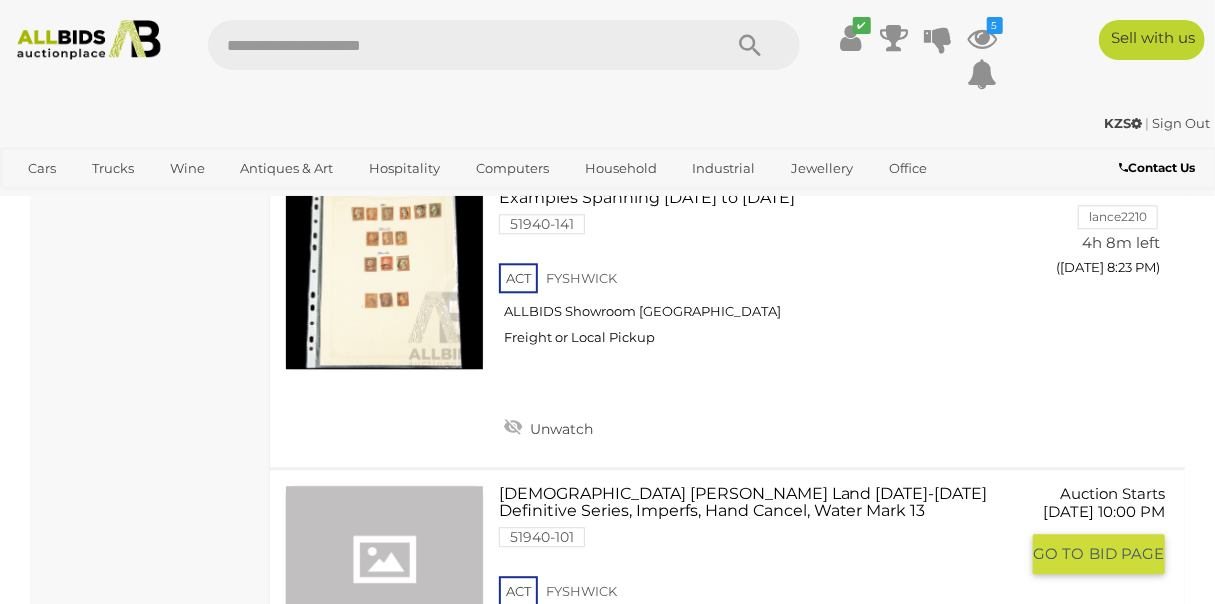 click on "Watch this item" at bounding box center [573, 740] 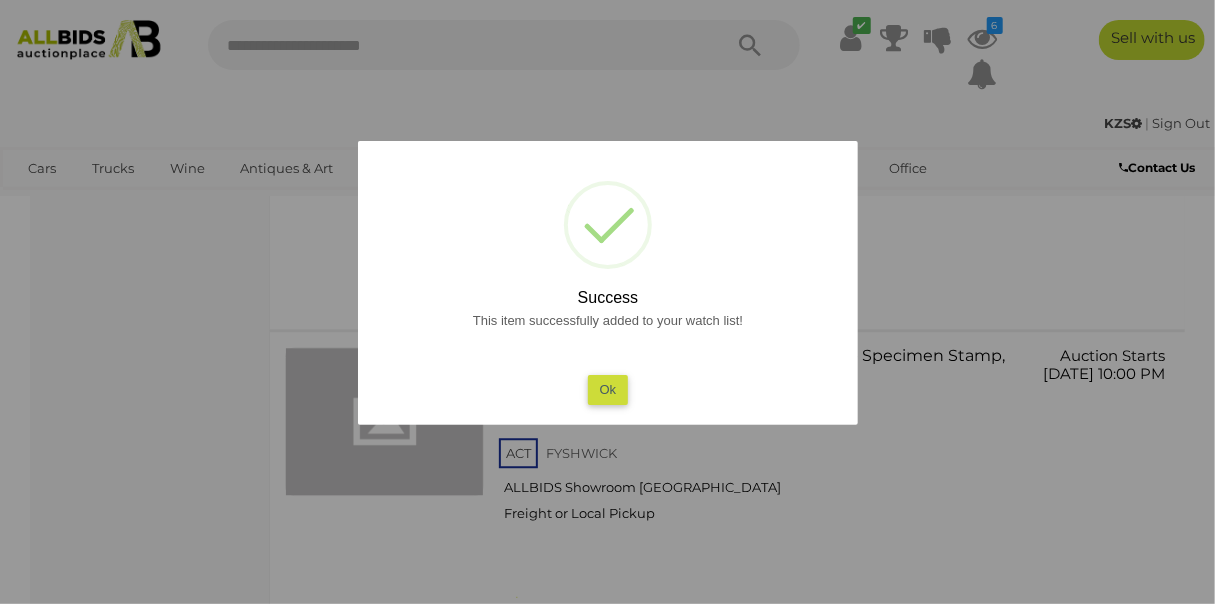 click on "Ok" at bounding box center [607, 389] 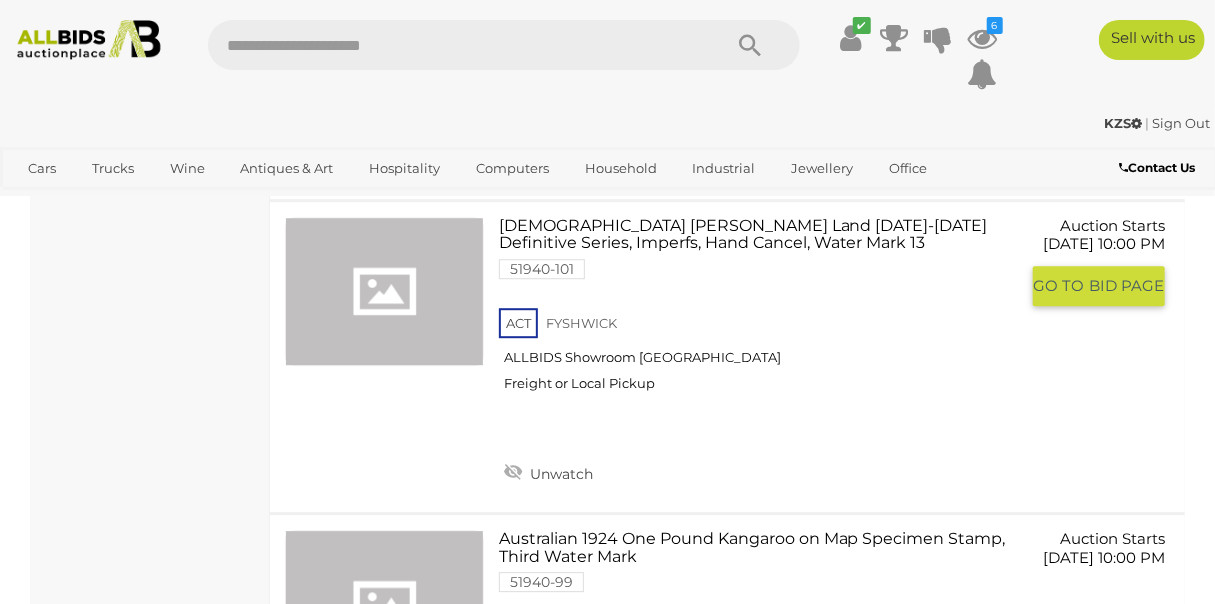 scroll, scrollTop: 26015, scrollLeft: 0, axis: vertical 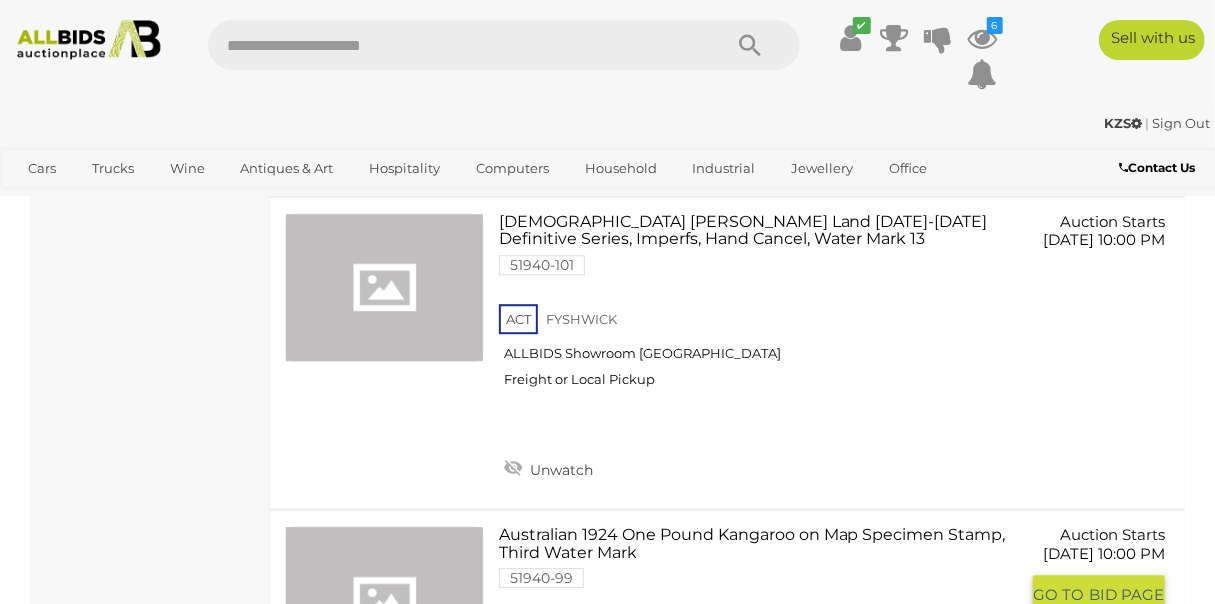 click on "Watch this item" at bounding box center (573, 781) 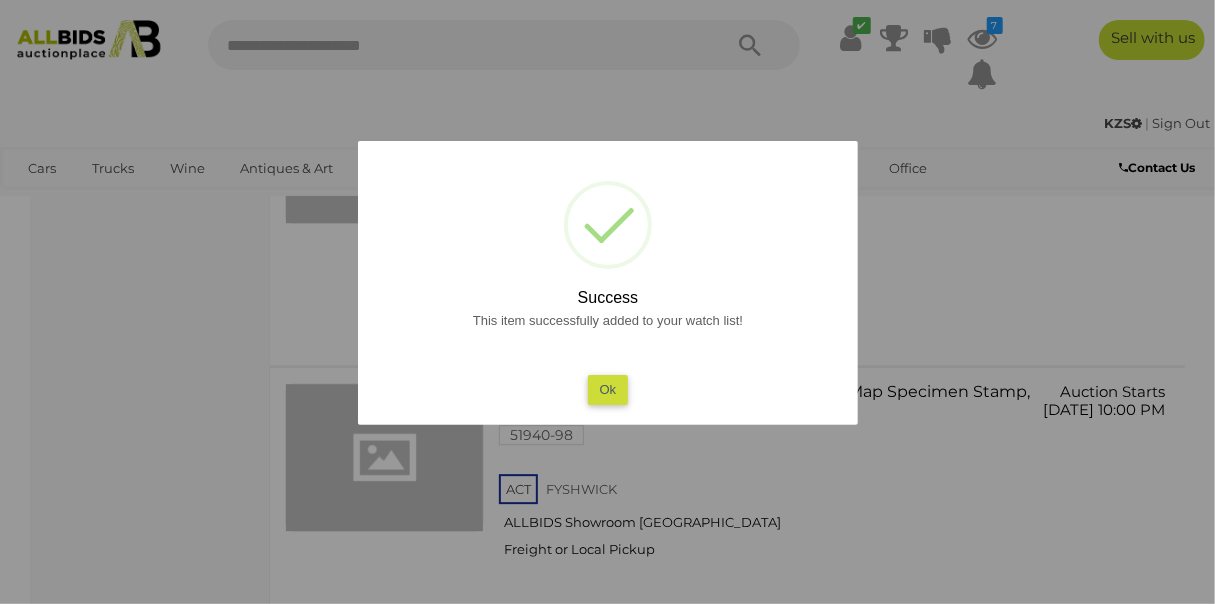 click on "Ok" at bounding box center (607, 389) 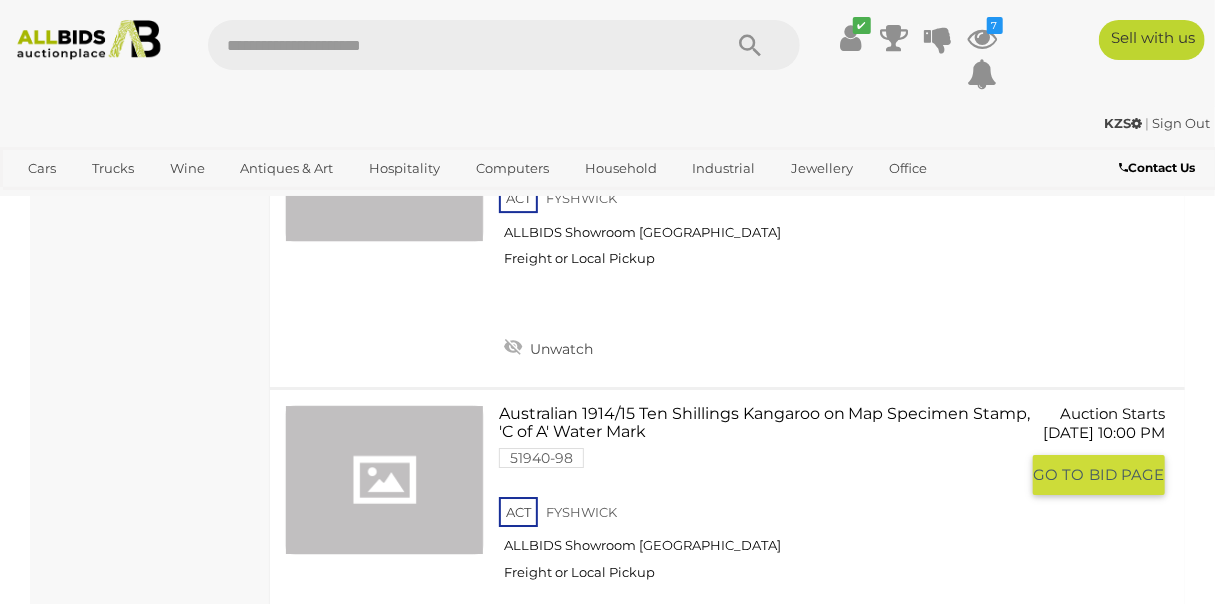 scroll, scrollTop: 26468, scrollLeft: 0, axis: vertical 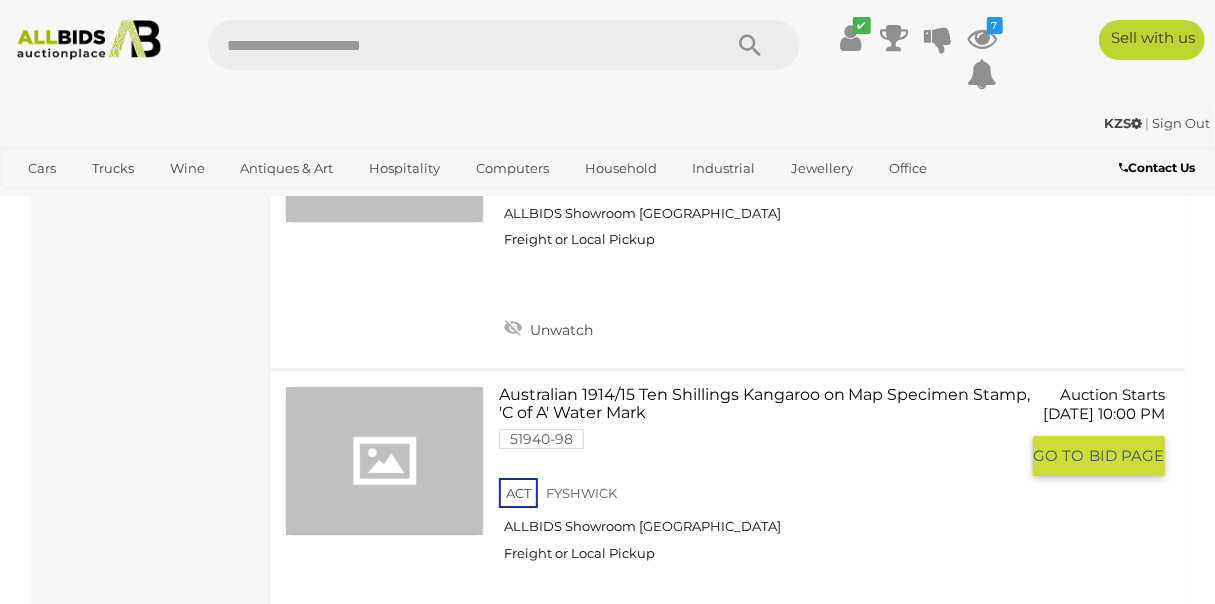 click on "Watch this item" at bounding box center (573, 642) 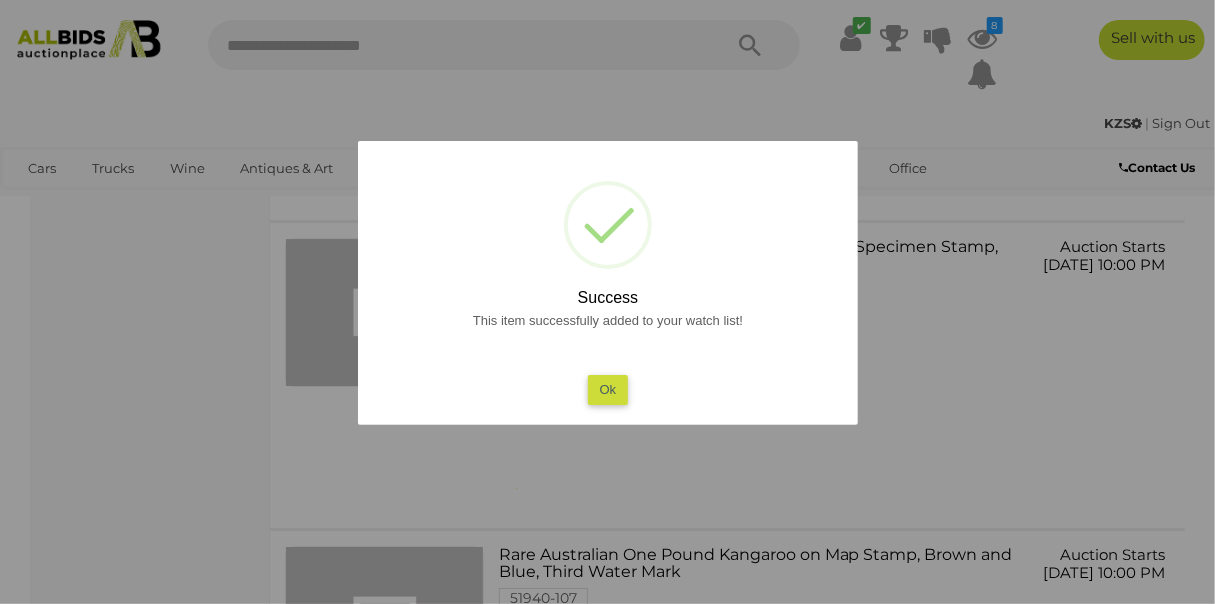 click on "Ok" at bounding box center (607, 389) 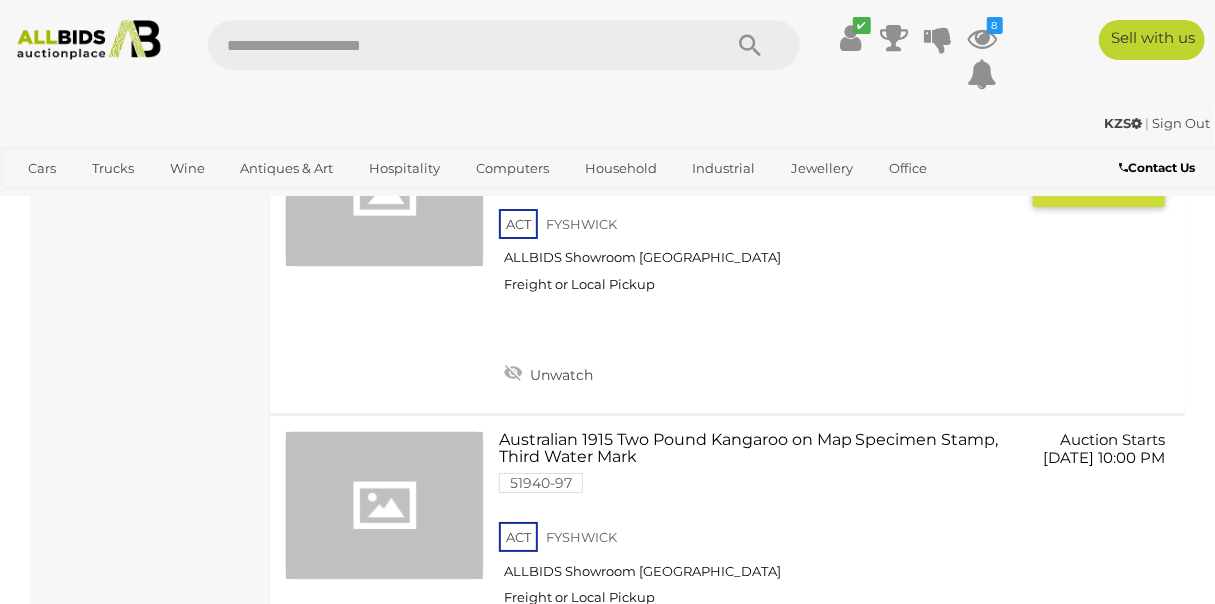 scroll, scrollTop: 26740, scrollLeft: 0, axis: vertical 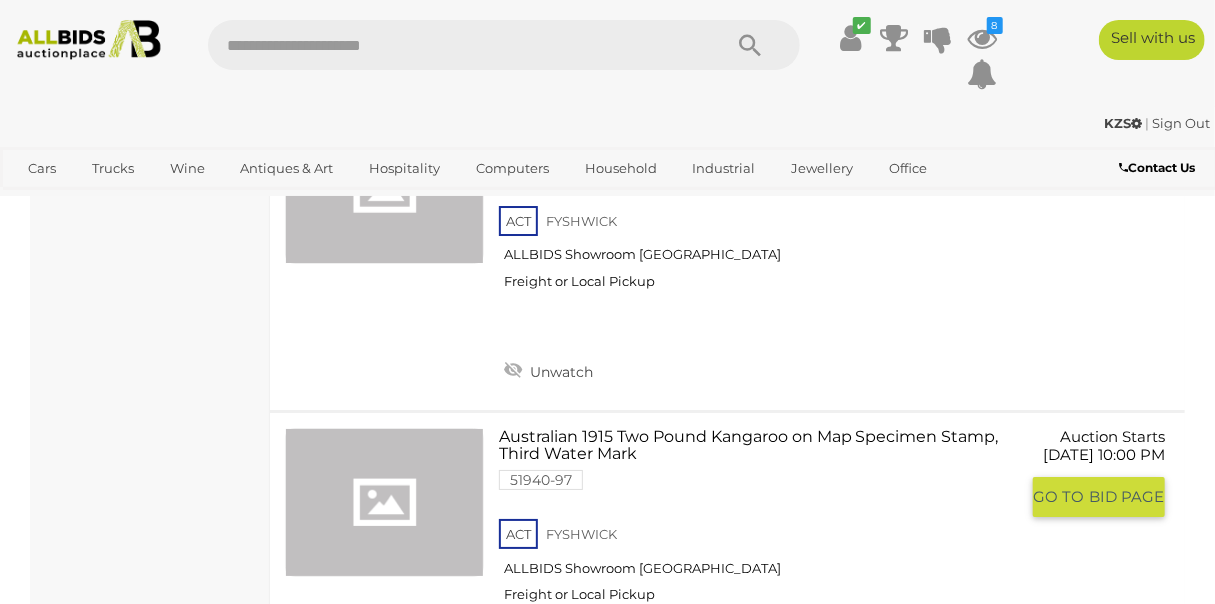 click on "Watch this item" at bounding box center (573, 683) 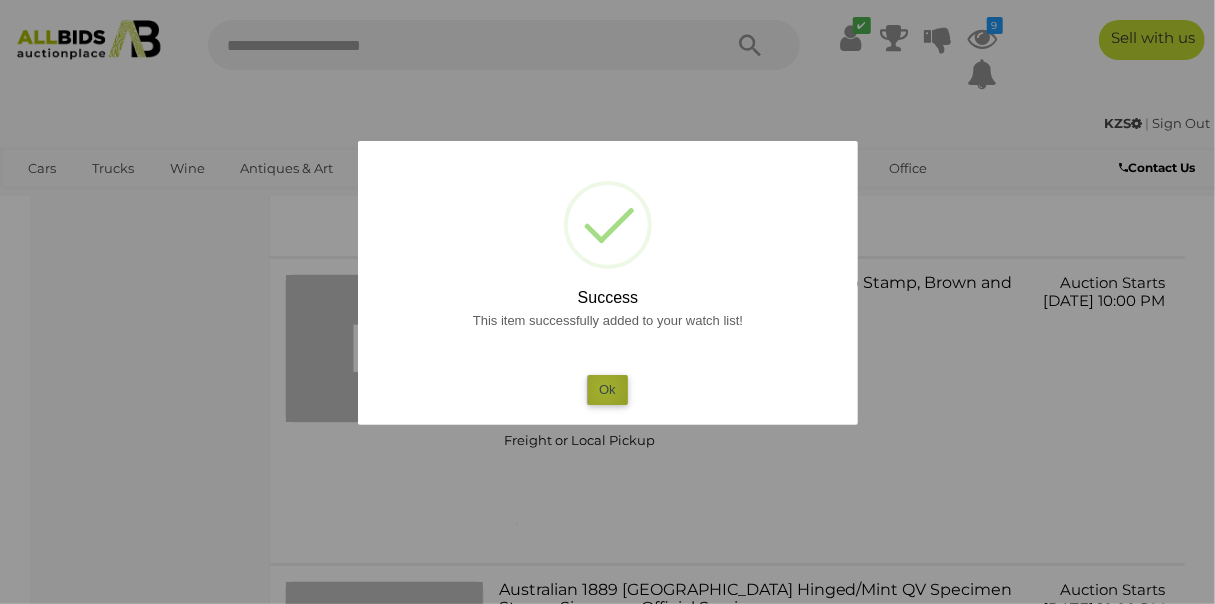 click on "Ok" at bounding box center (607, 389) 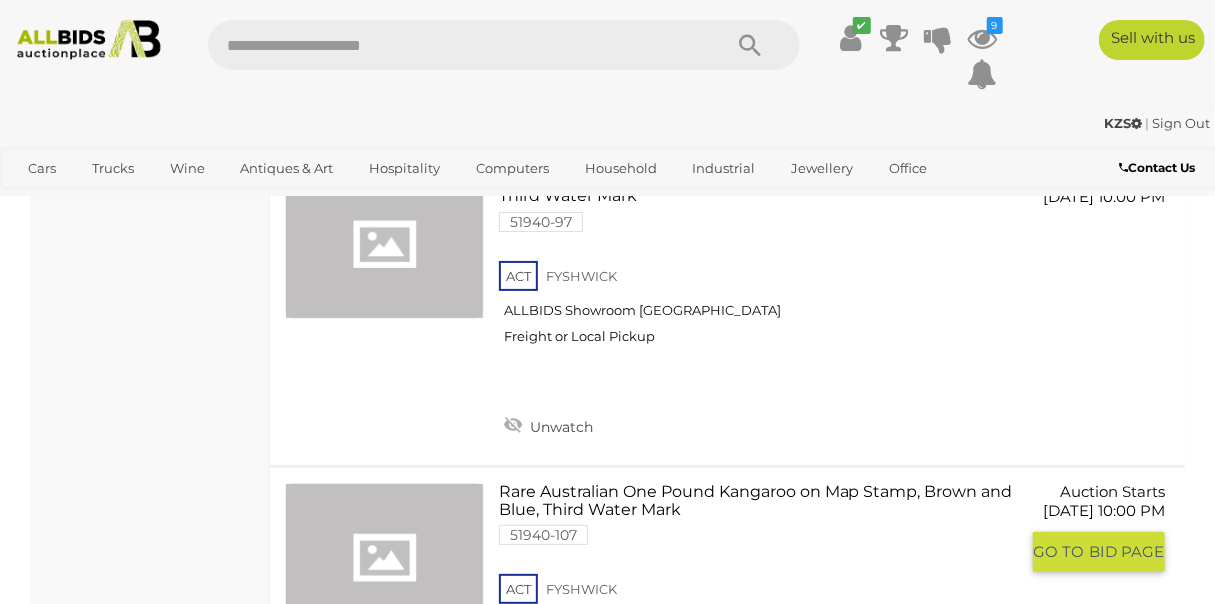 scroll, scrollTop: 27012, scrollLeft: 0, axis: vertical 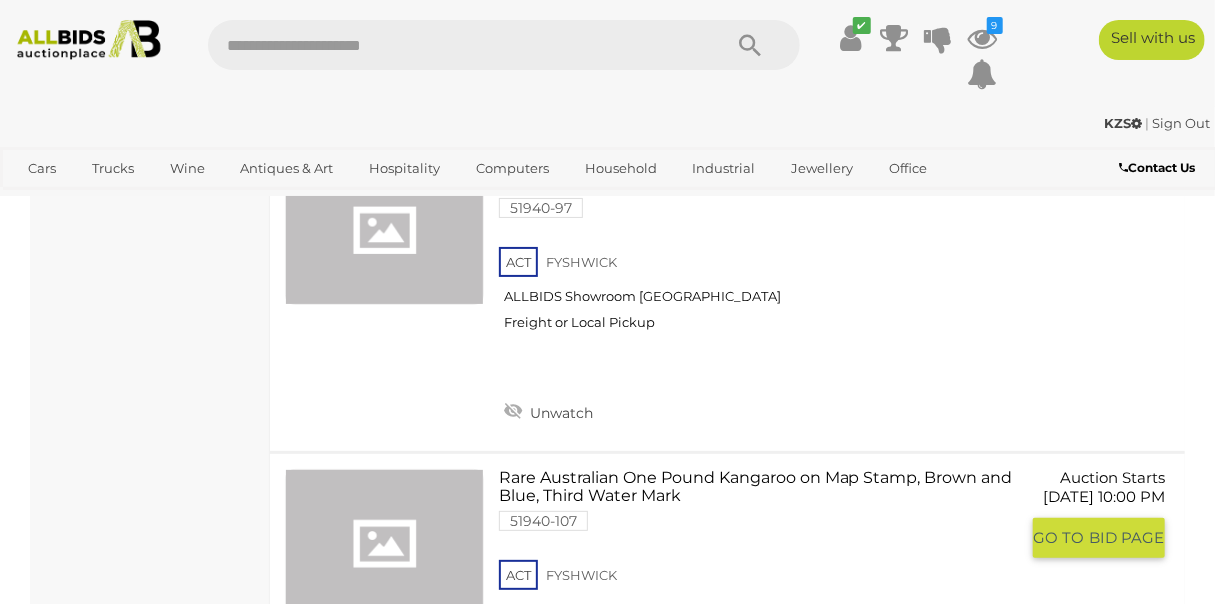 click on "Watch this item" at bounding box center (573, 724) 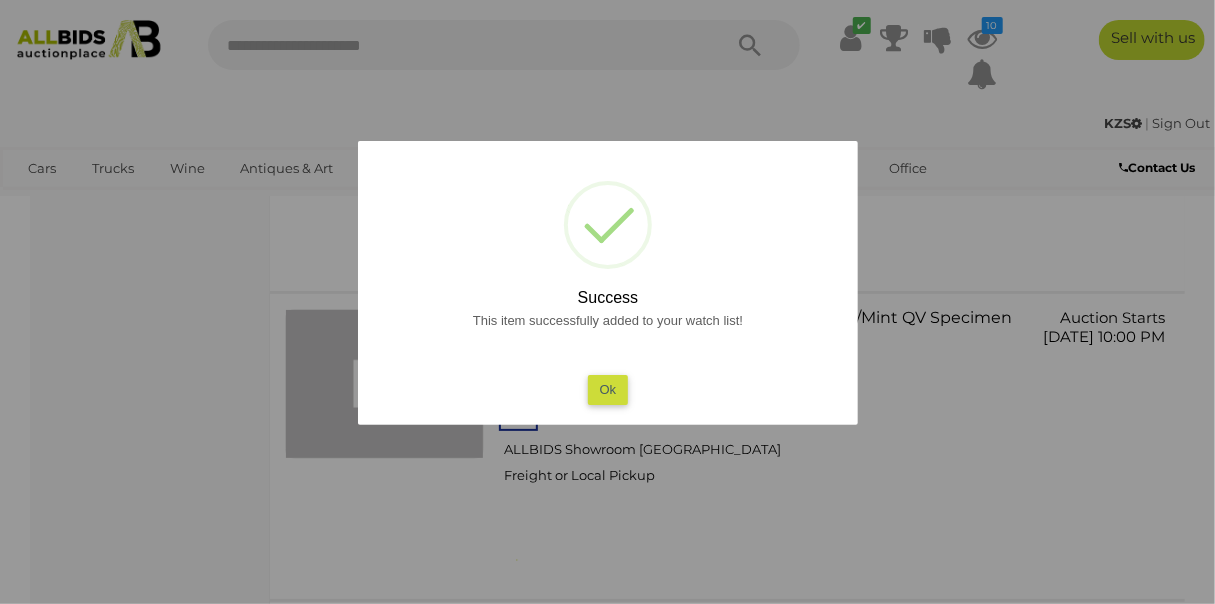 click on "Ok" at bounding box center [607, 389] 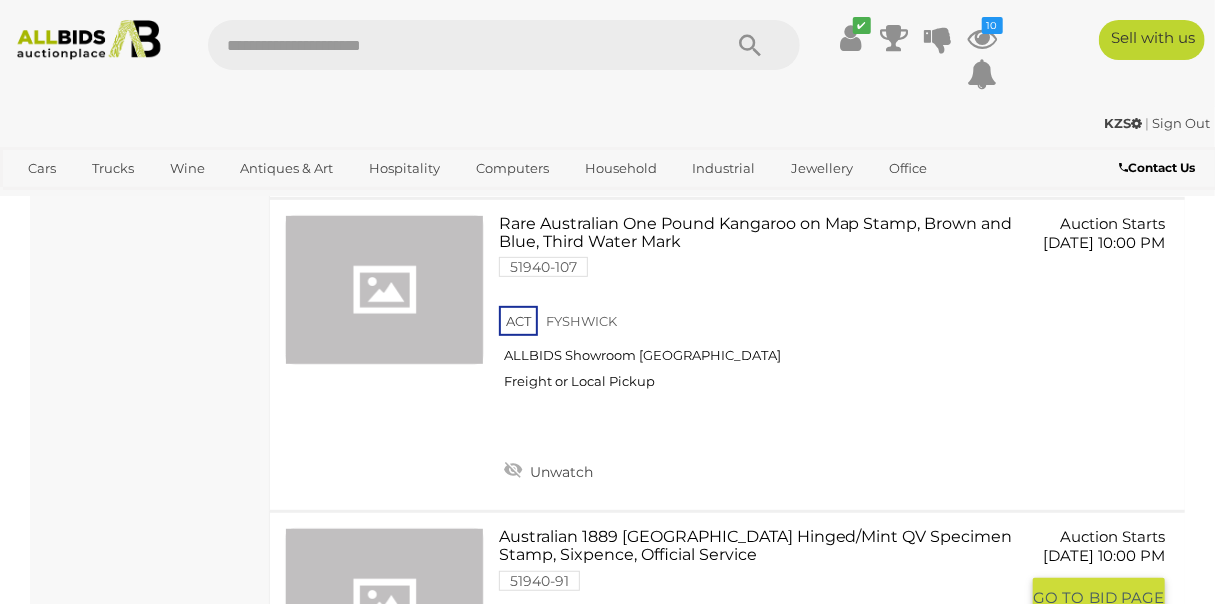 scroll, scrollTop: 27374, scrollLeft: 0, axis: vertical 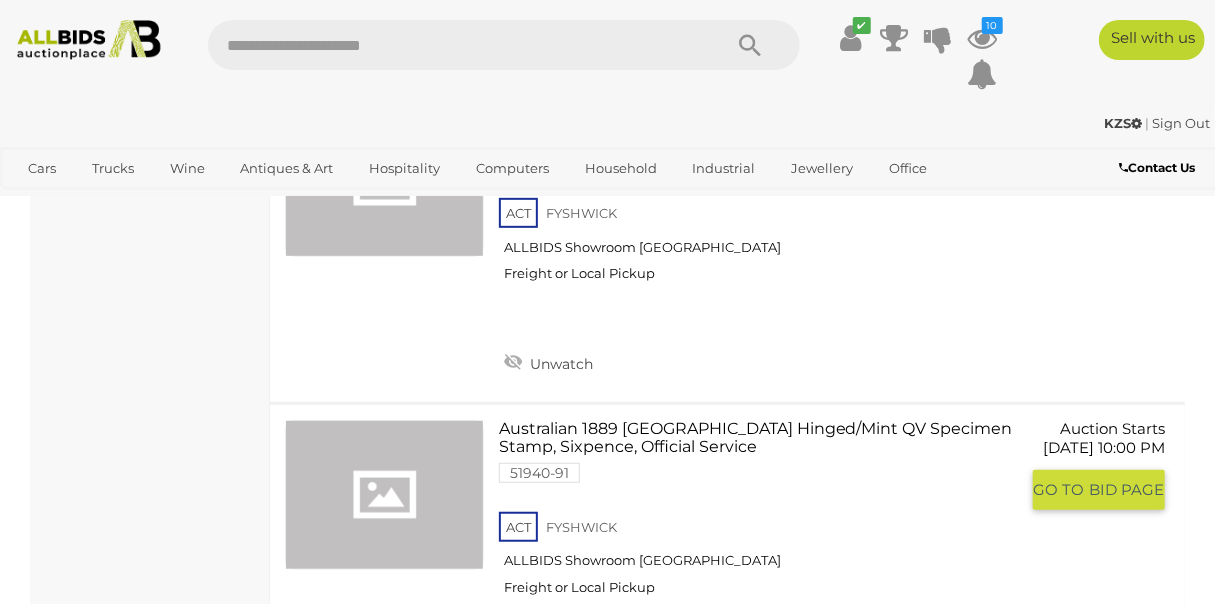 click on "Watch this item" at bounding box center (573, 676) 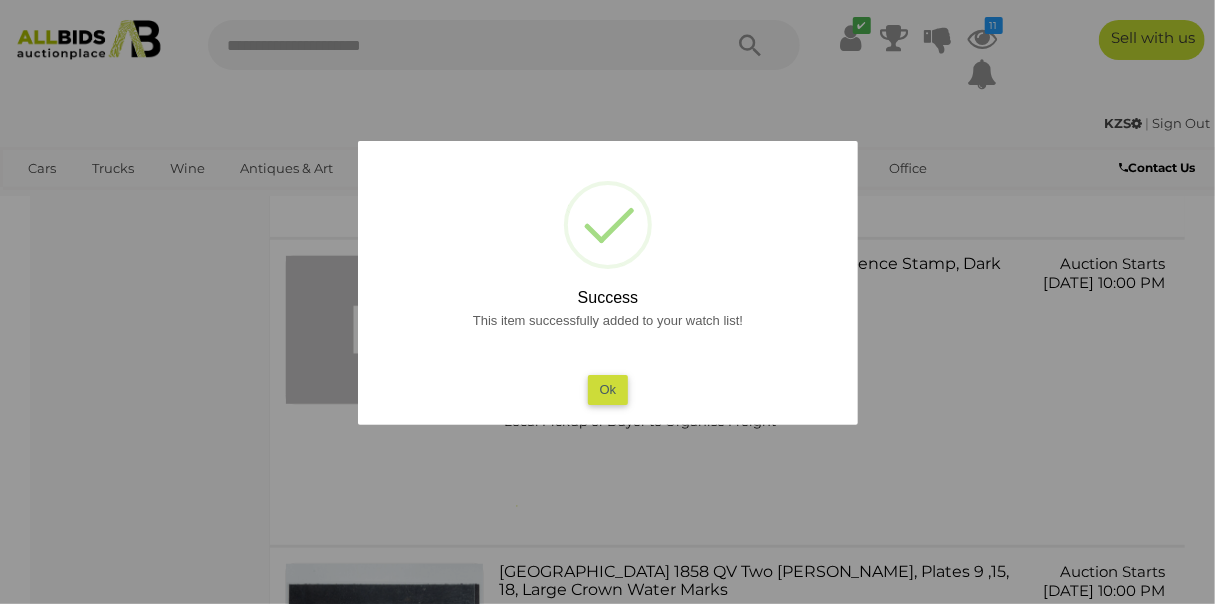 click on "Ok" at bounding box center (607, 389) 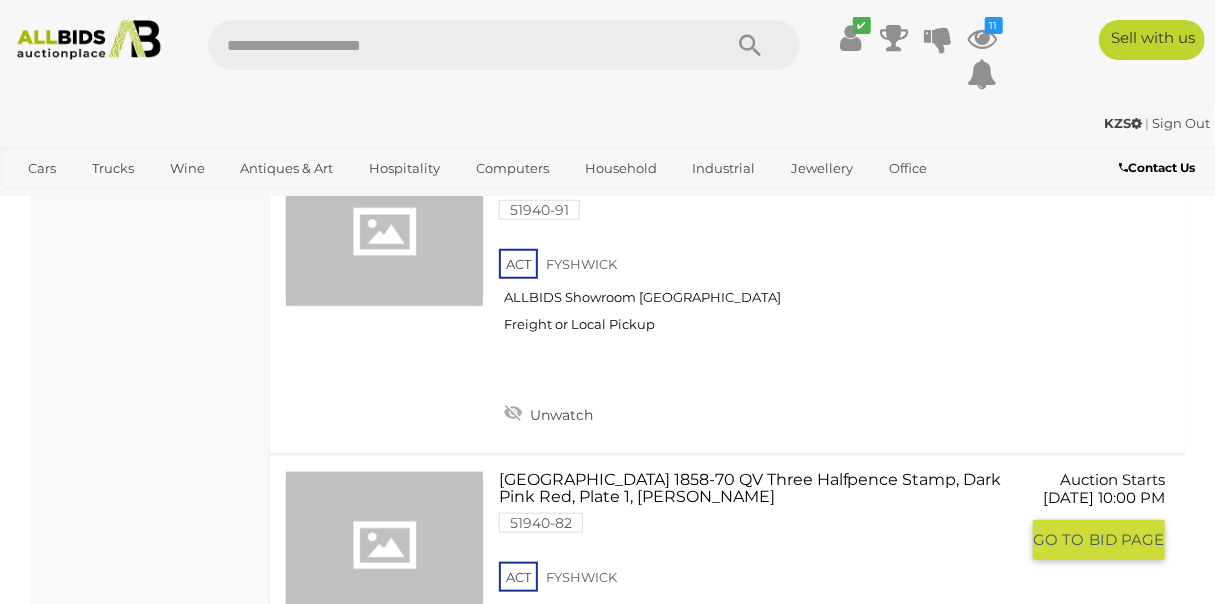 scroll, scrollTop: 27646, scrollLeft: 0, axis: vertical 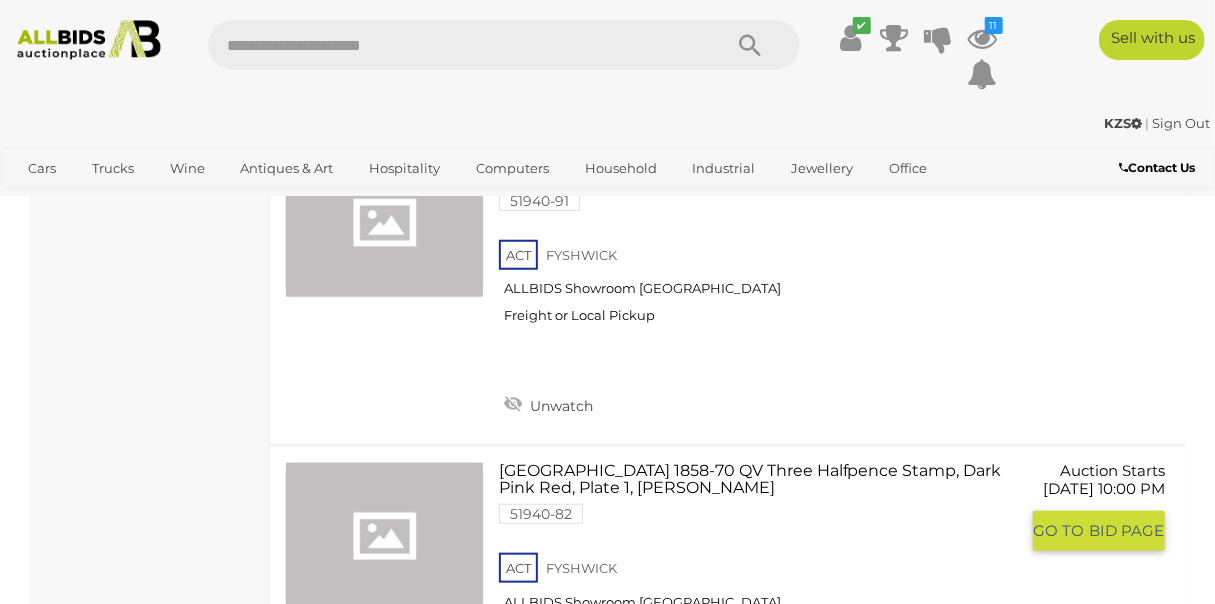 click on "Watch this item" at bounding box center [573, 717] 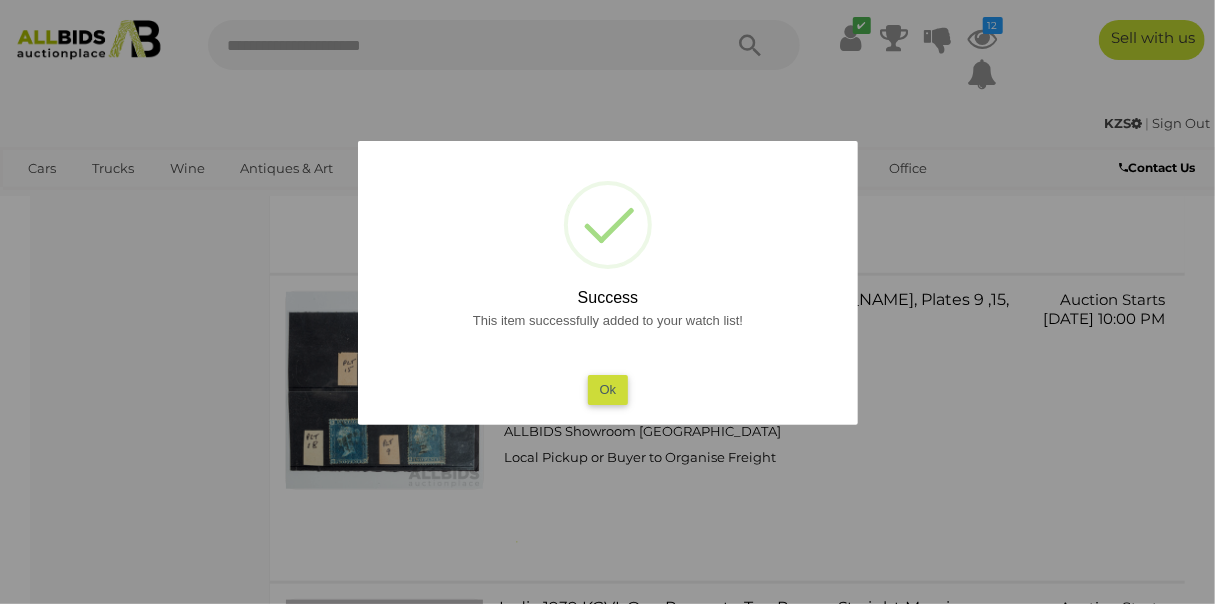 click on "Ok" at bounding box center (607, 389) 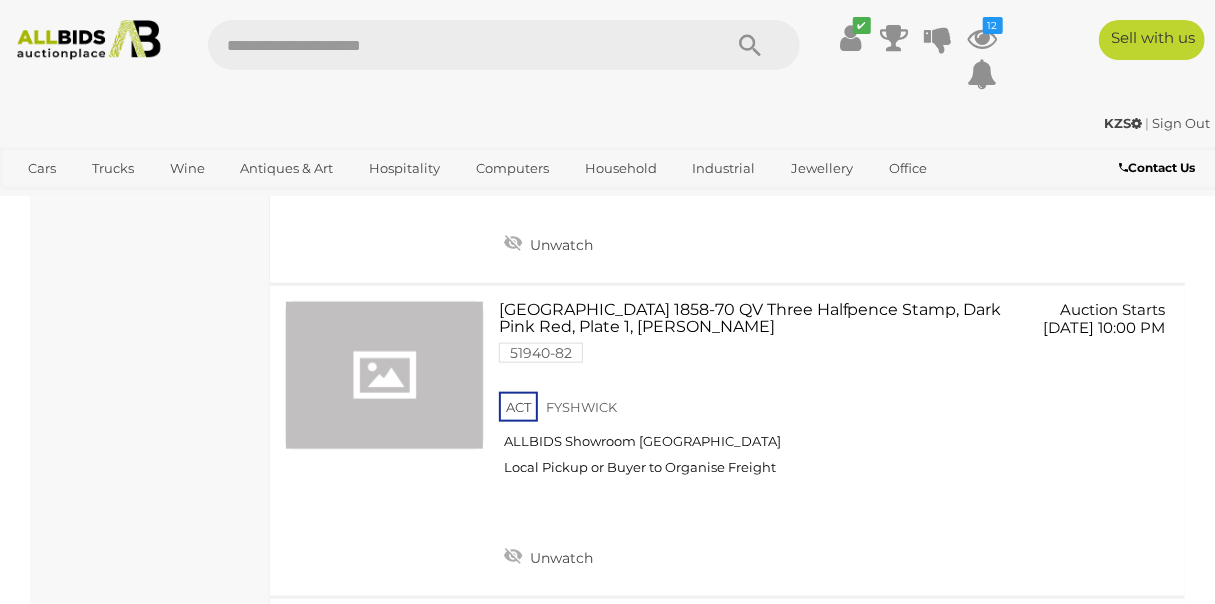 scroll, scrollTop: 27918, scrollLeft: 0, axis: vertical 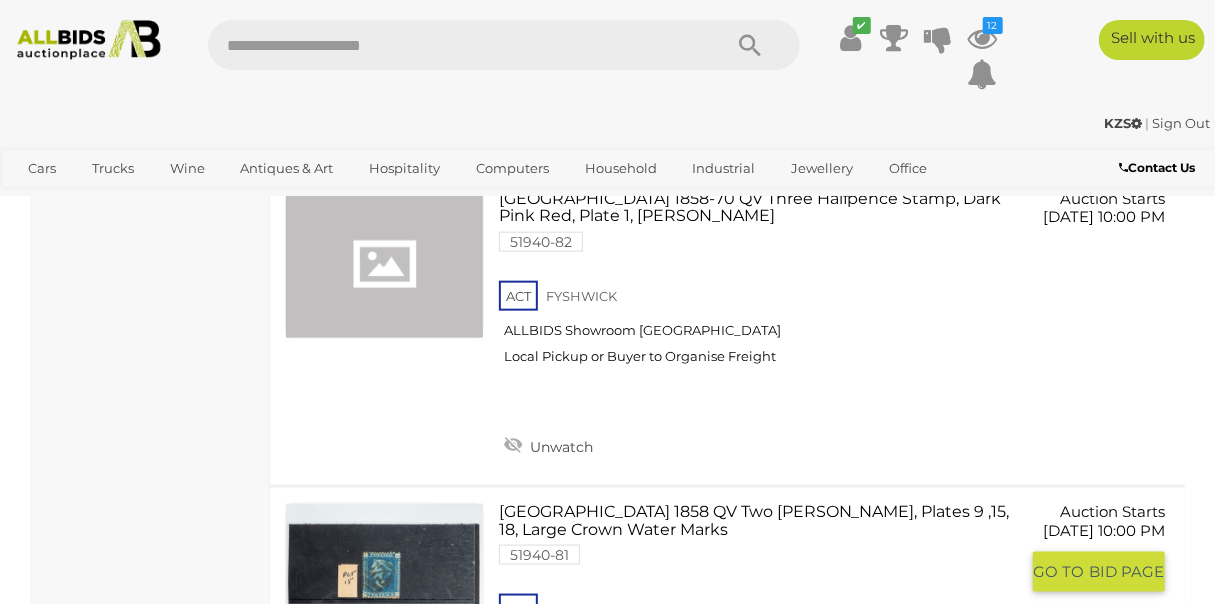 click on "Watch this item" at bounding box center [573, 759] 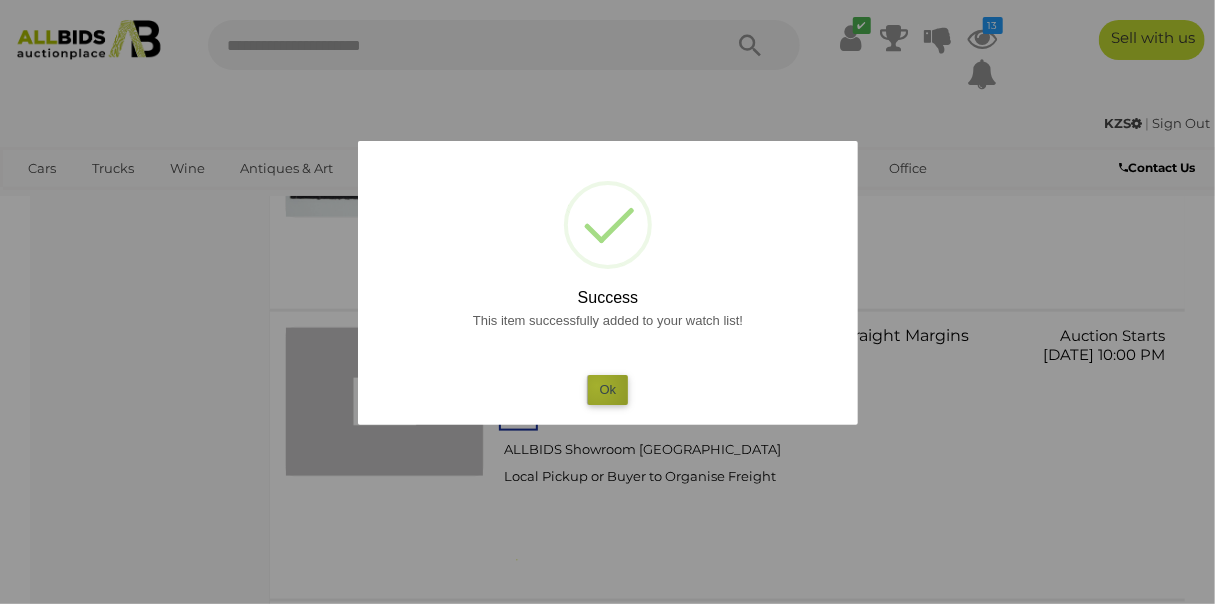 click on "Ok" at bounding box center [607, 389] 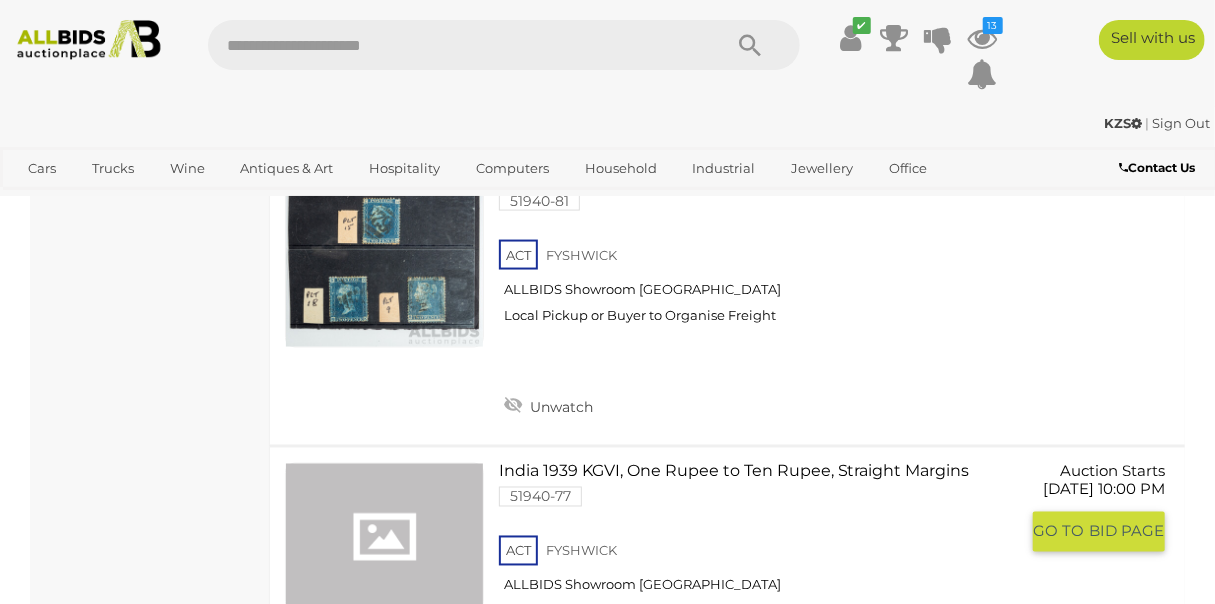 scroll, scrollTop: 28280, scrollLeft: 0, axis: vertical 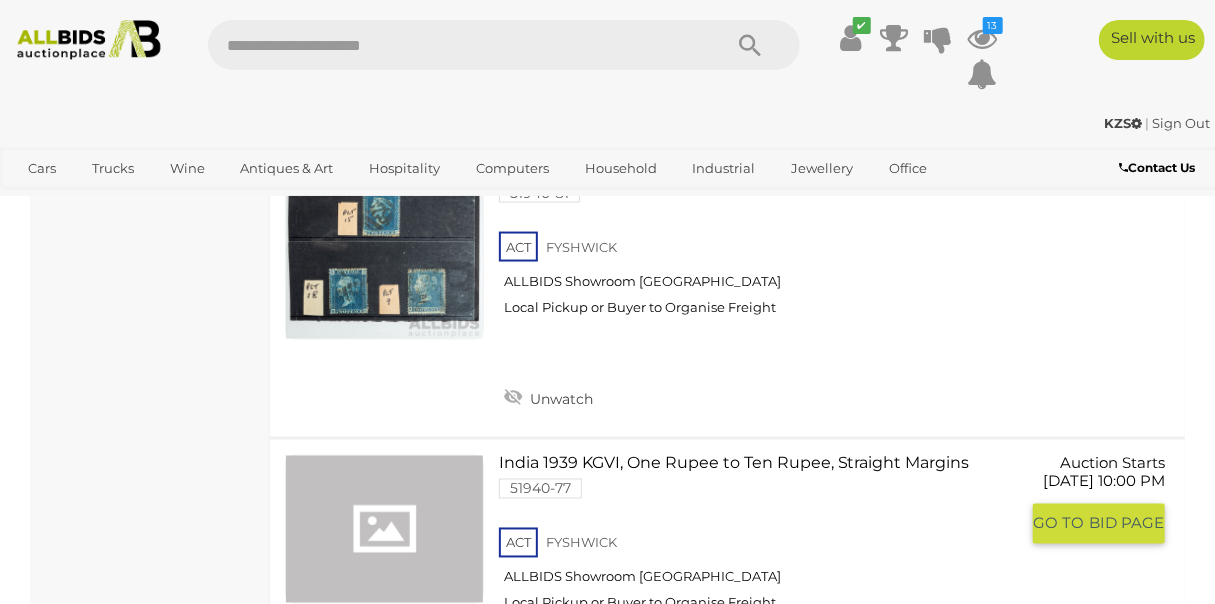 click on "Watch this item" at bounding box center (573, 692) 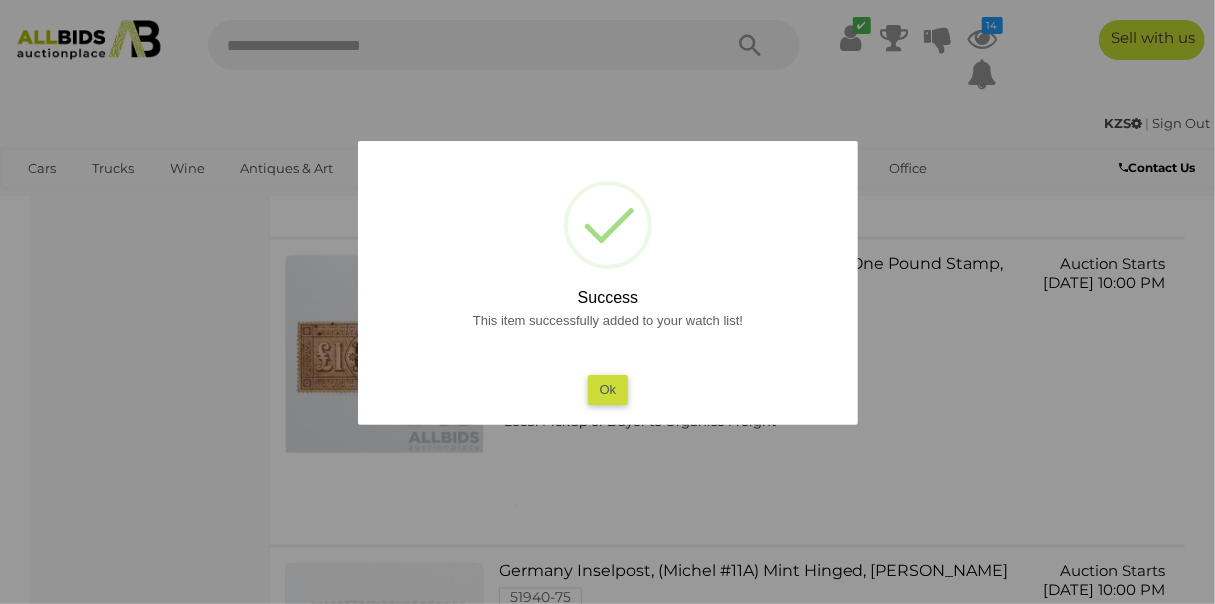 click on "Ok" at bounding box center (607, 389) 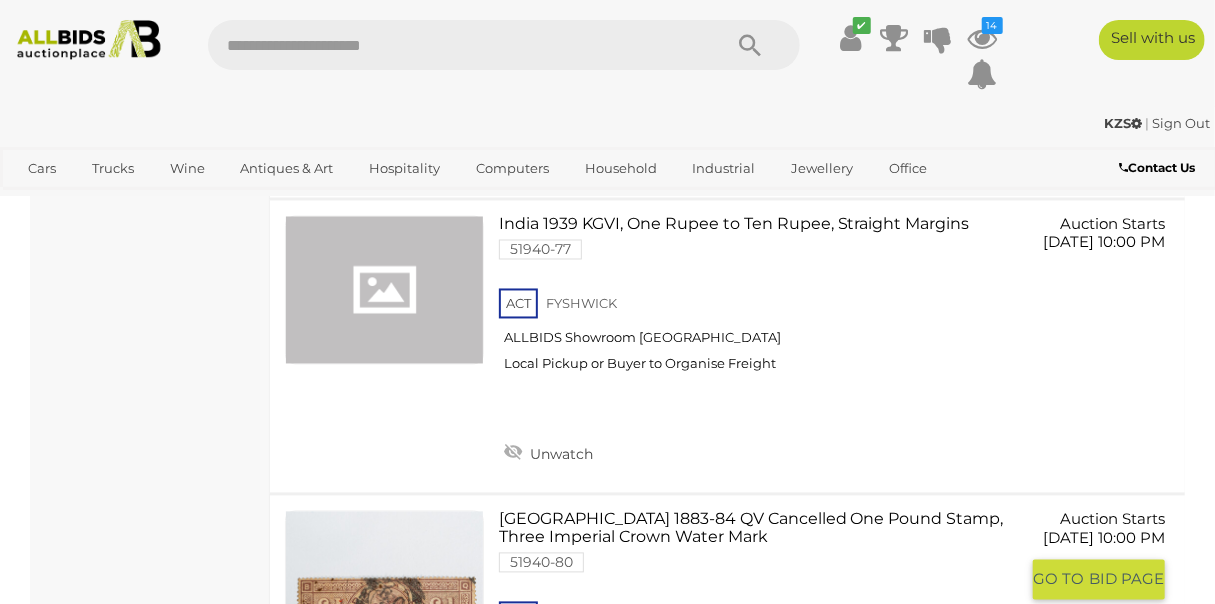 scroll, scrollTop: 28552, scrollLeft: 0, axis: vertical 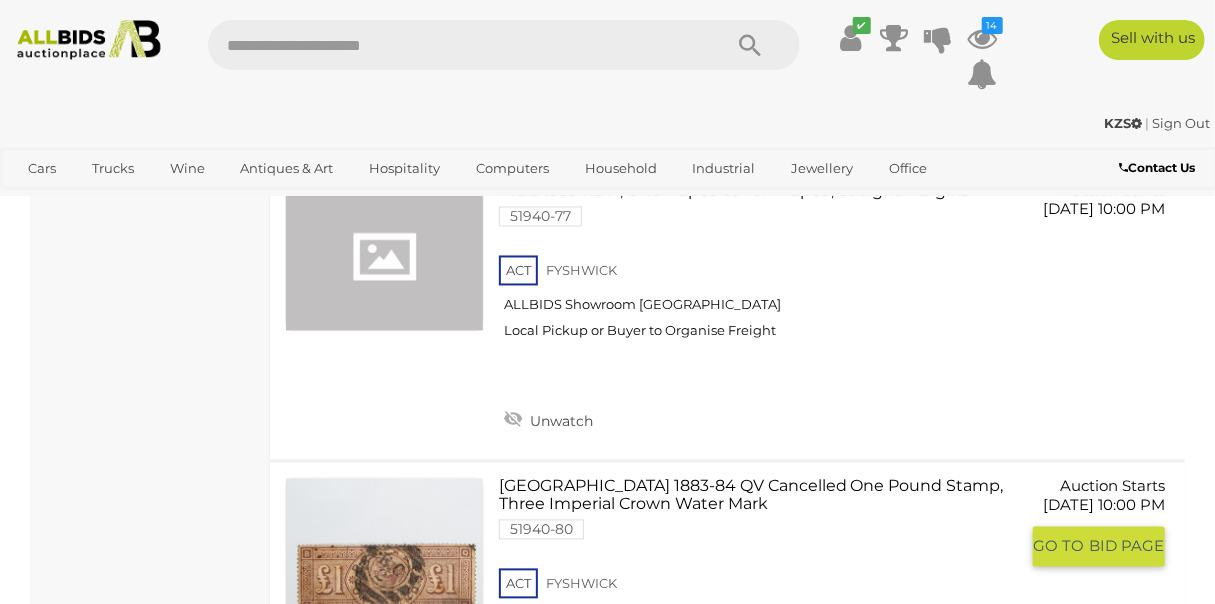 click on "Watch this item" at bounding box center (573, 734) 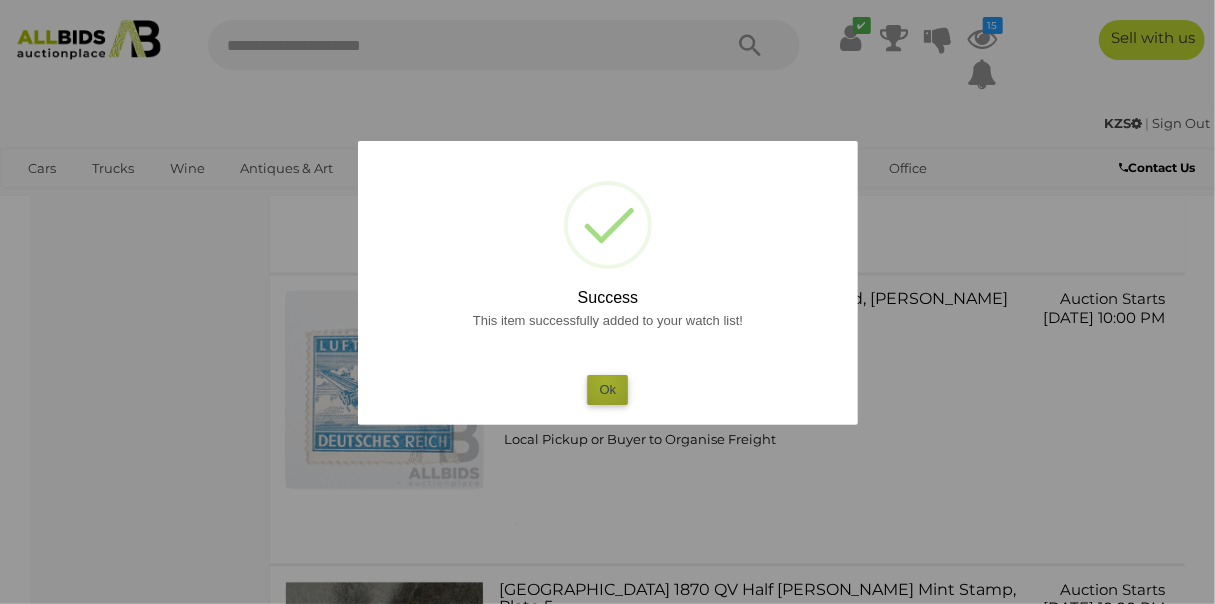 click on "Ok" at bounding box center (607, 389) 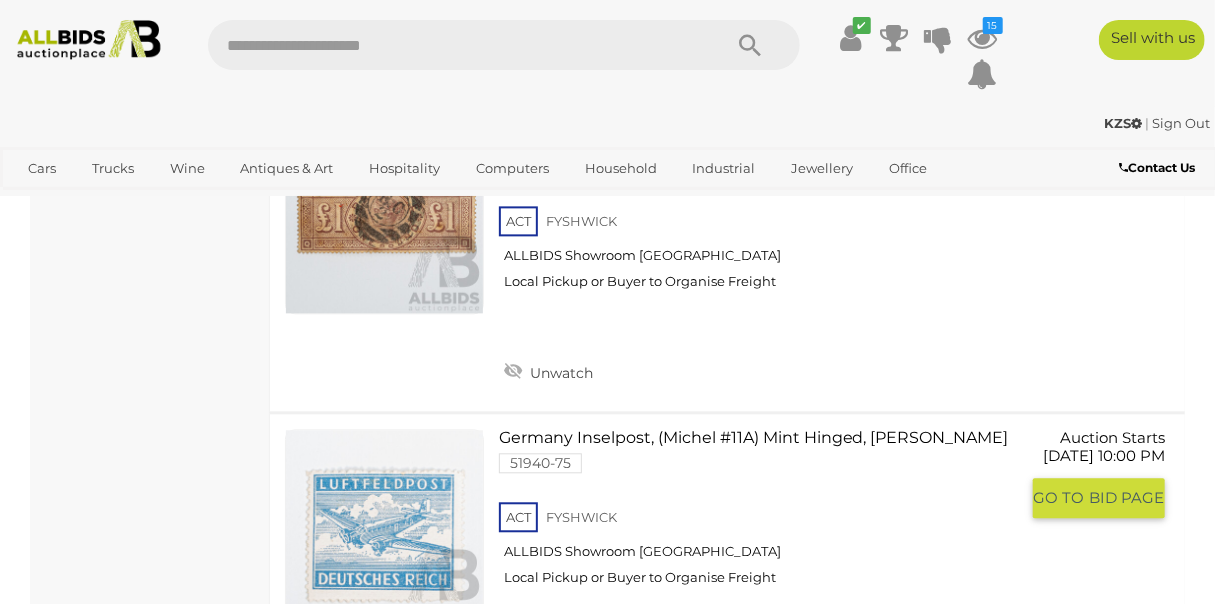 scroll, scrollTop: 28915, scrollLeft: 0, axis: vertical 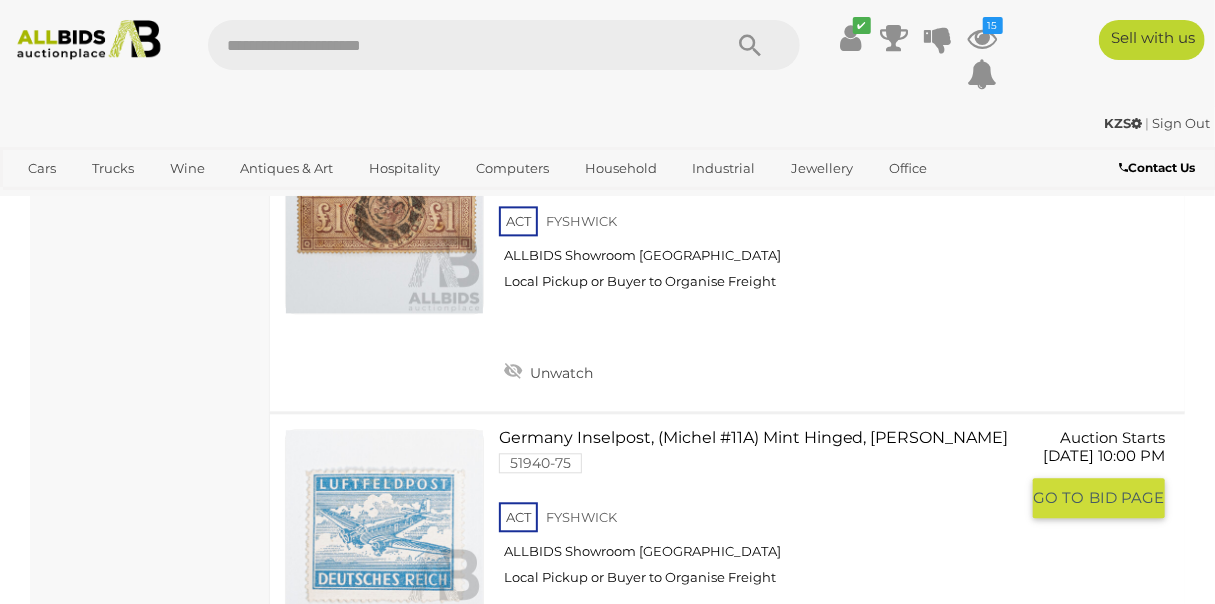 click on "Watch this item" at bounding box center [573, 666] 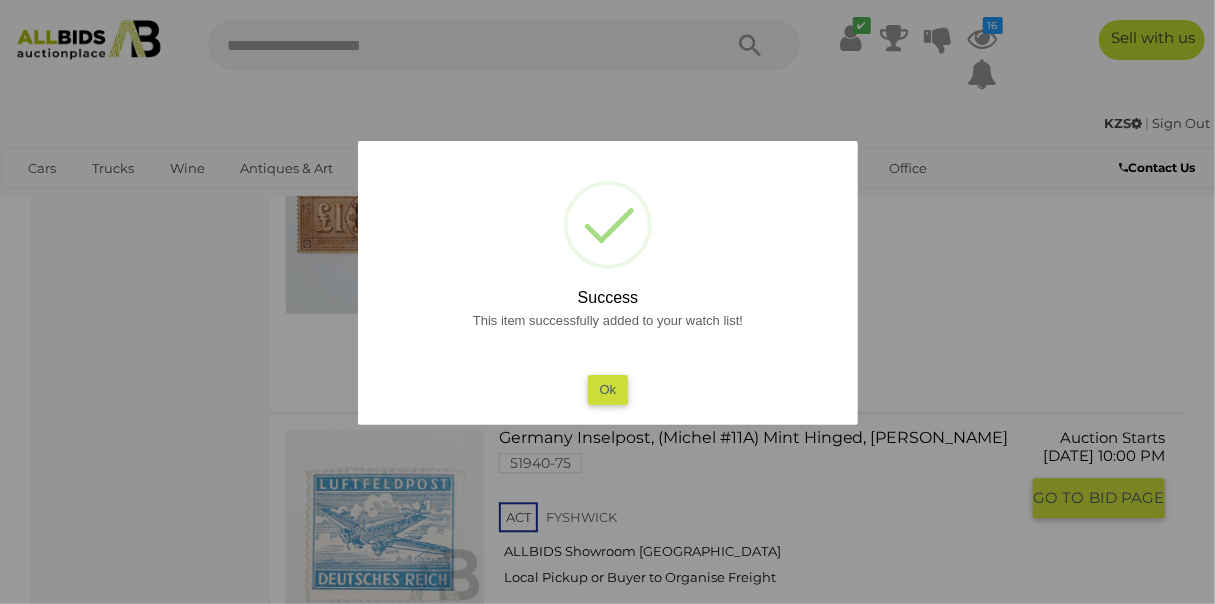 click on "Ok" at bounding box center [607, 389] 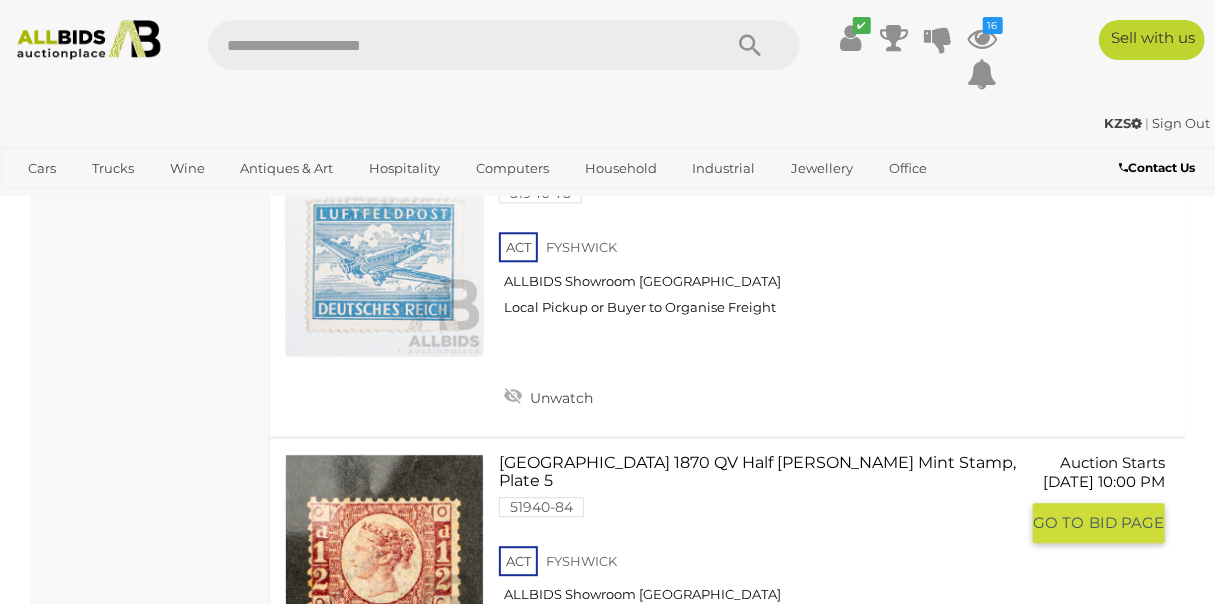 scroll, scrollTop: 29187, scrollLeft: 0, axis: vertical 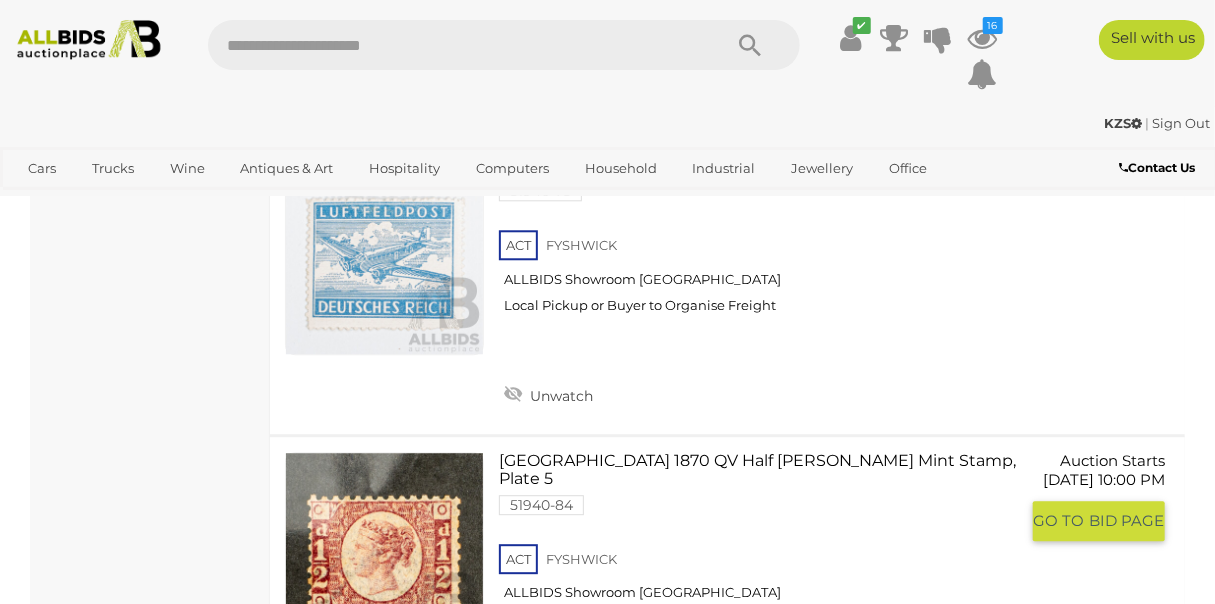 click on "Watch this item" at bounding box center (573, 708) 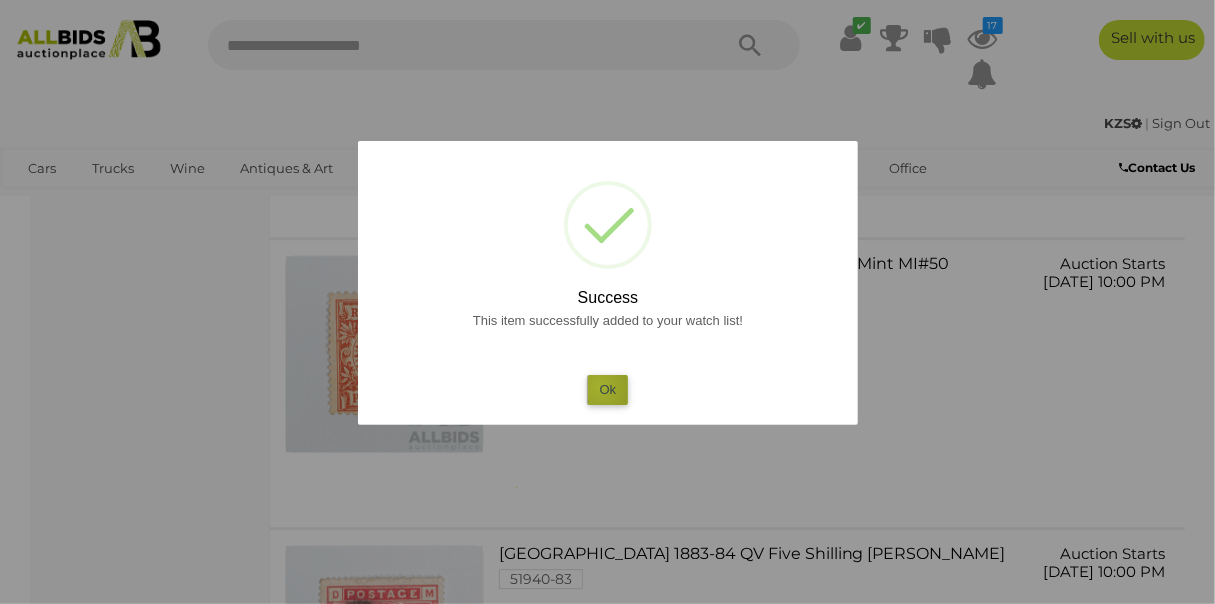 click on "Ok" at bounding box center [607, 389] 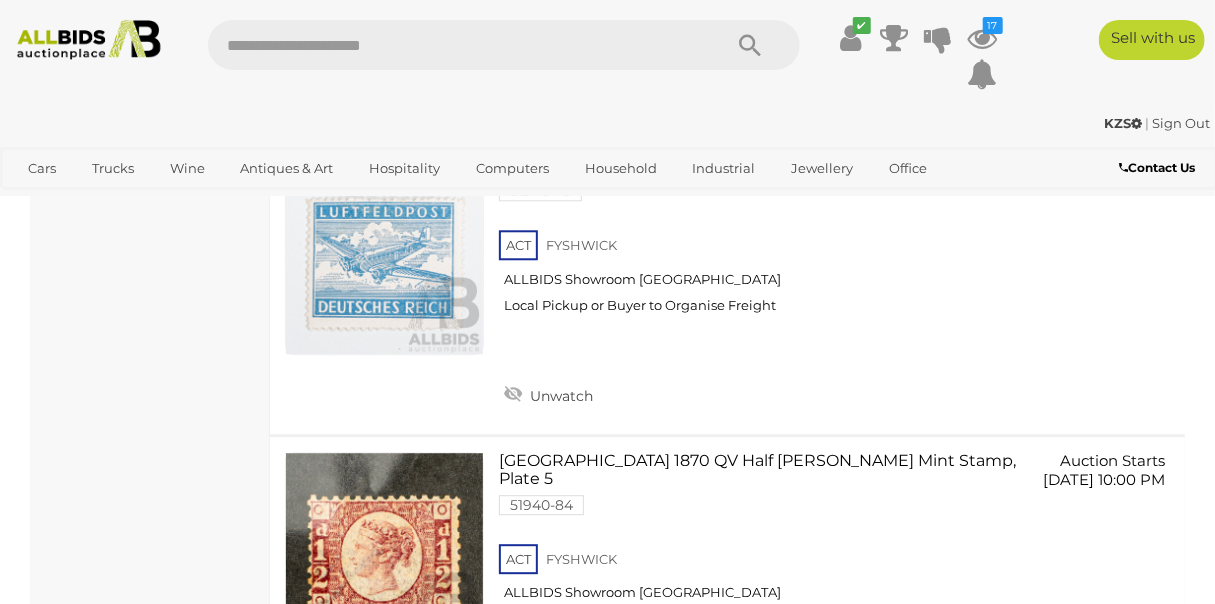 scroll, scrollTop: 29459, scrollLeft: 0, axis: vertical 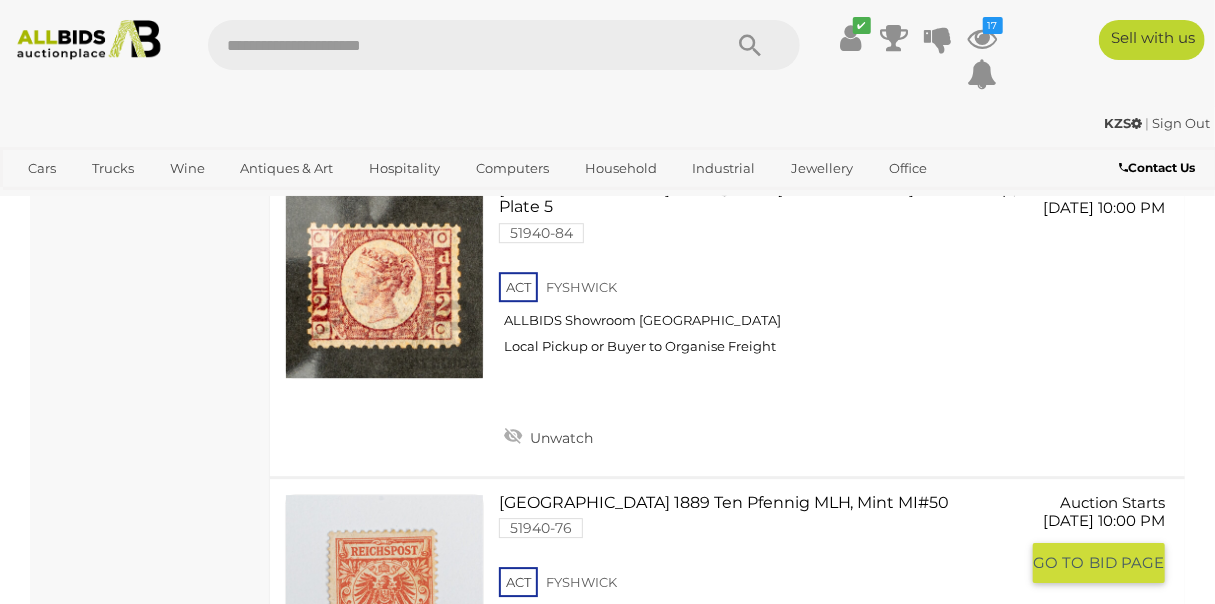 click on "Watch this item" at bounding box center (573, 731) 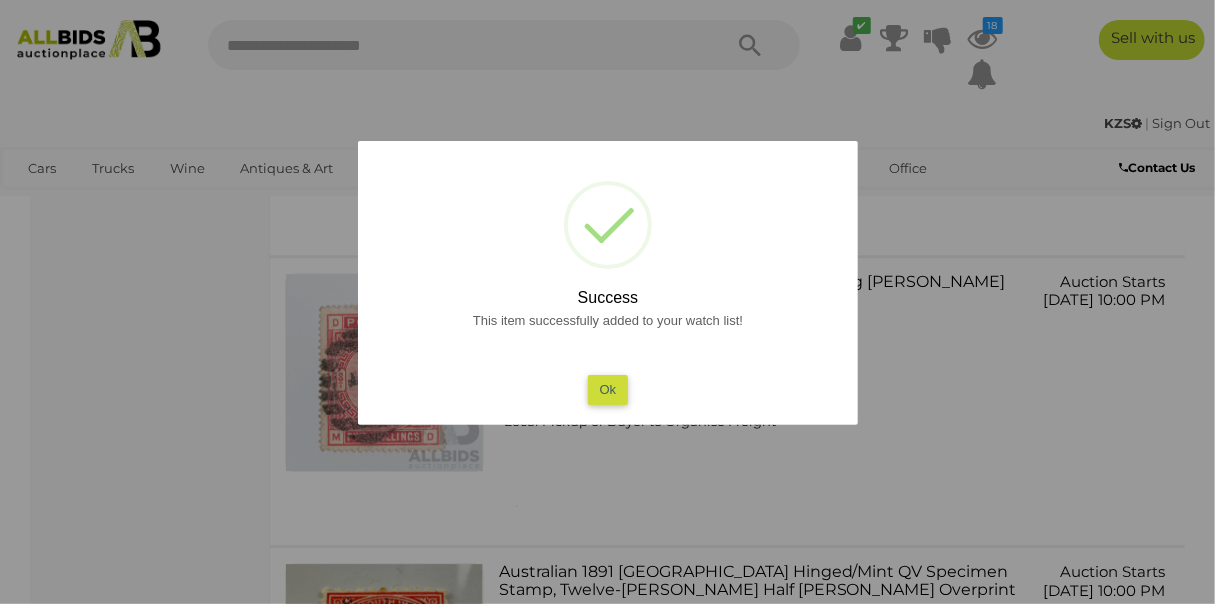 click on "Ok" at bounding box center (607, 389) 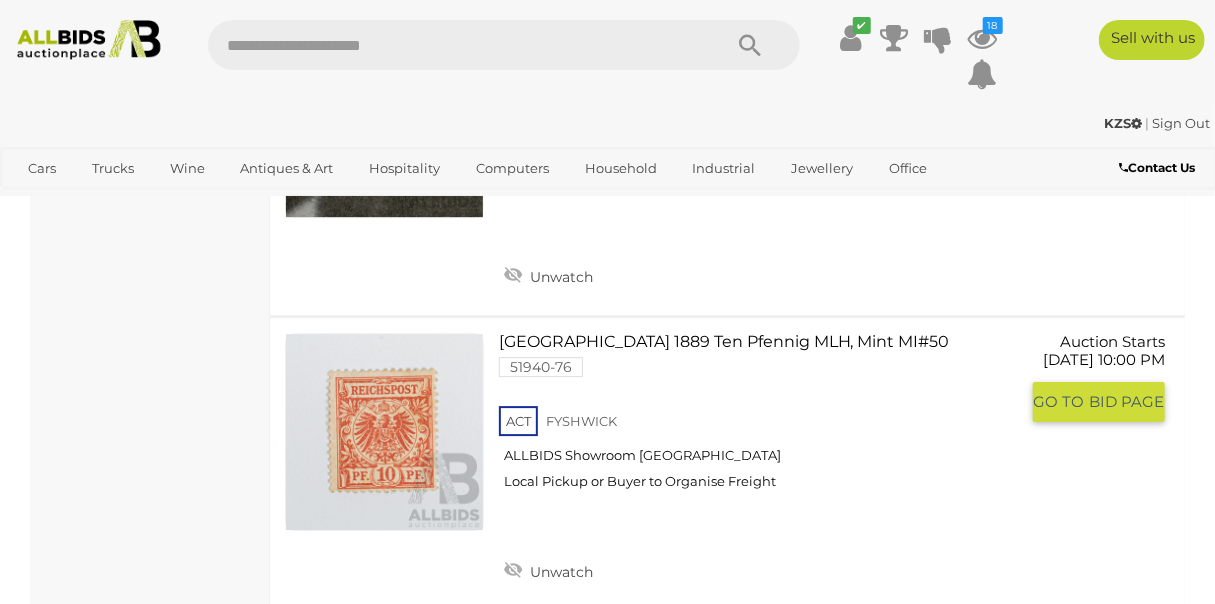 scroll, scrollTop: 29730, scrollLeft: 0, axis: vertical 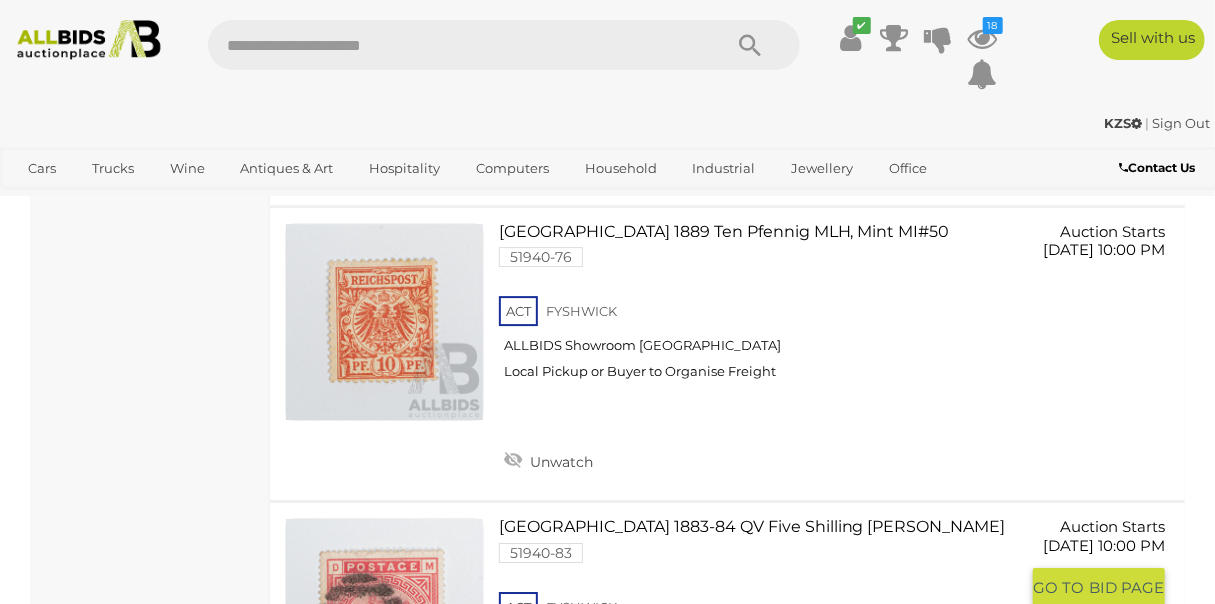 click on "Watch this item" at bounding box center (573, 756) 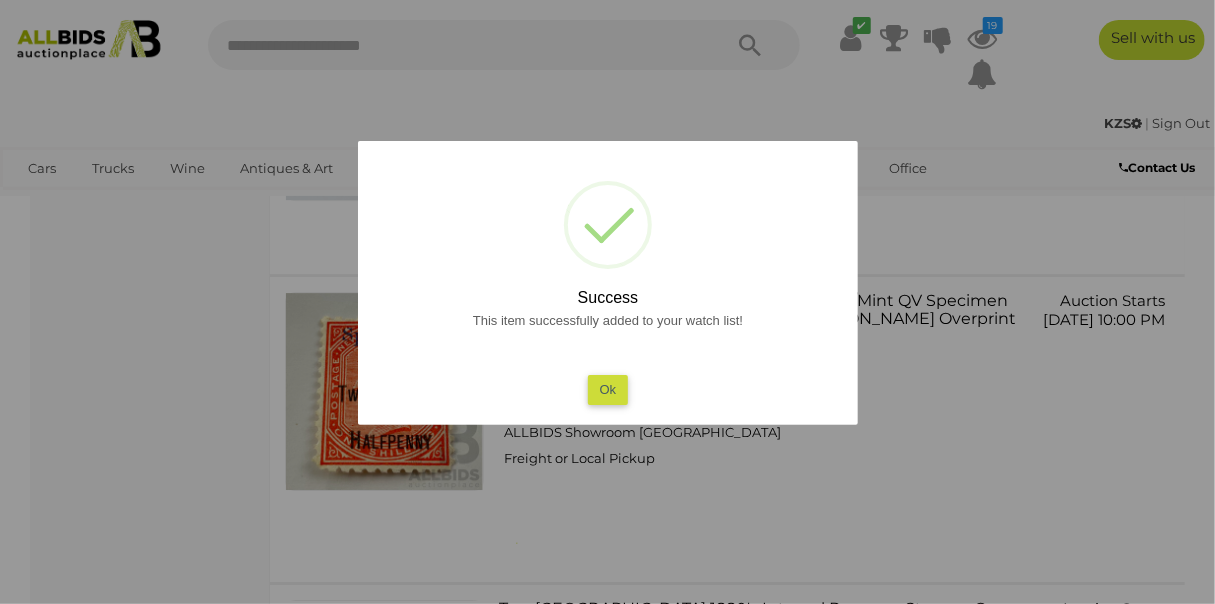 click on "Ok" at bounding box center (607, 389) 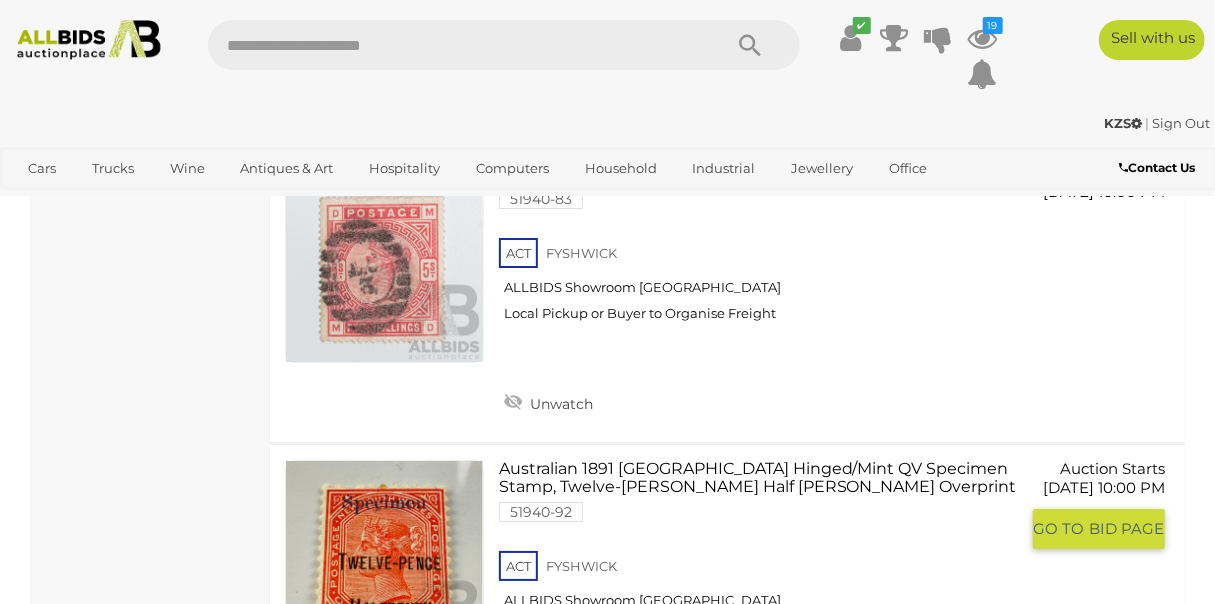 scroll, scrollTop: 30093, scrollLeft: 0, axis: vertical 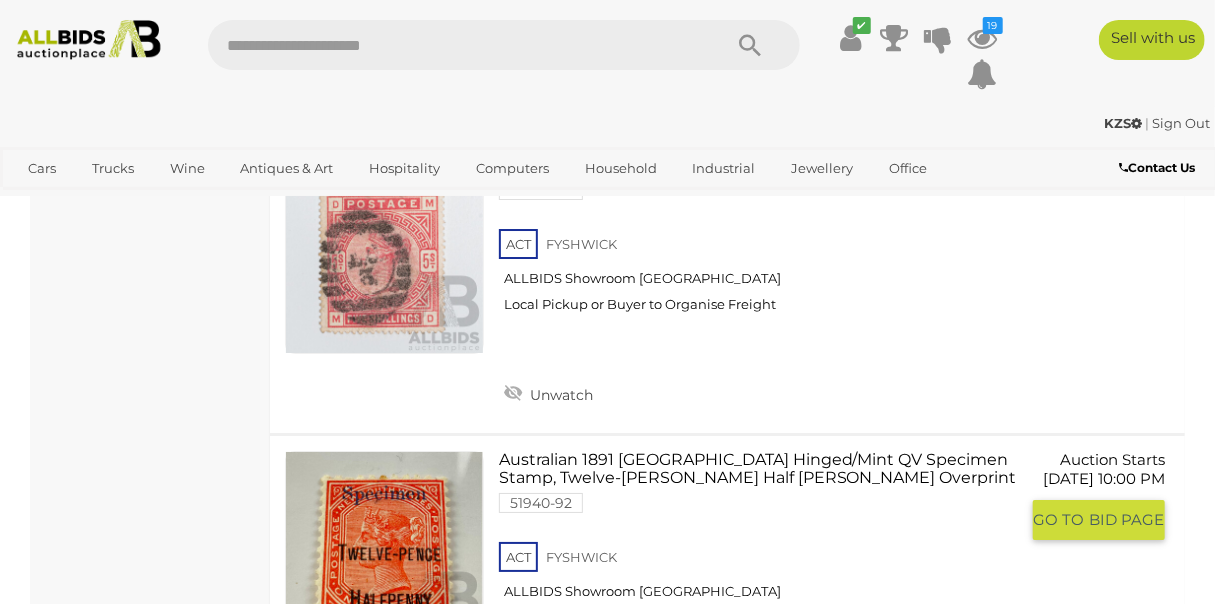 click on "Watch this item" at bounding box center [573, 707] 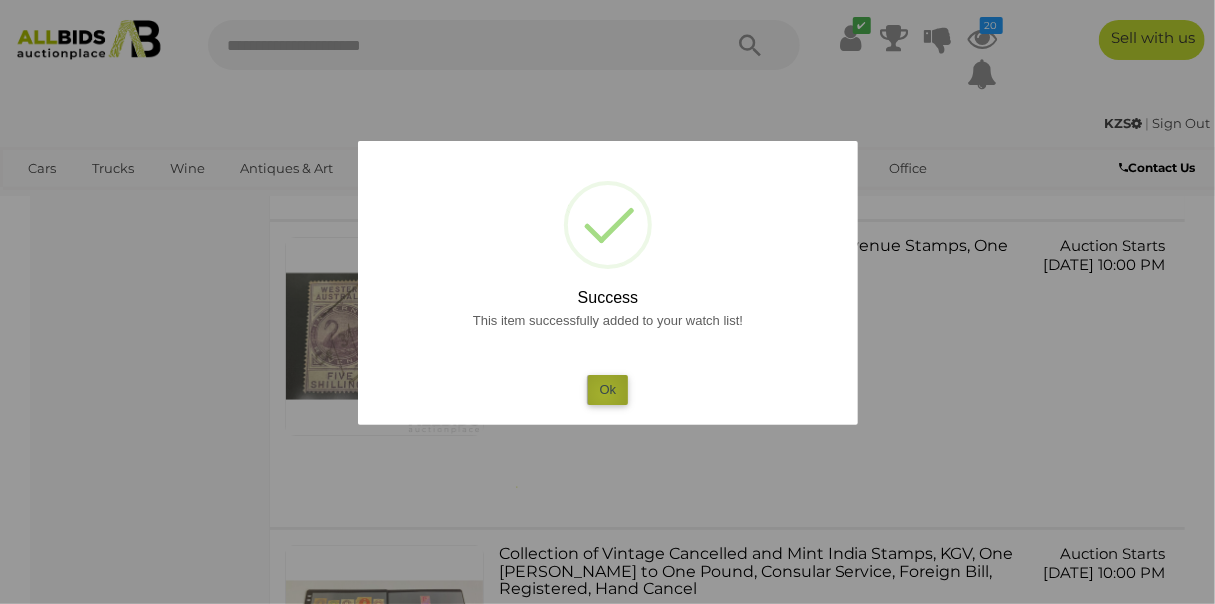 click on "Ok" at bounding box center (607, 389) 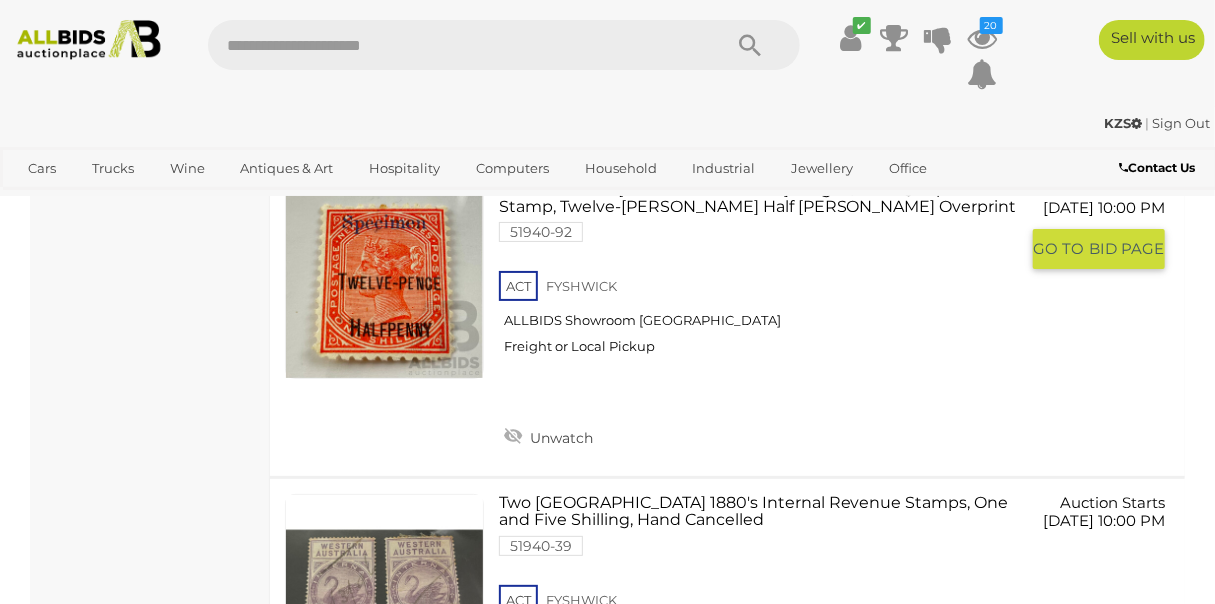 scroll, scrollTop: 30365, scrollLeft: 0, axis: vertical 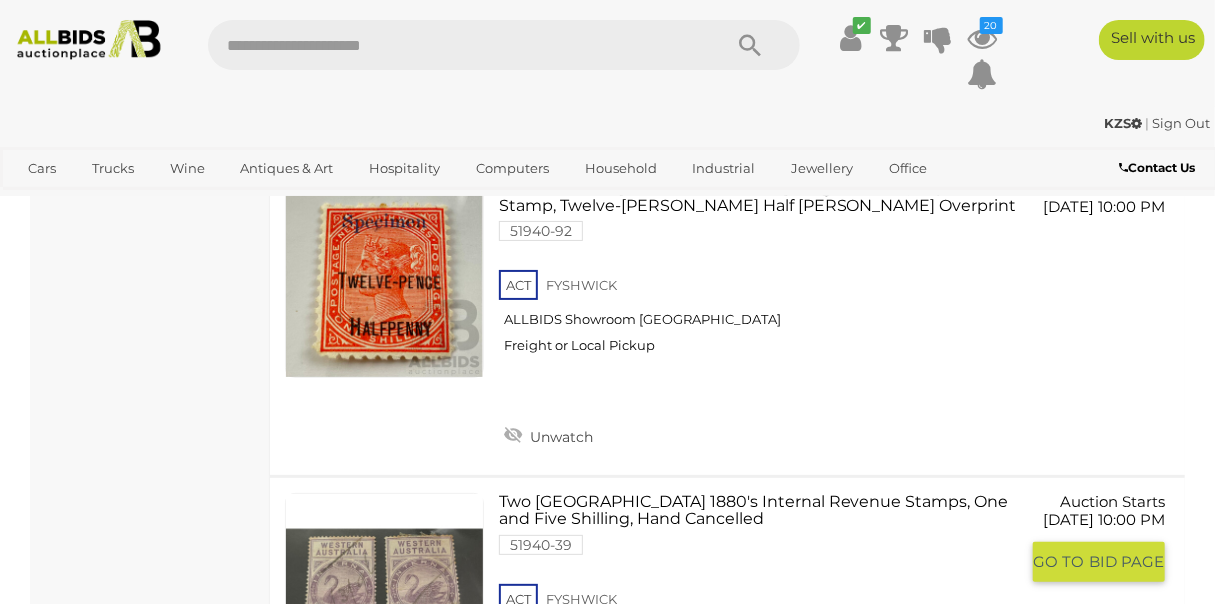 click on "Watch this item" at bounding box center [573, 748] 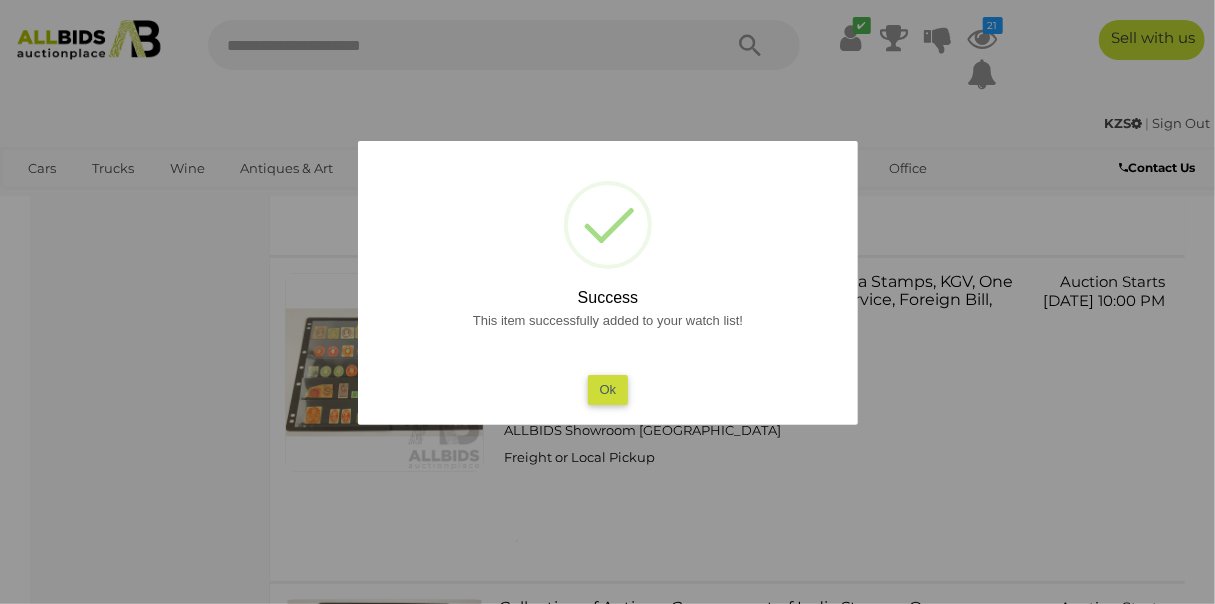 click on "Ok" at bounding box center [607, 389] 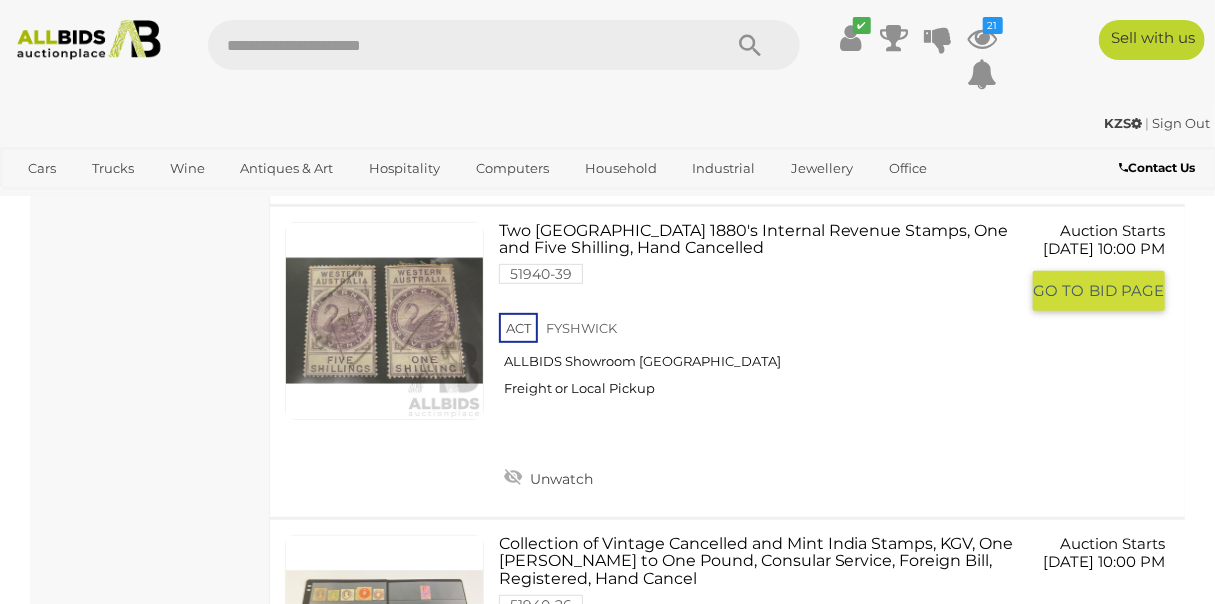 scroll, scrollTop: 30637, scrollLeft: 0, axis: vertical 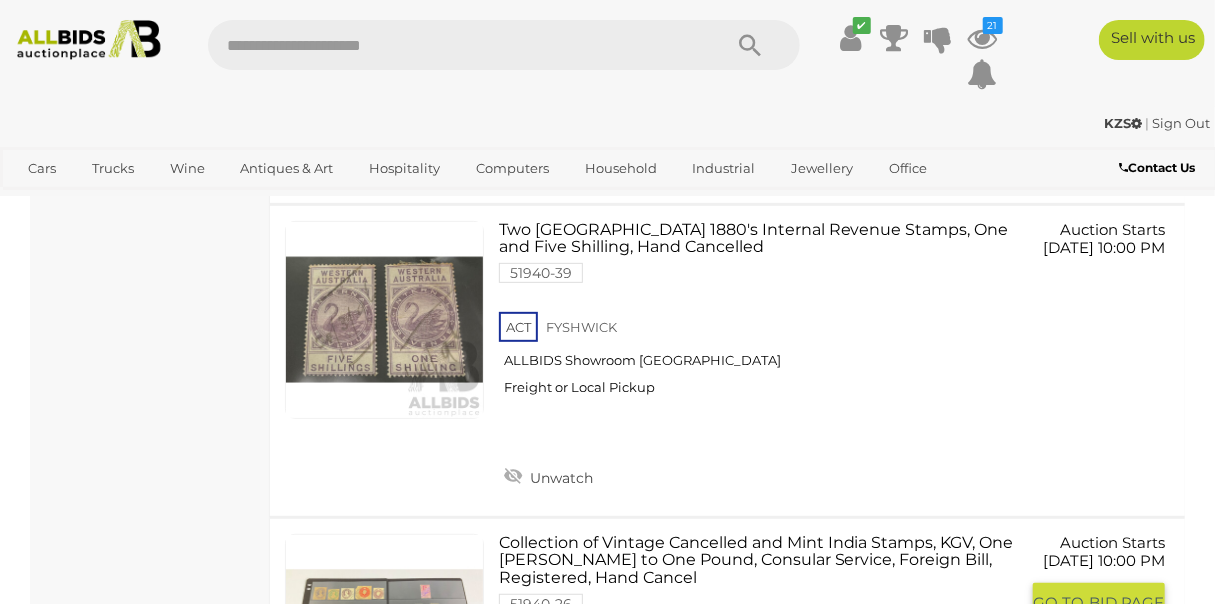 click on "Watch this item" at bounding box center [573, 807] 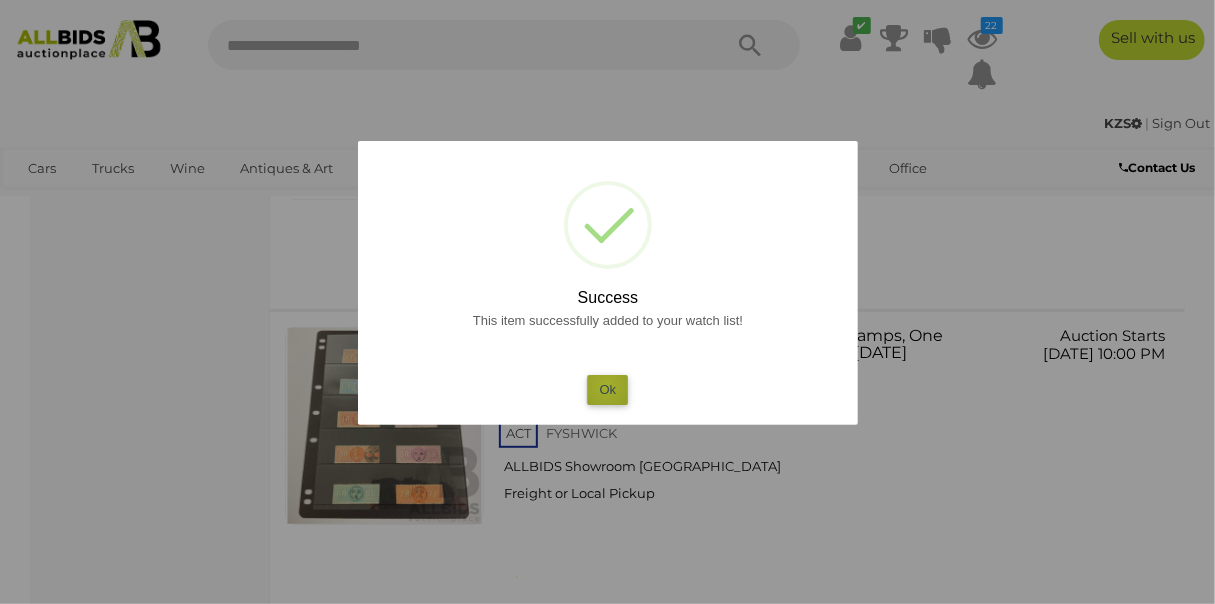 click on "Ok" at bounding box center [607, 389] 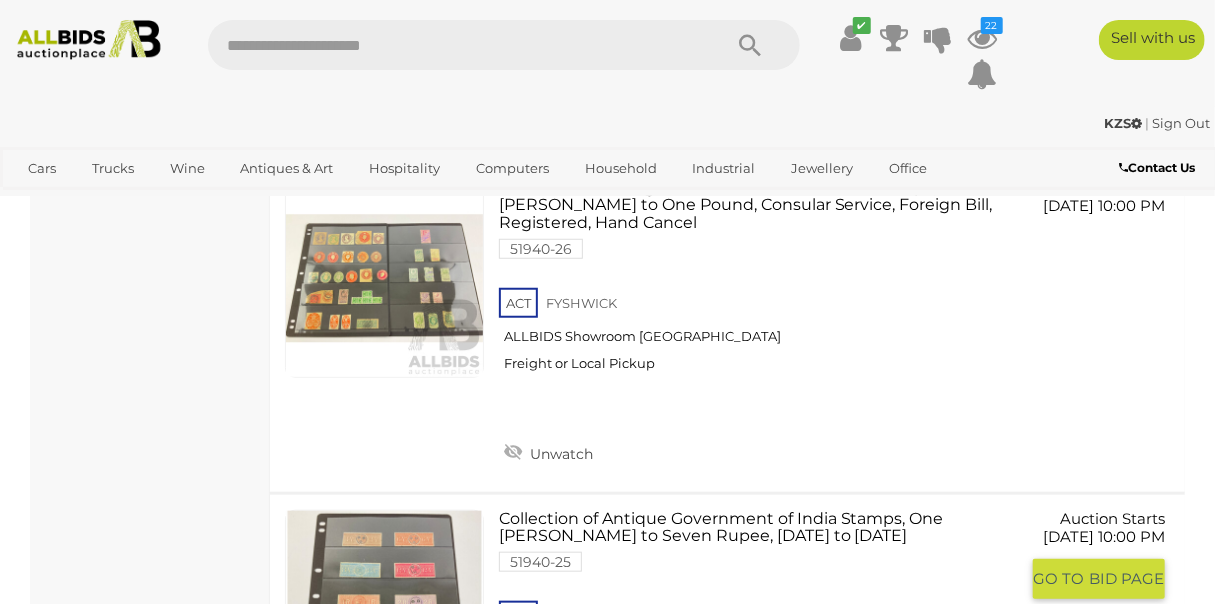 scroll, scrollTop: 30999, scrollLeft: 0, axis: vertical 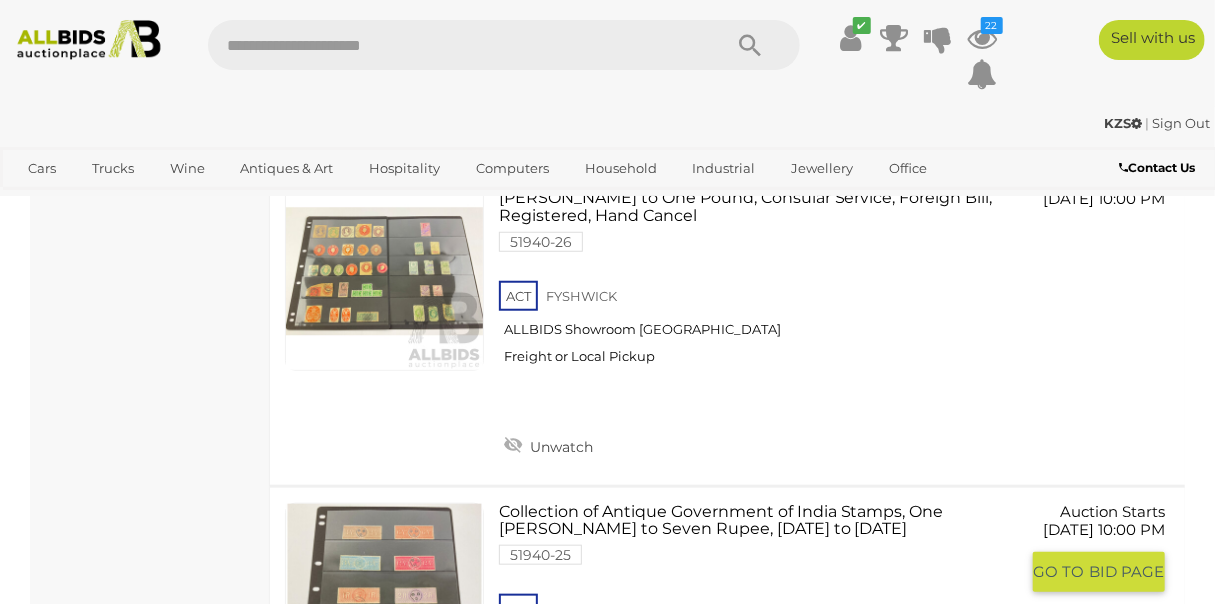 click on "Watch this item" at bounding box center [573, 758] 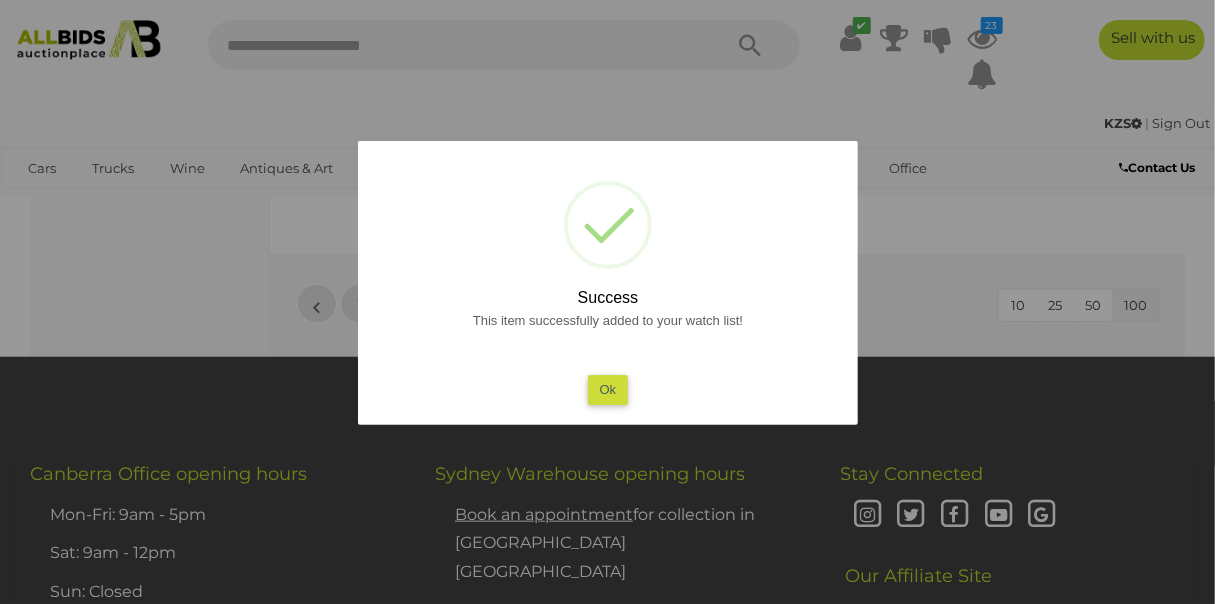 click on "Ok" at bounding box center (607, 389) 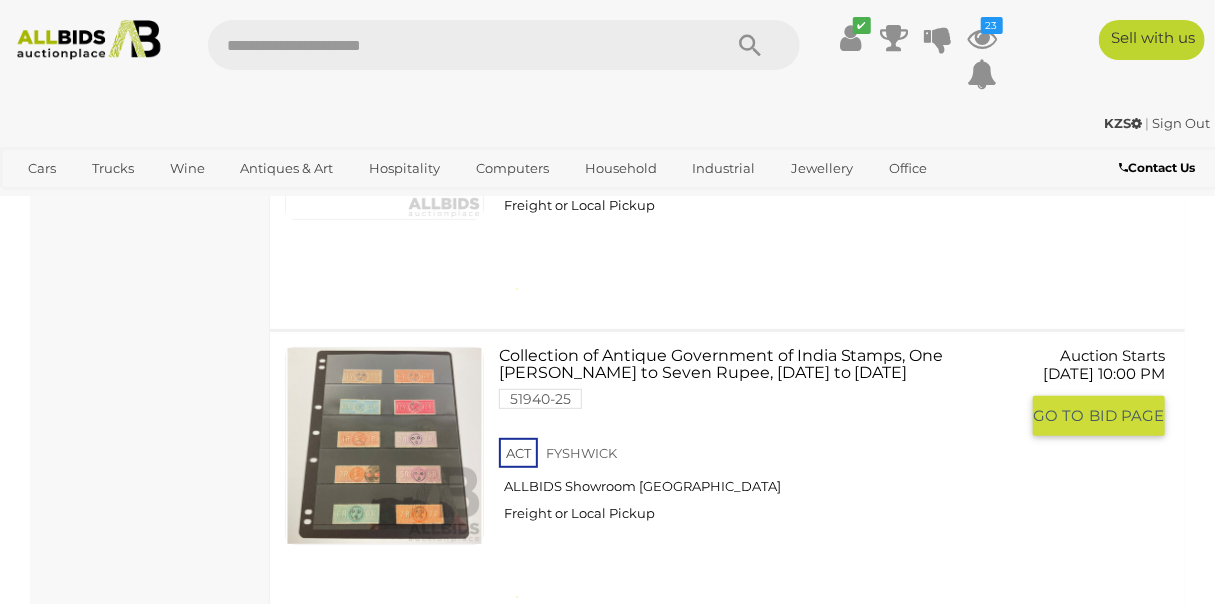 scroll, scrollTop: 30546, scrollLeft: 0, axis: vertical 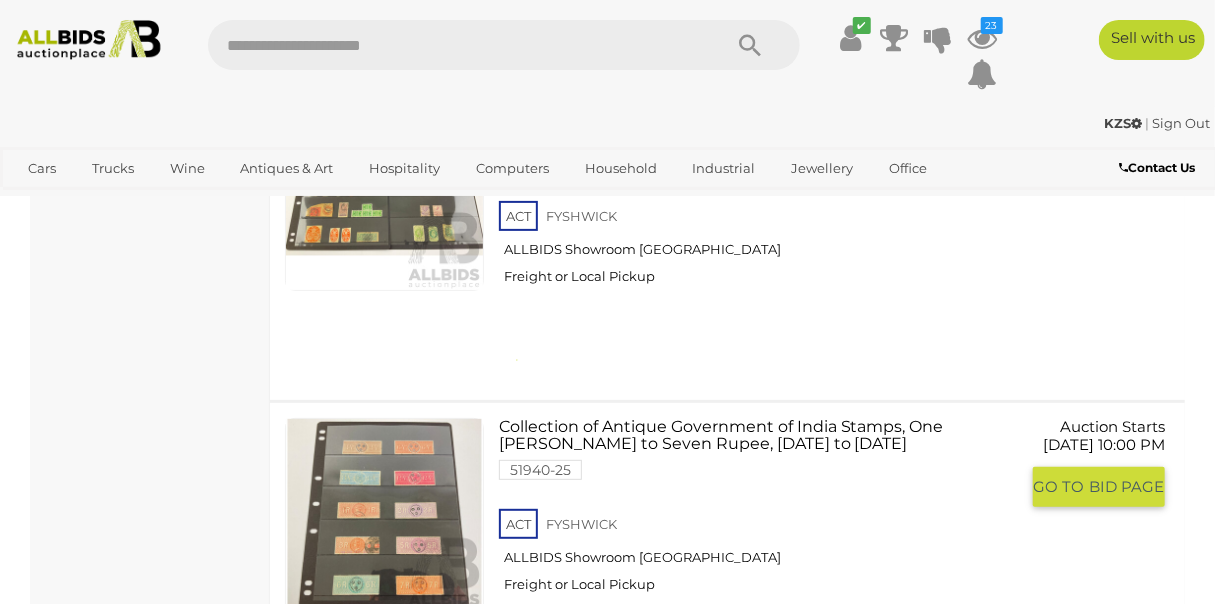 click on "3" at bounding box center (446, 757) 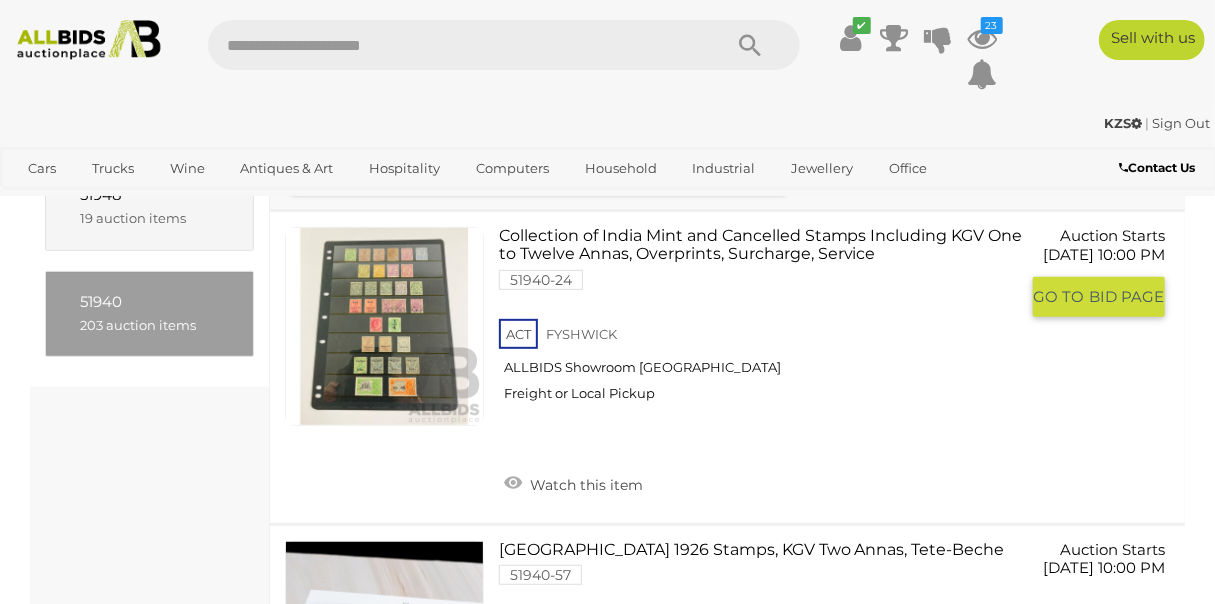 scroll, scrollTop: 271, scrollLeft: 0, axis: vertical 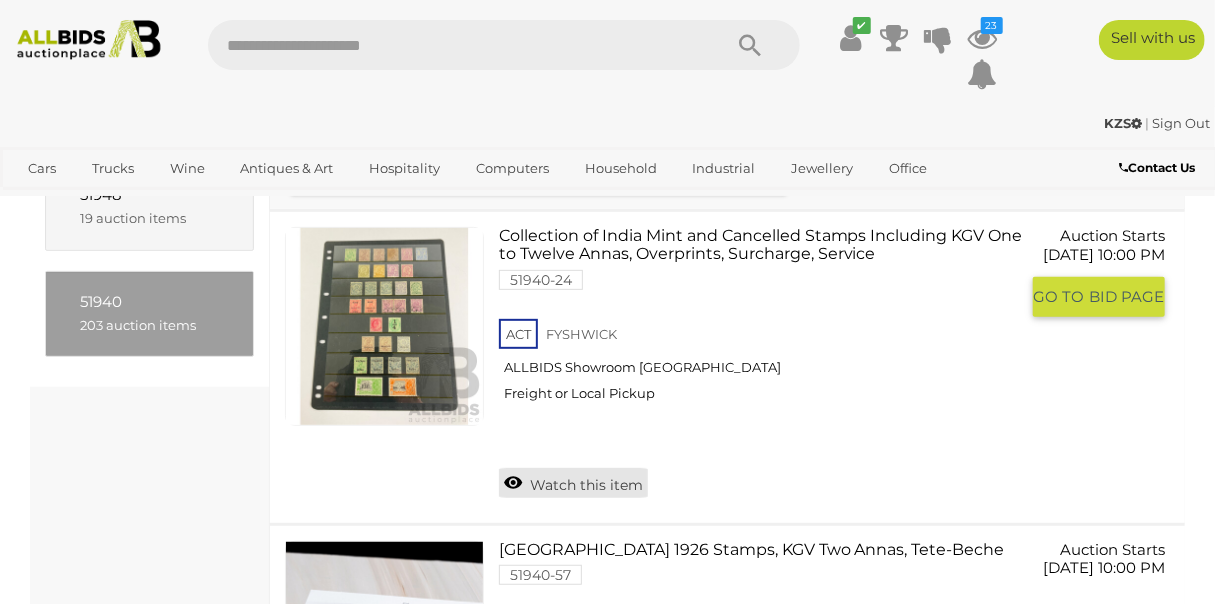 click on "Watch this item" at bounding box center [573, 483] 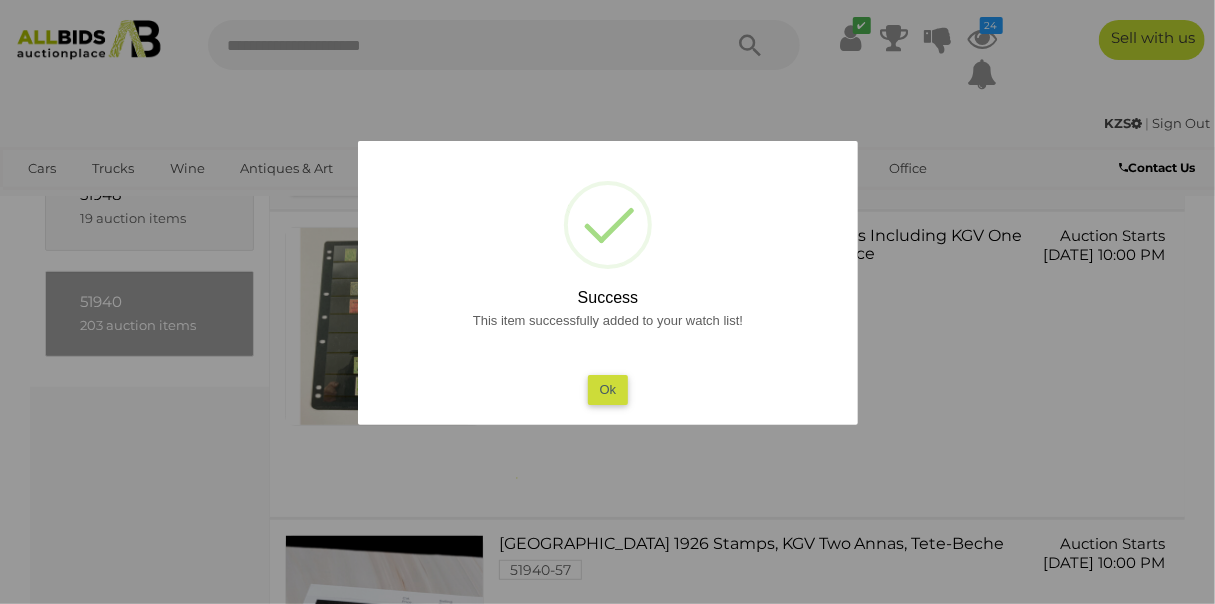 click on "Ok" at bounding box center (607, 389) 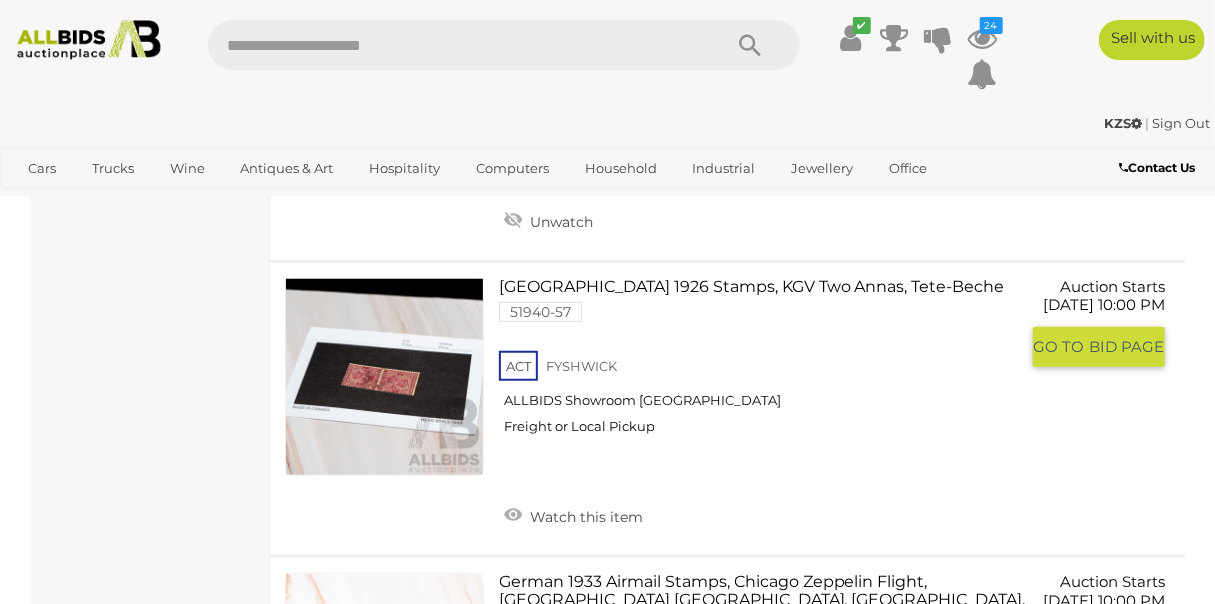 scroll, scrollTop: 543, scrollLeft: 0, axis: vertical 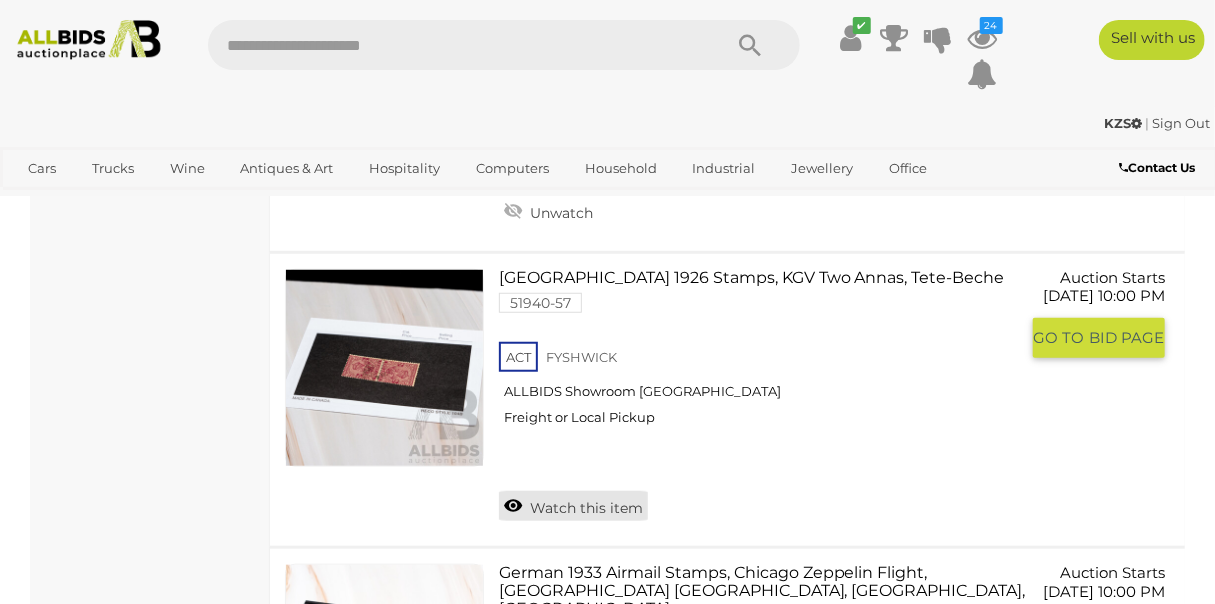 click on "Watch this item" at bounding box center (573, 506) 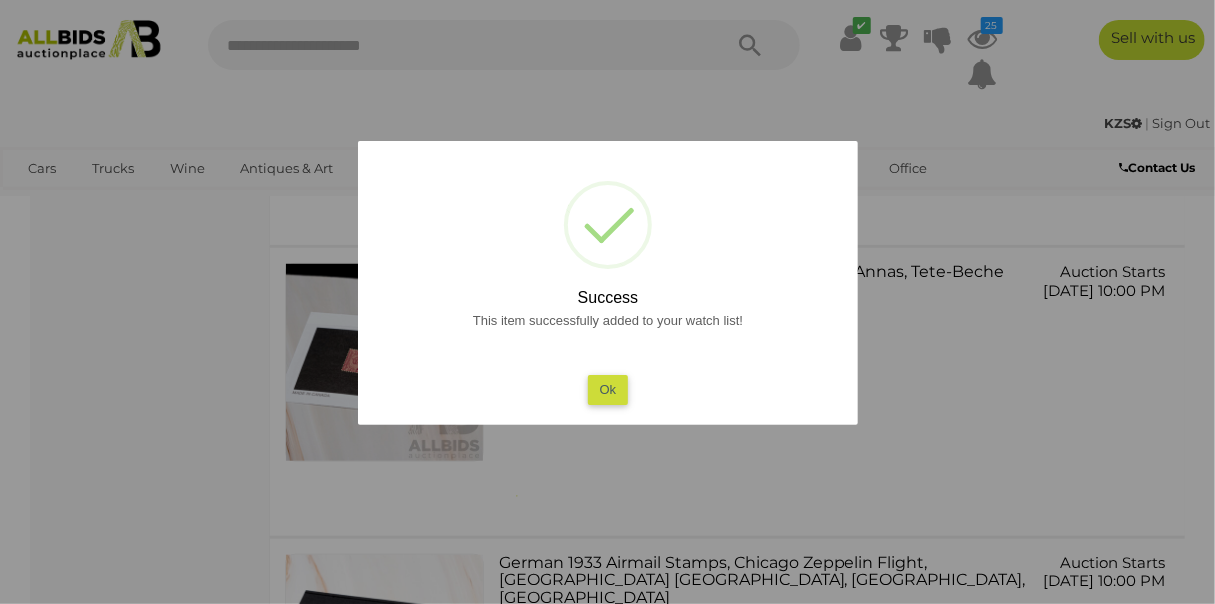 click on "Ok" at bounding box center (607, 389) 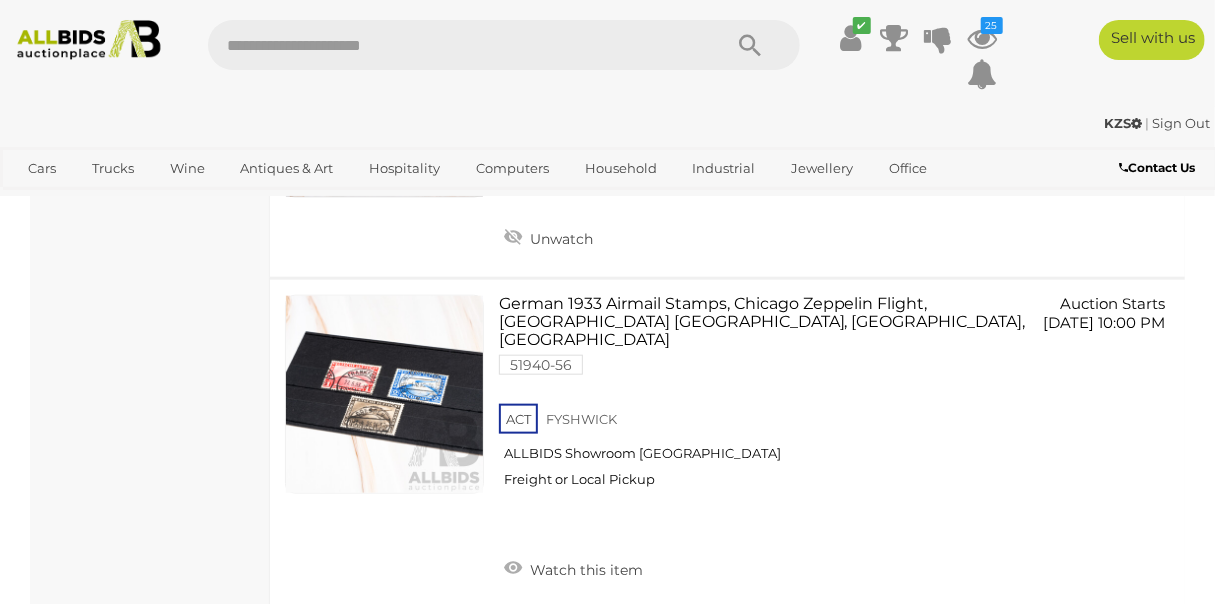 scroll, scrollTop: 815, scrollLeft: 0, axis: vertical 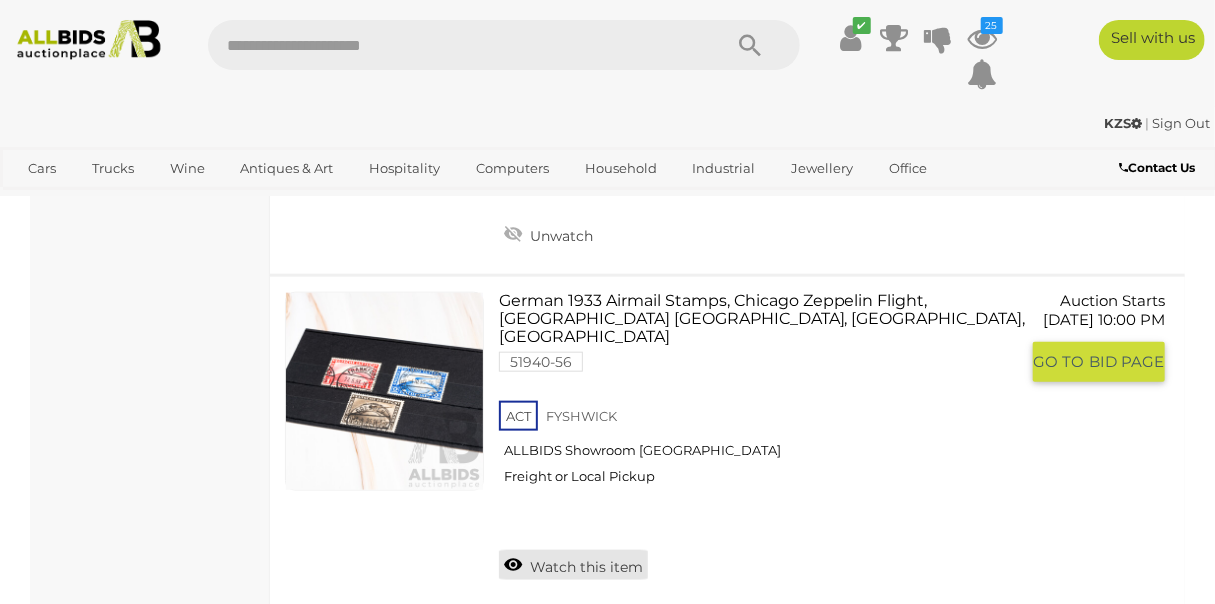 click on "Watch this item" at bounding box center [573, 565] 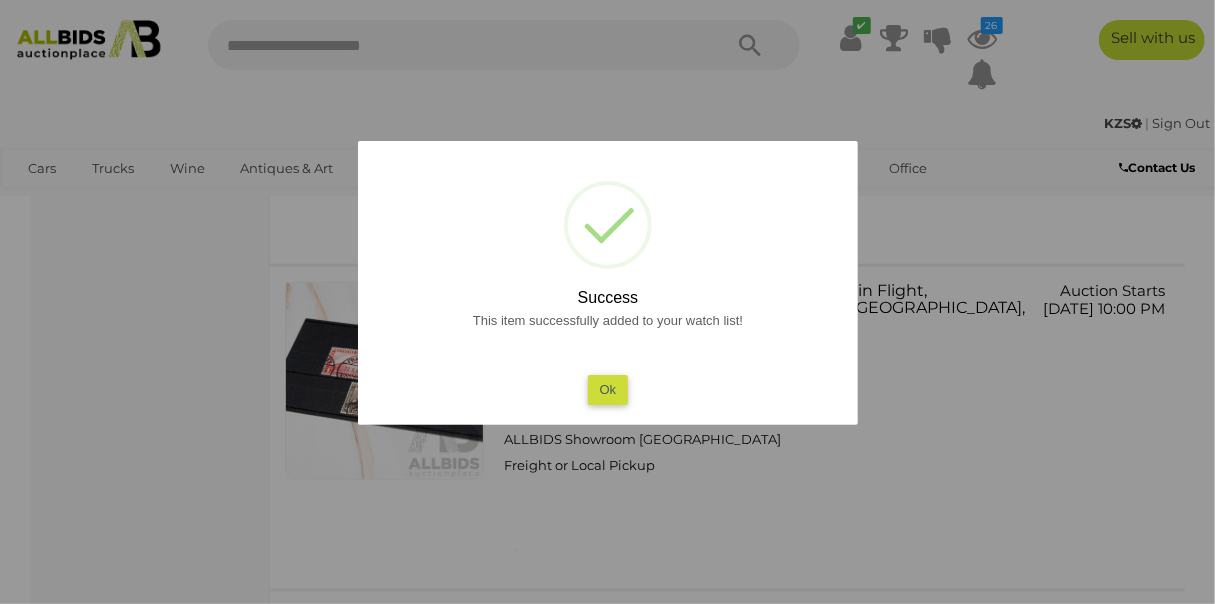 click on "Ok" at bounding box center [607, 389] 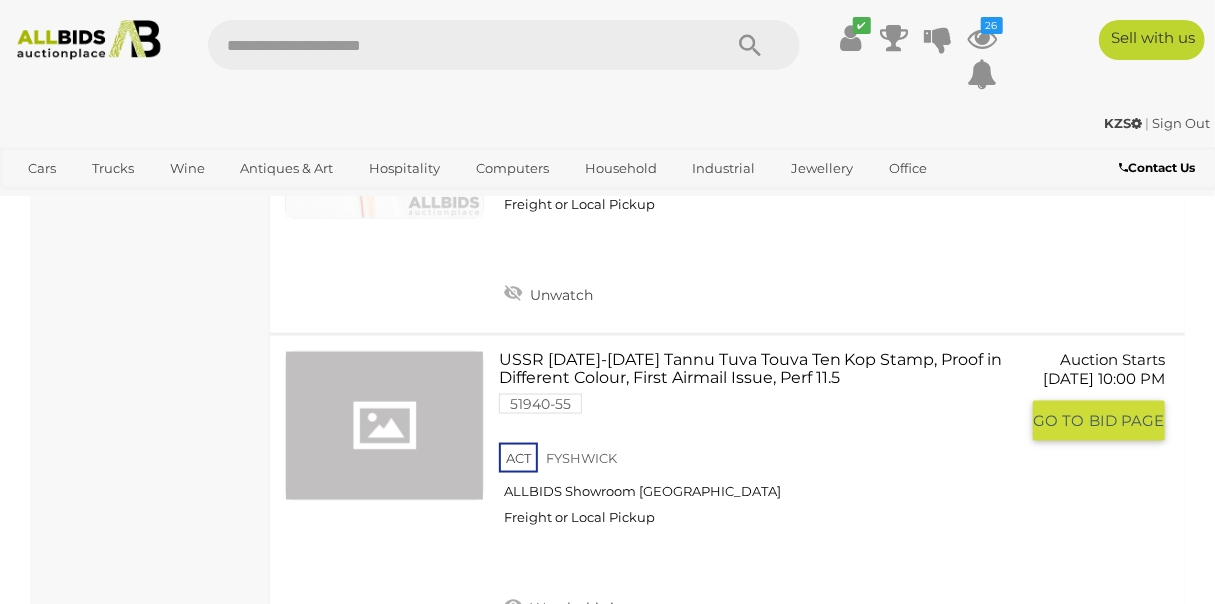 scroll, scrollTop: 1178, scrollLeft: 0, axis: vertical 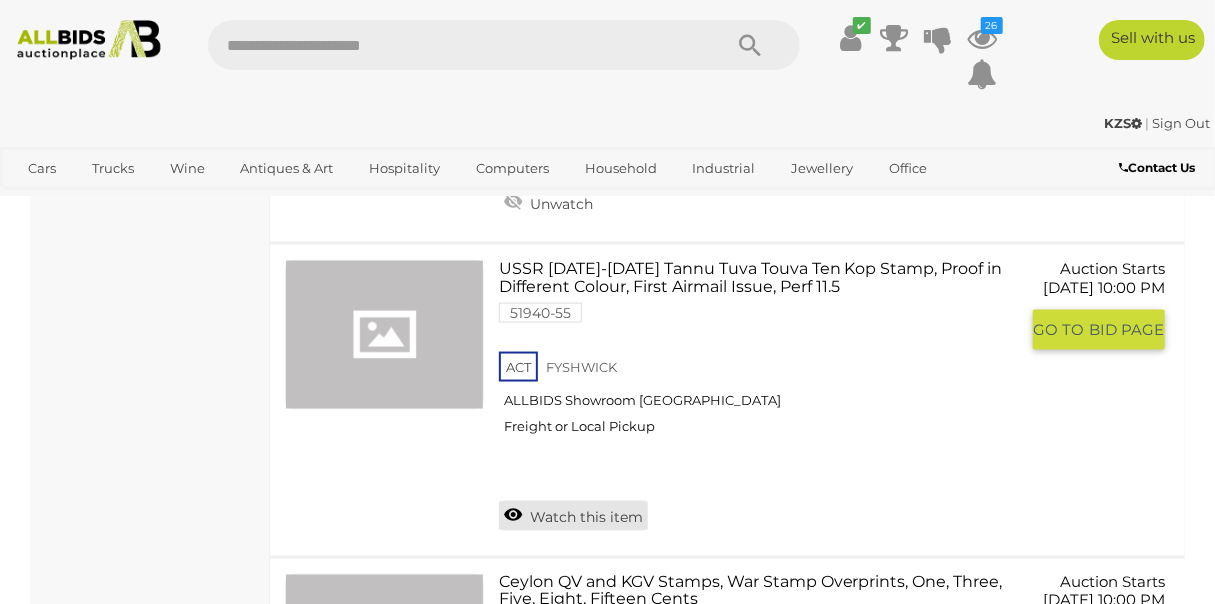 click on "Watch this item" at bounding box center (573, 516) 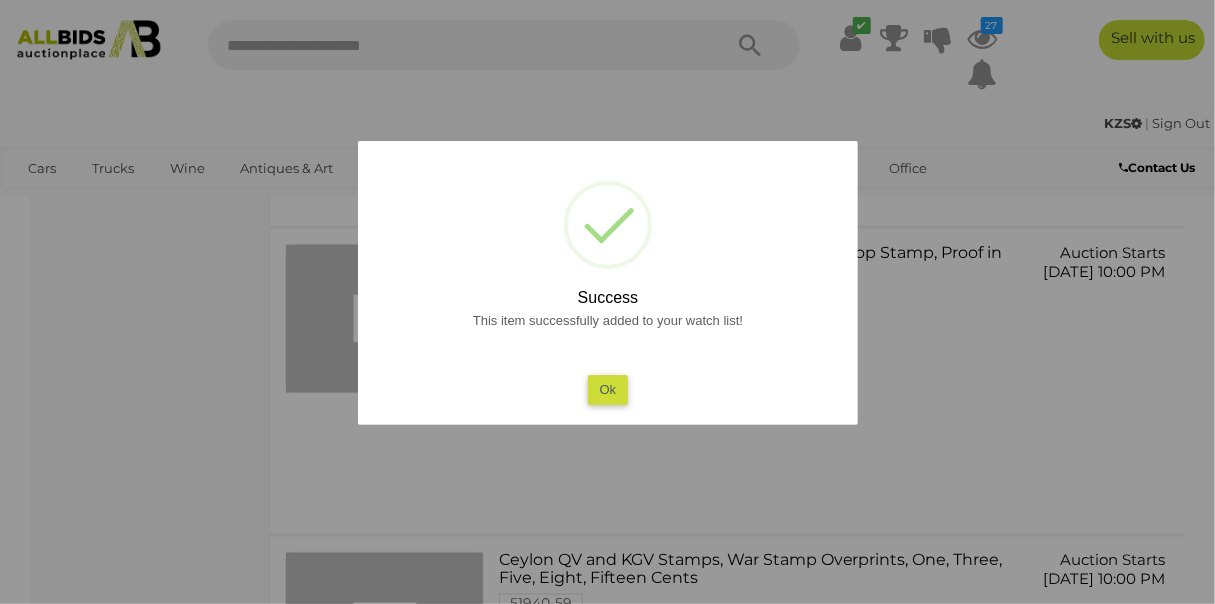 click on "Ok" at bounding box center (607, 389) 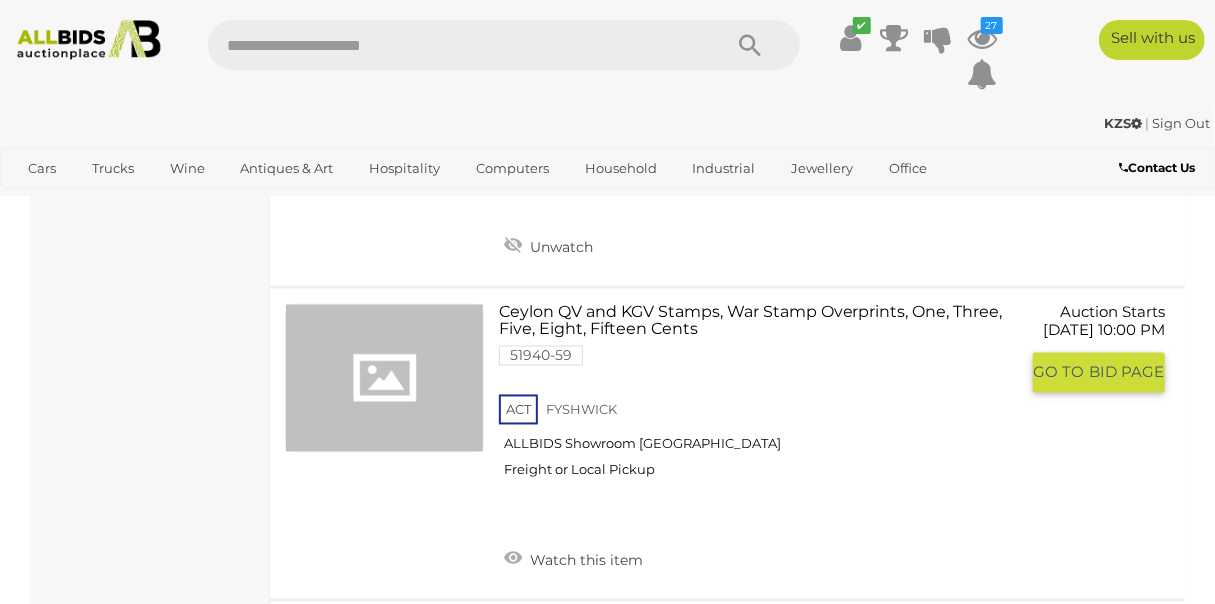 scroll, scrollTop: 1449, scrollLeft: 0, axis: vertical 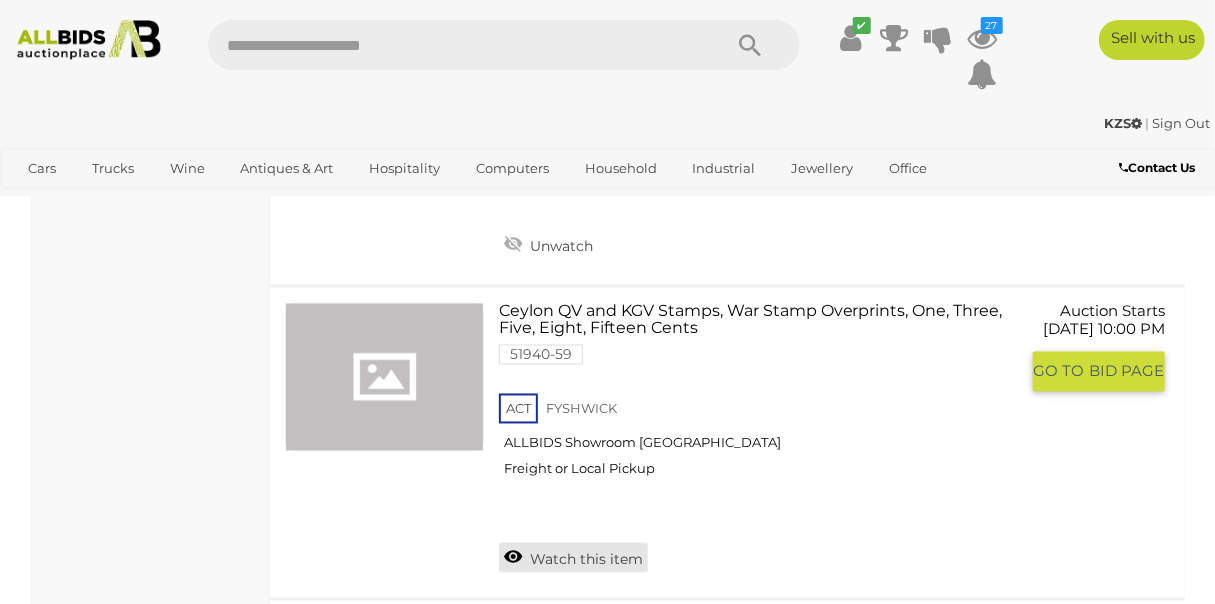 click on "Watch this item" at bounding box center [573, 558] 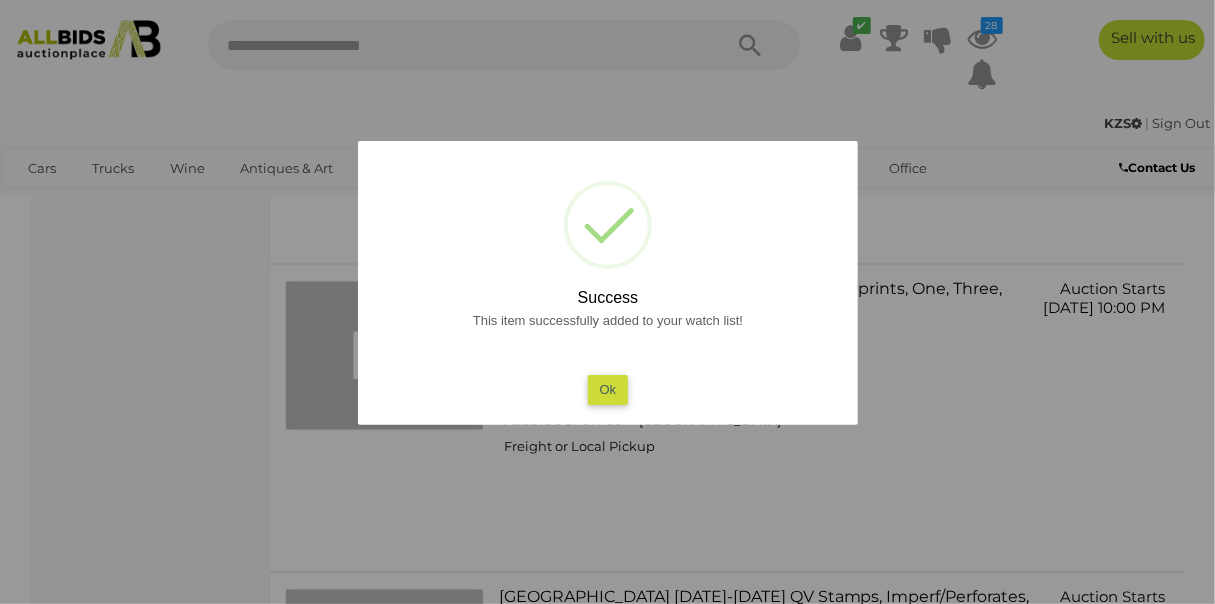 click on "Ok" at bounding box center [607, 389] 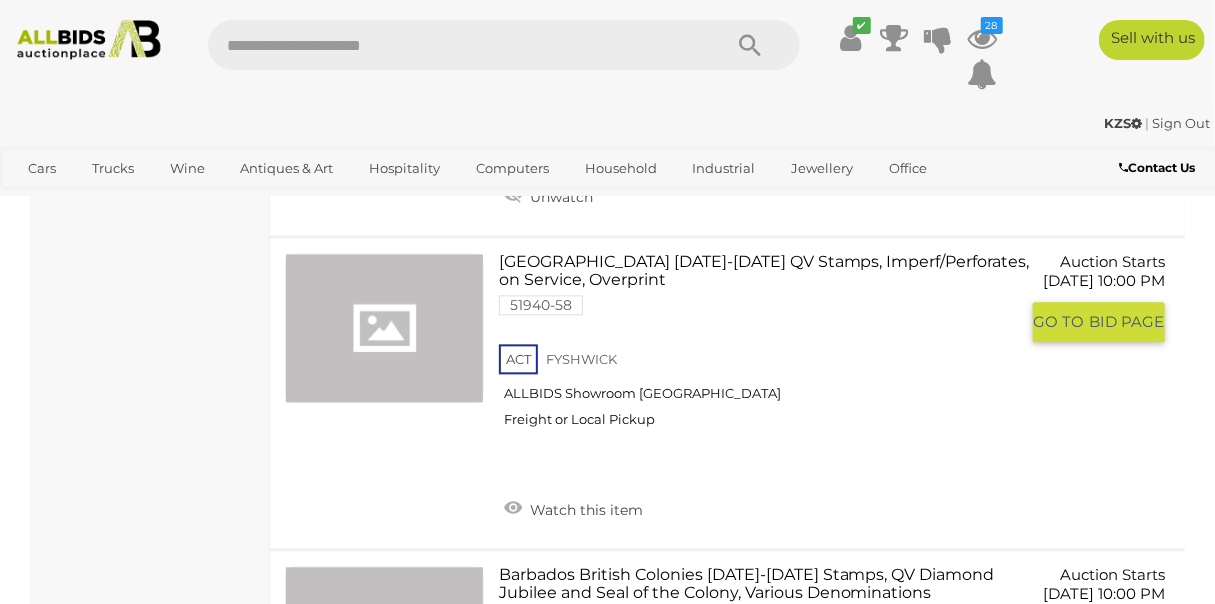 scroll, scrollTop: 1812, scrollLeft: 0, axis: vertical 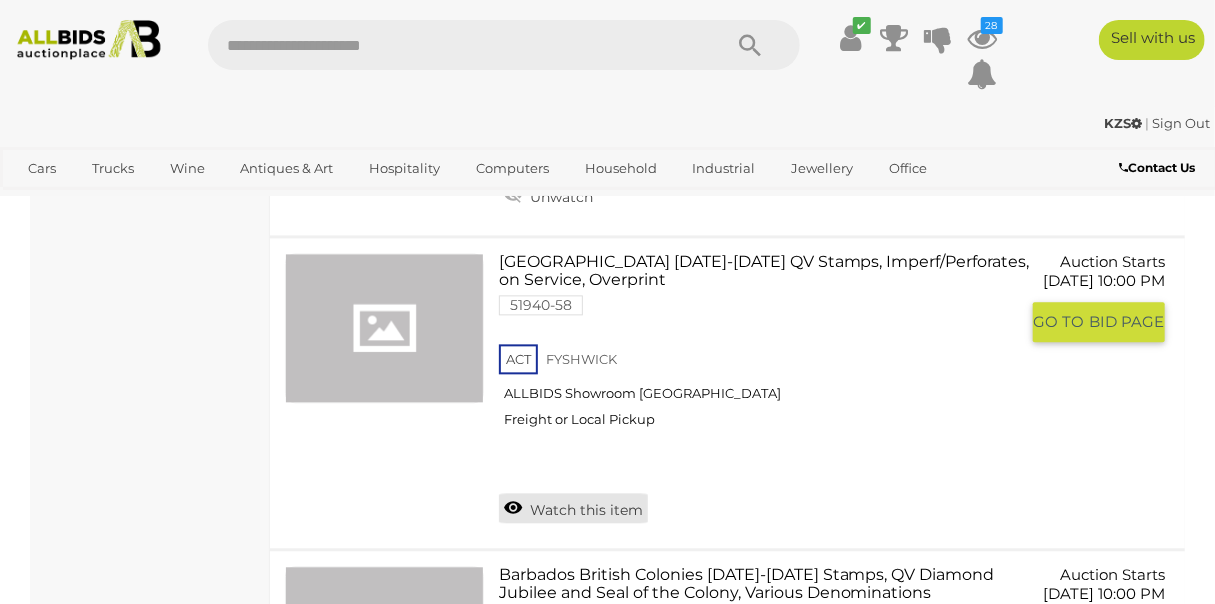 click on "Watch this item" at bounding box center [573, 508] 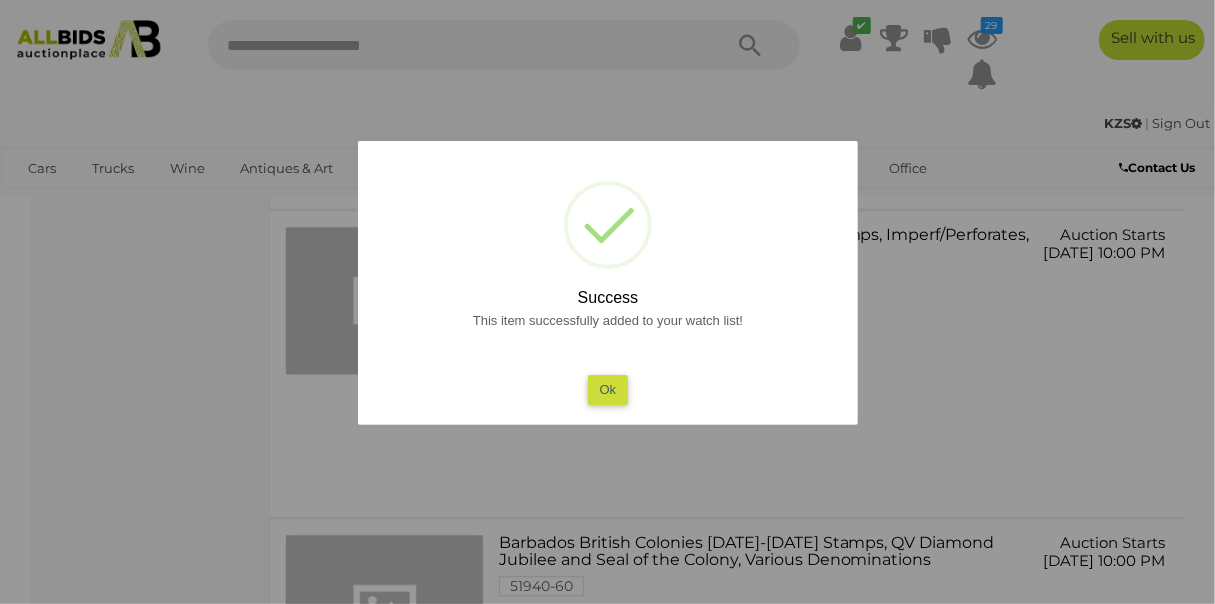 click on "Ok" at bounding box center [607, 389] 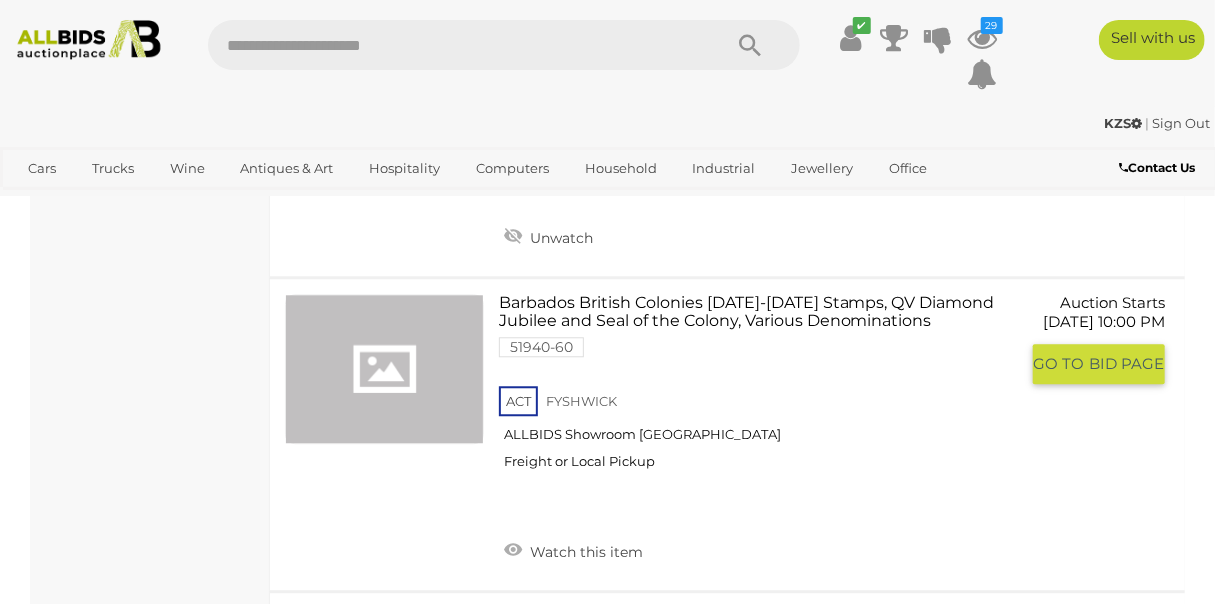 scroll, scrollTop: 2174, scrollLeft: 0, axis: vertical 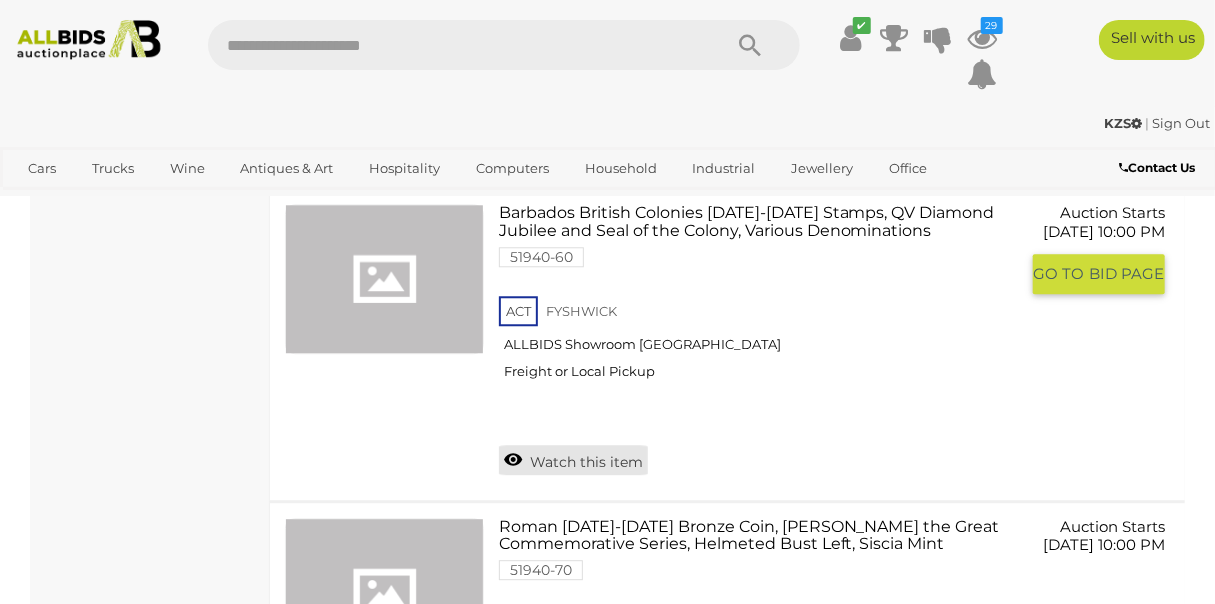 click on "Watch this item" at bounding box center [573, 460] 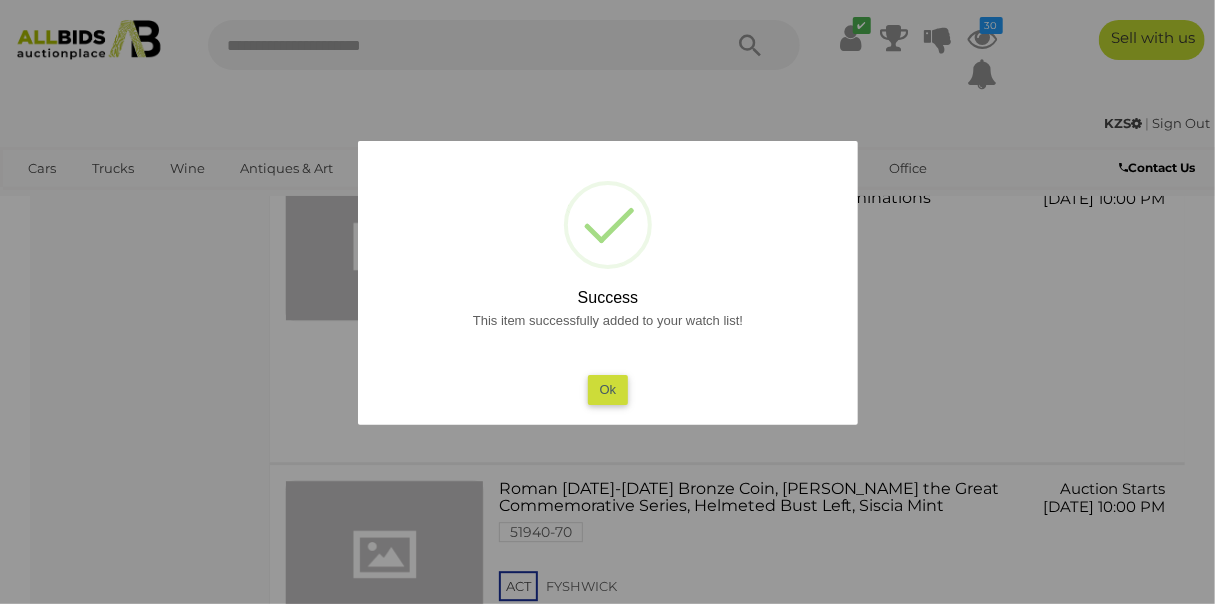 click on "Ok" at bounding box center (607, 389) 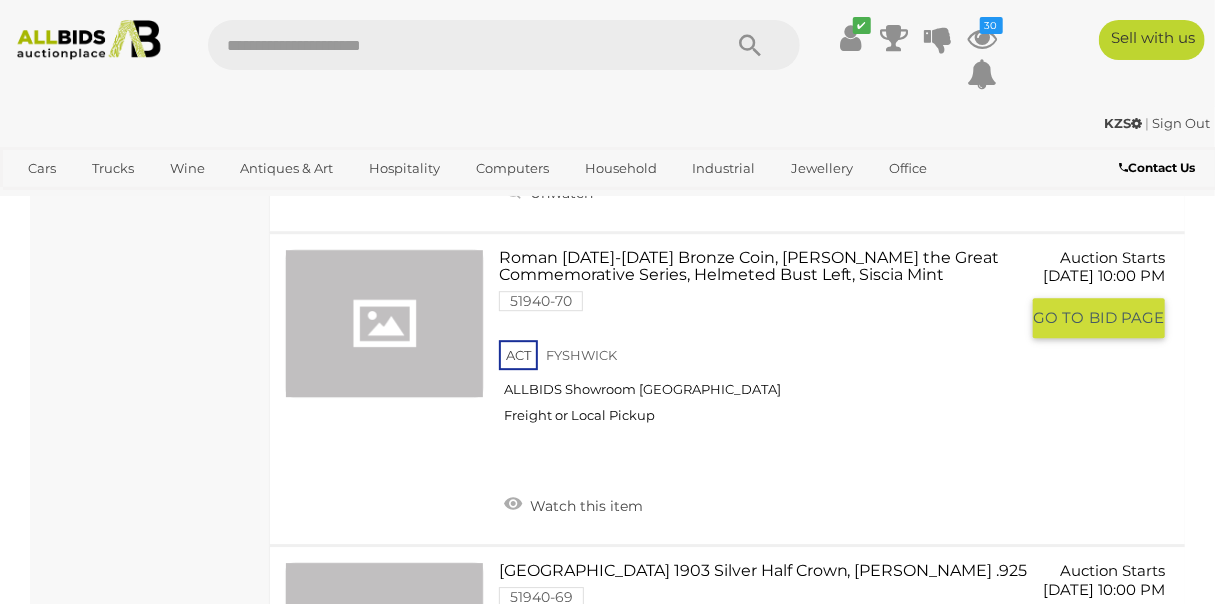 scroll, scrollTop: 2446, scrollLeft: 0, axis: vertical 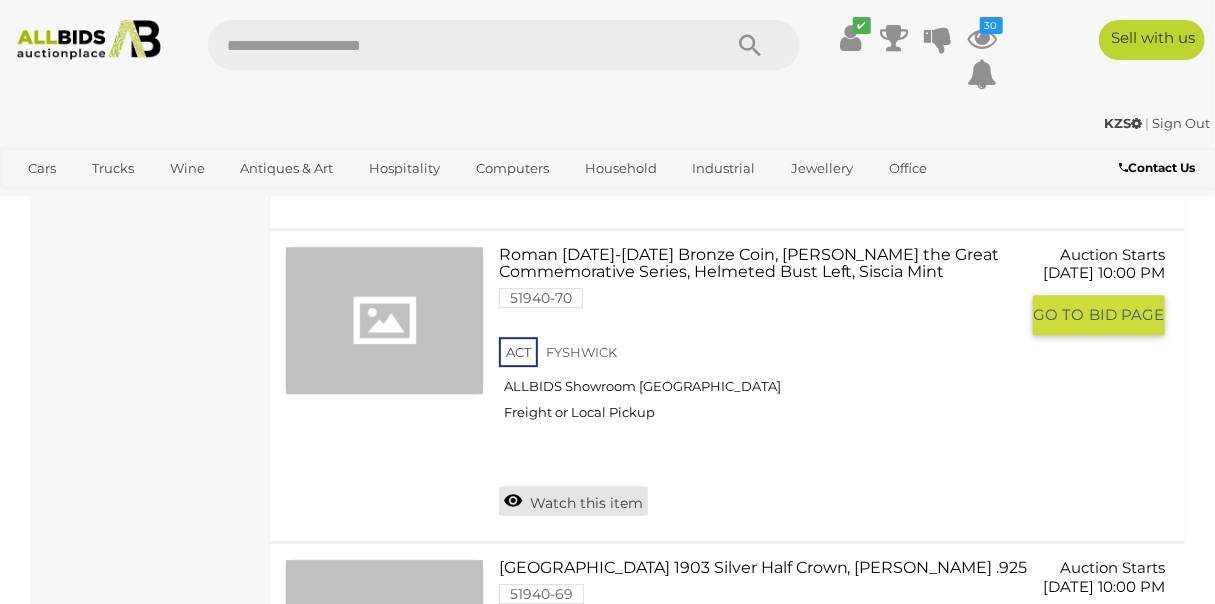 click on "Watch this item" at bounding box center [573, 501] 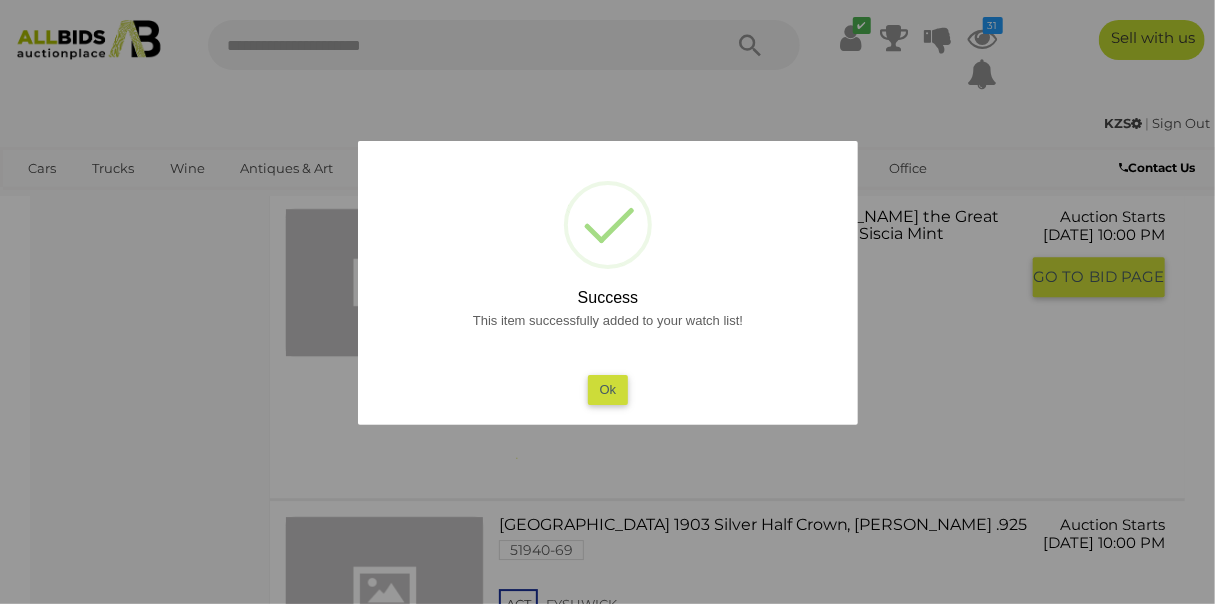 click on "Ok" at bounding box center (607, 389) 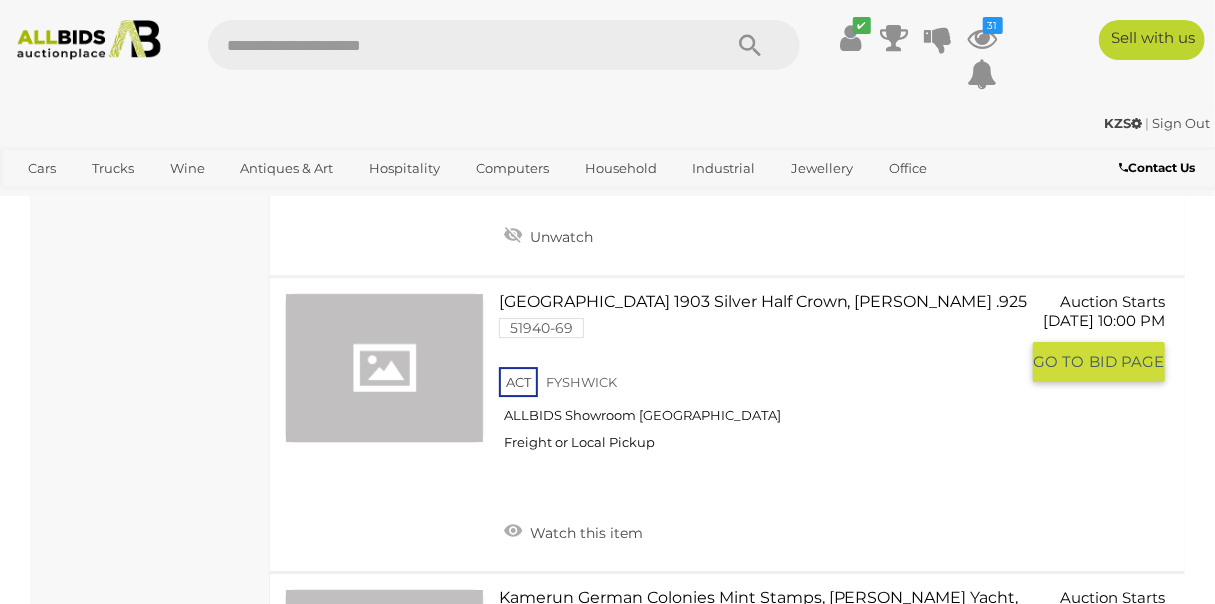scroll, scrollTop: 2718, scrollLeft: 0, axis: vertical 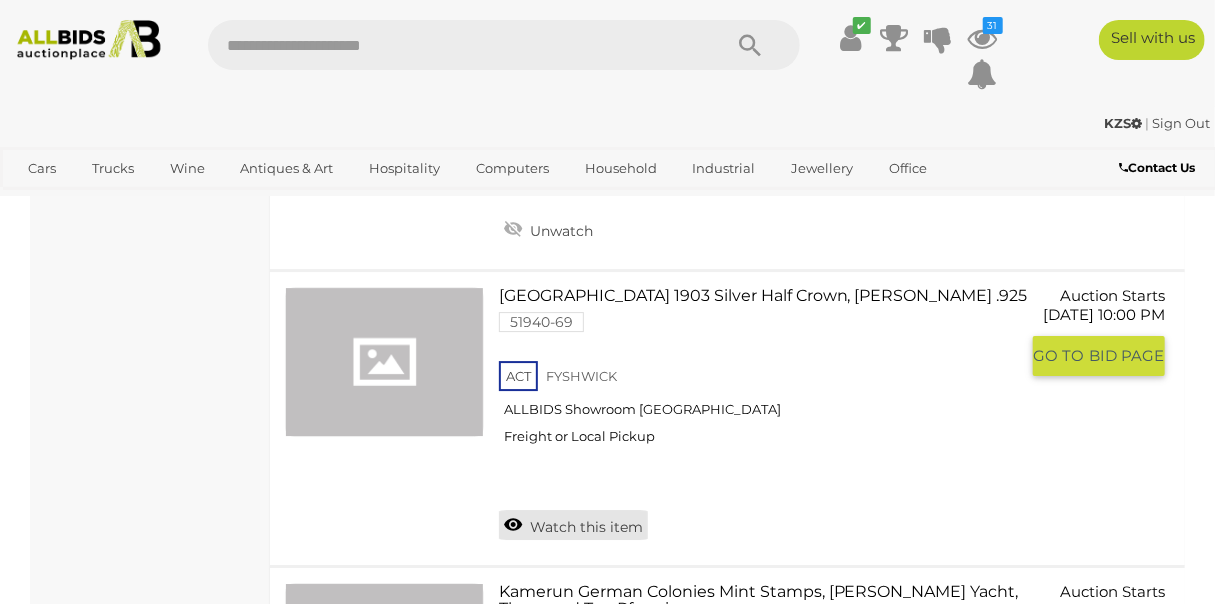 click on "Watch this item" at bounding box center (573, 525) 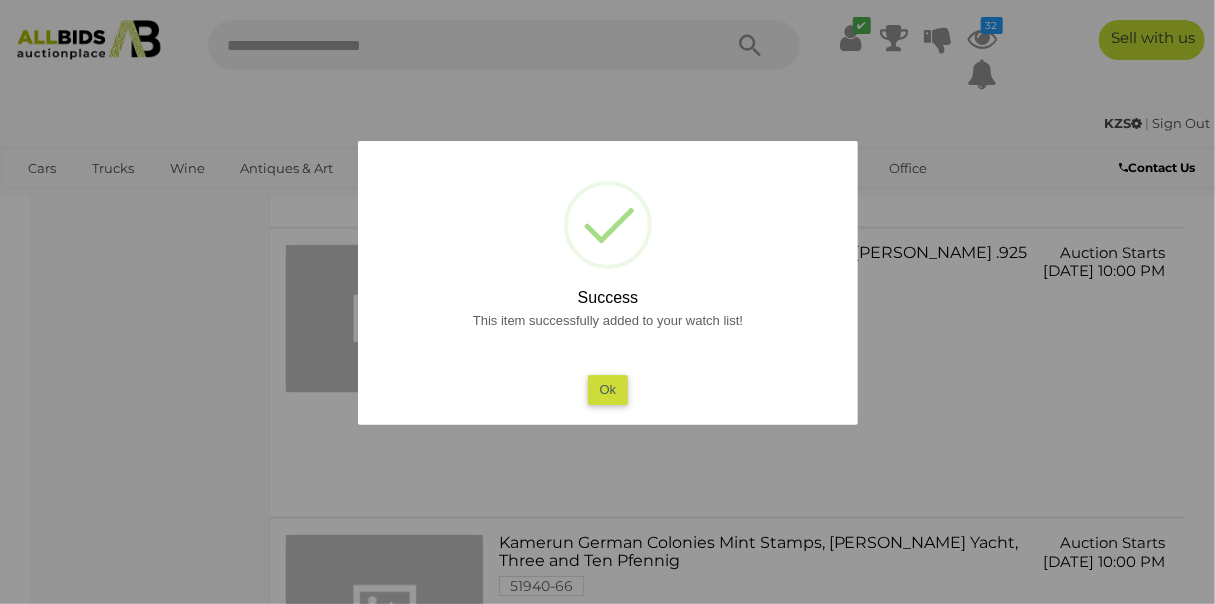 click on "Ok" at bounding box center (607, 389) 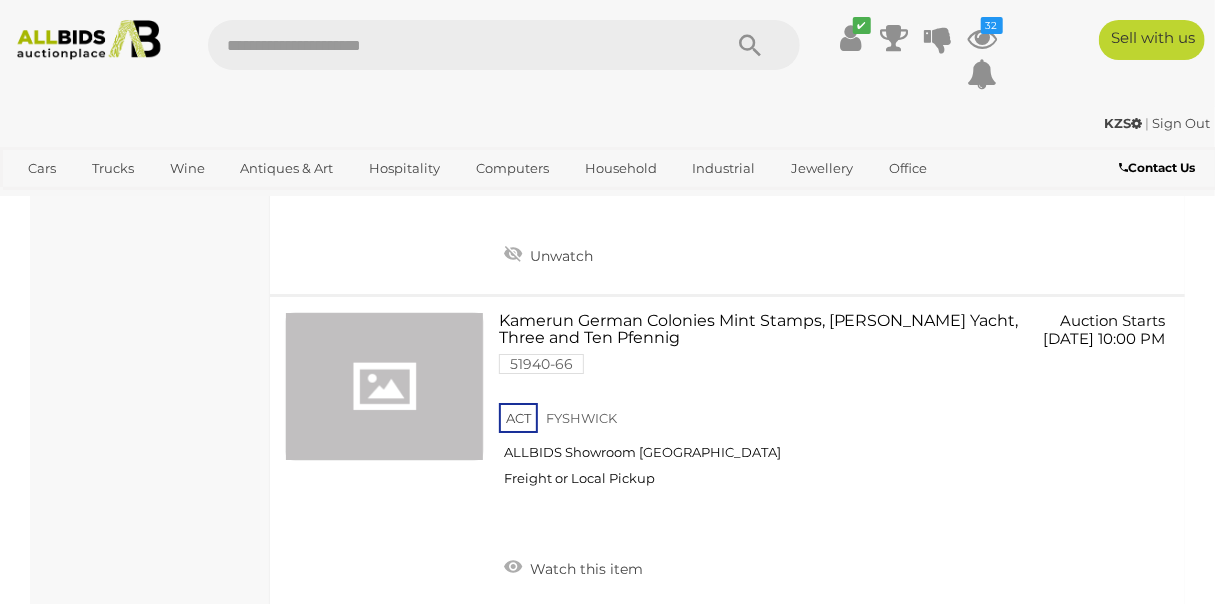 scroll, scrollTop: 2990, scrollLeft: 0, axis: vertical 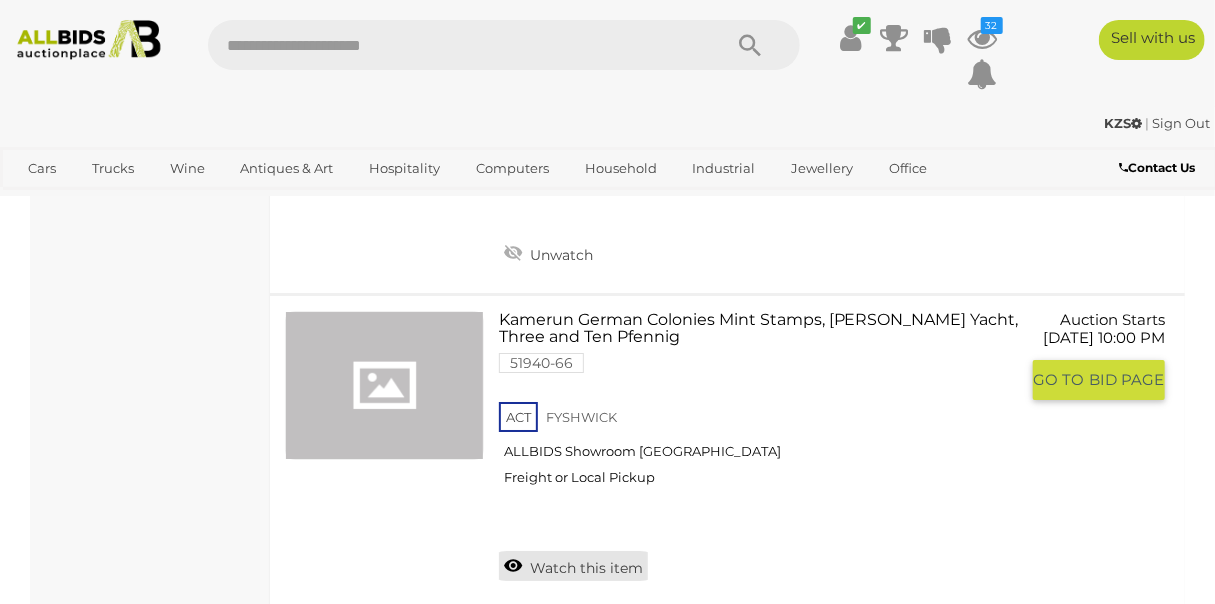 click on "Watch this item" at bounding box center (573, 566) 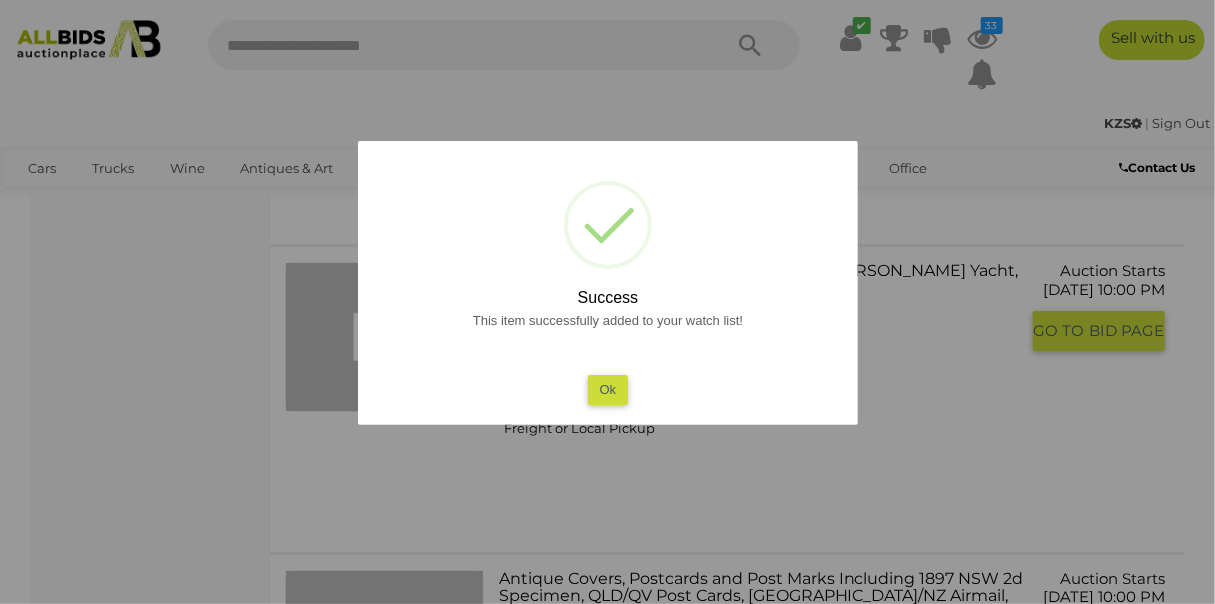 click on "Ok" at bounding box center [607, 389] 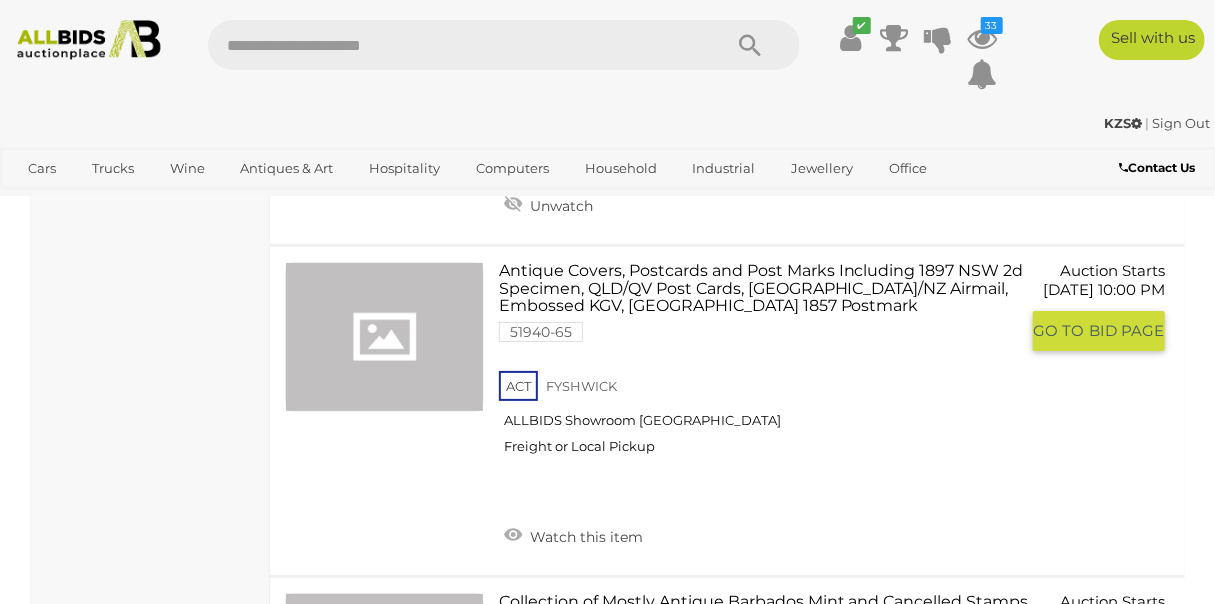 scroll, scrollTop: 3353, scrollLeft: 0, axis: vertical 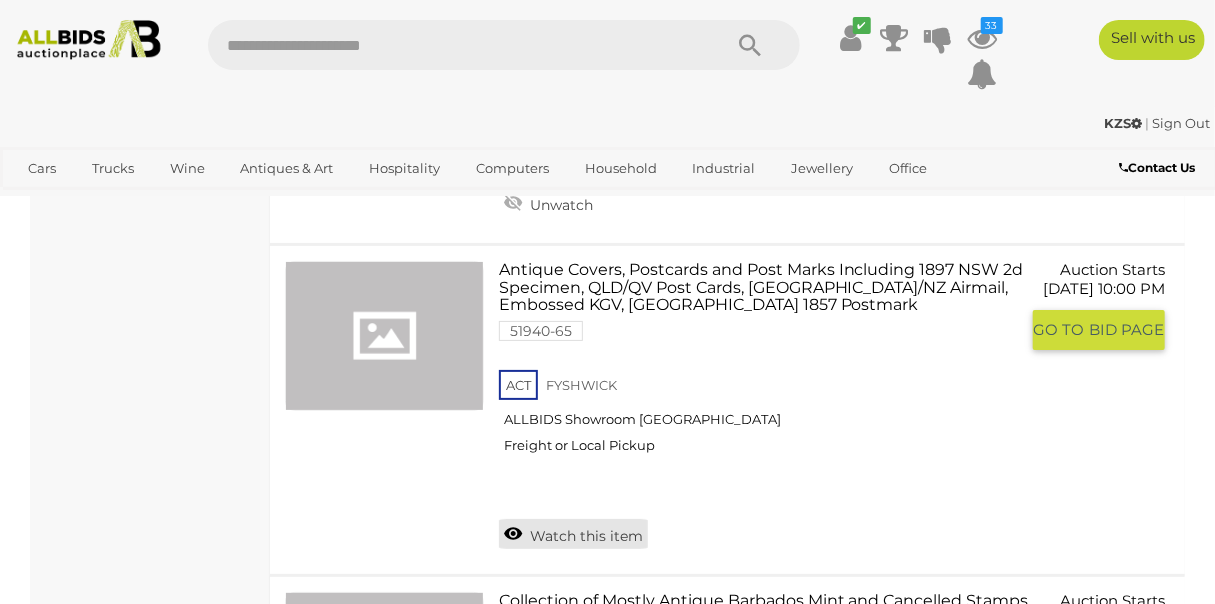click on "Watch this item" at bounding box center [573, 534] 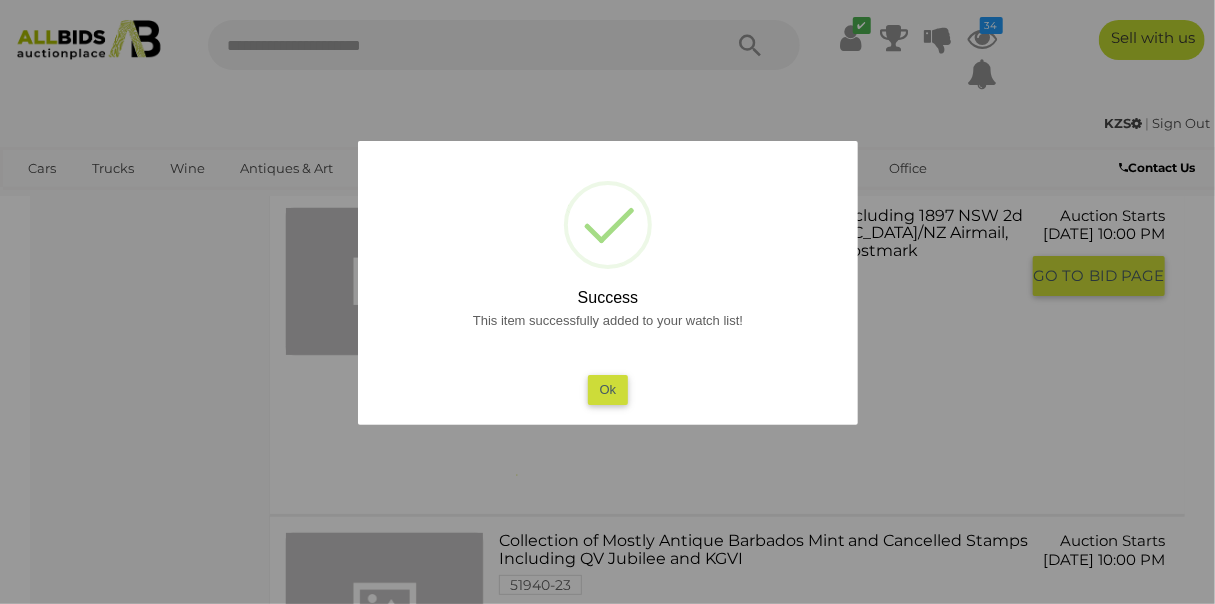 click on "Ok" at bounding box center [607, 389] 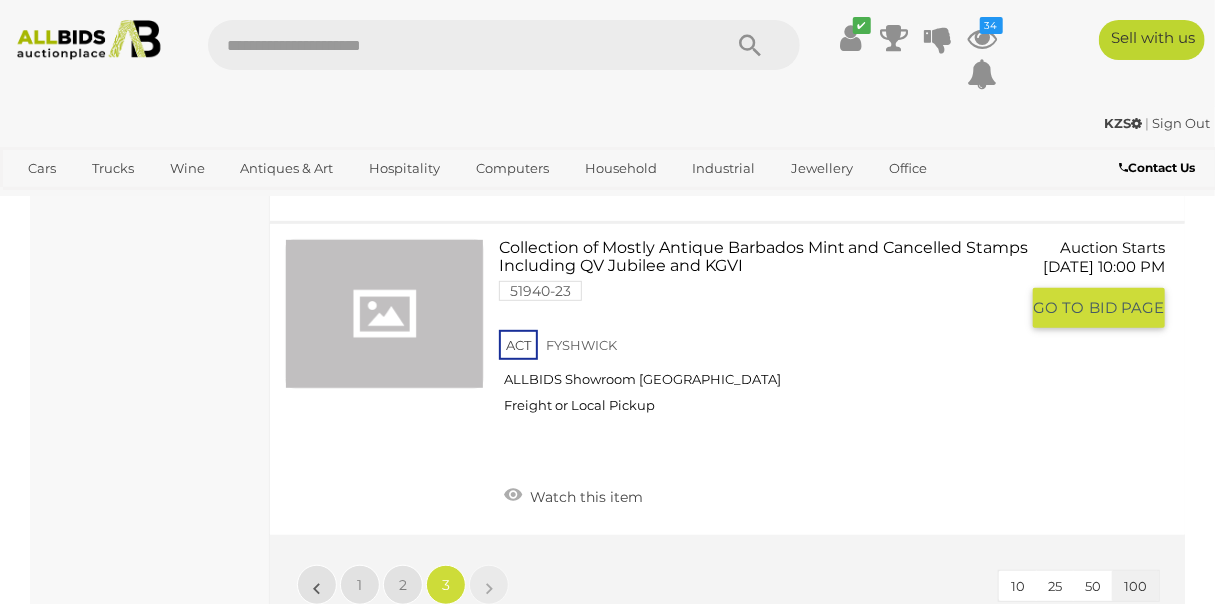 scroll, scrollTop: 3715, scrollLeft: 0, axis: vertical 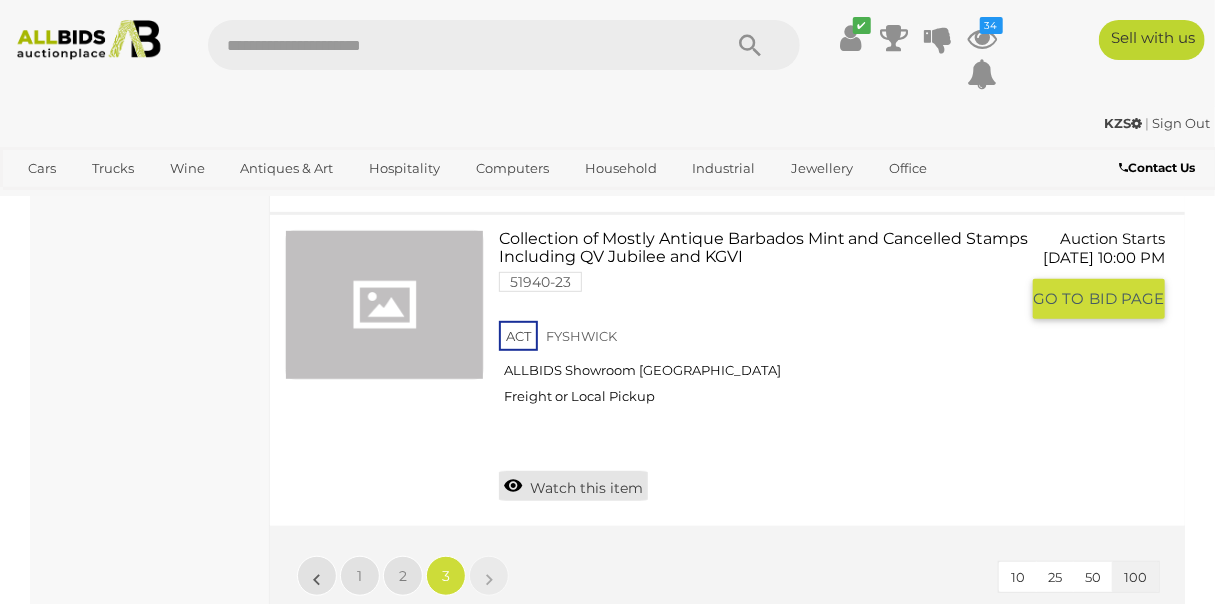 click on "Watch this item" at bounding box center (573, 486) 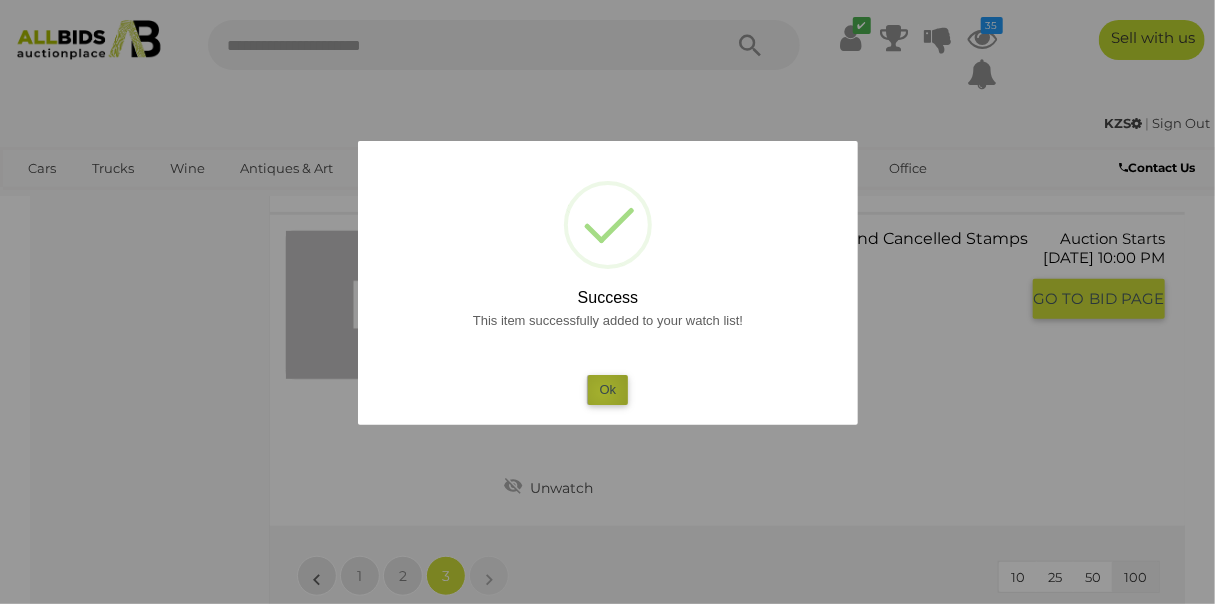 click on "Ok" at bounding box center (607, 389) 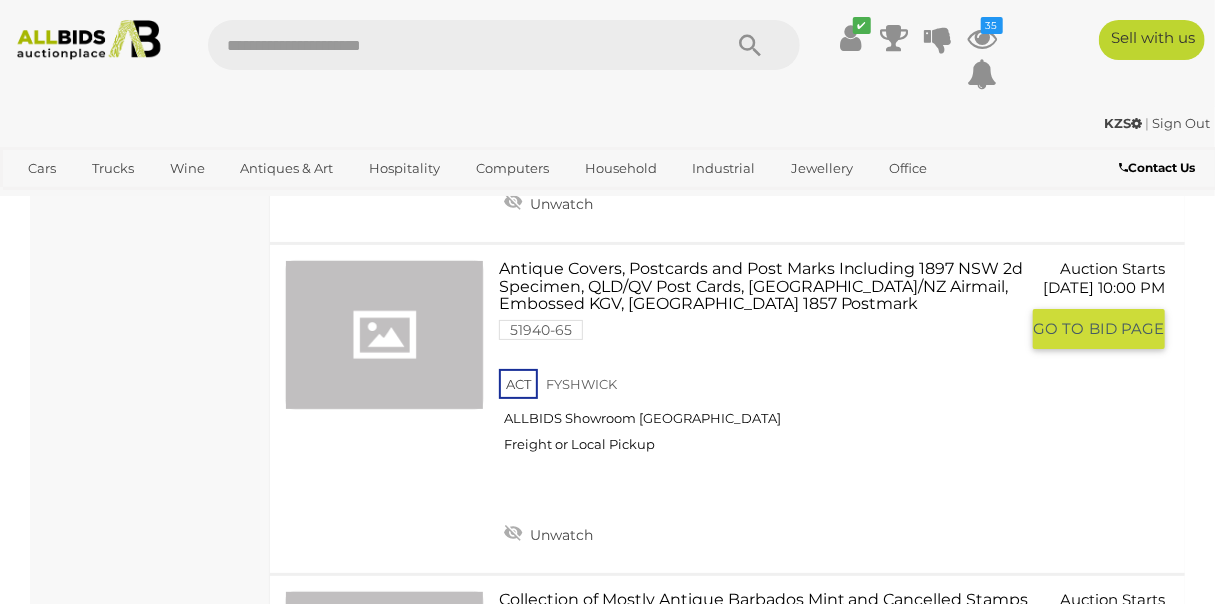scroll, scrollTop: 3353, scrollLeft: 0, axis: vertical 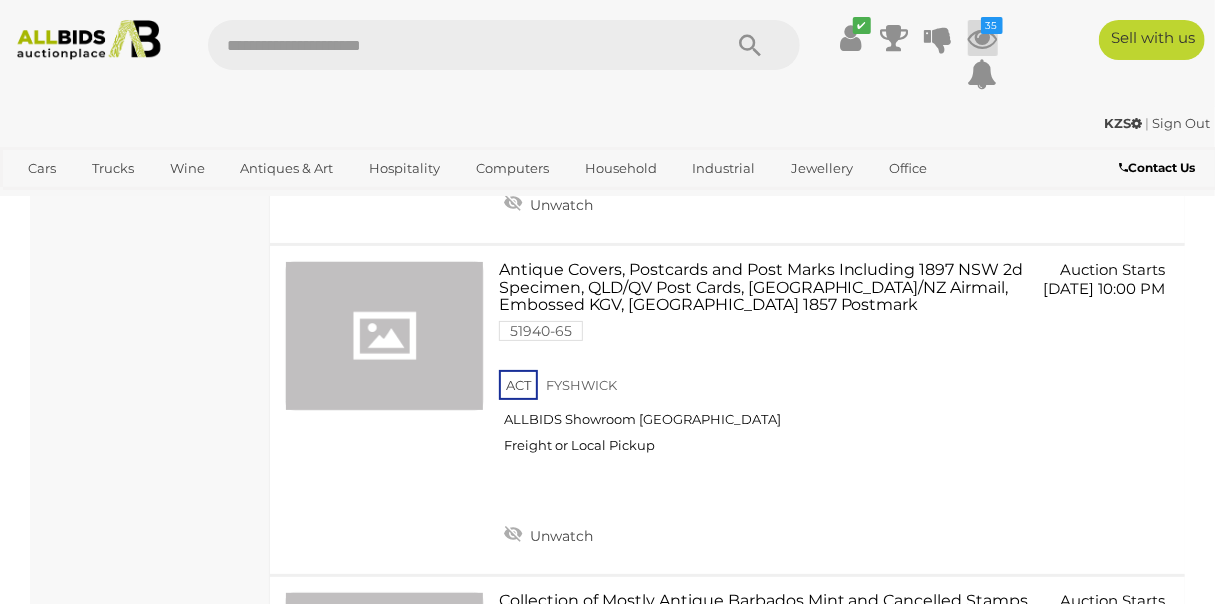 click at bounding box center (983, 38) 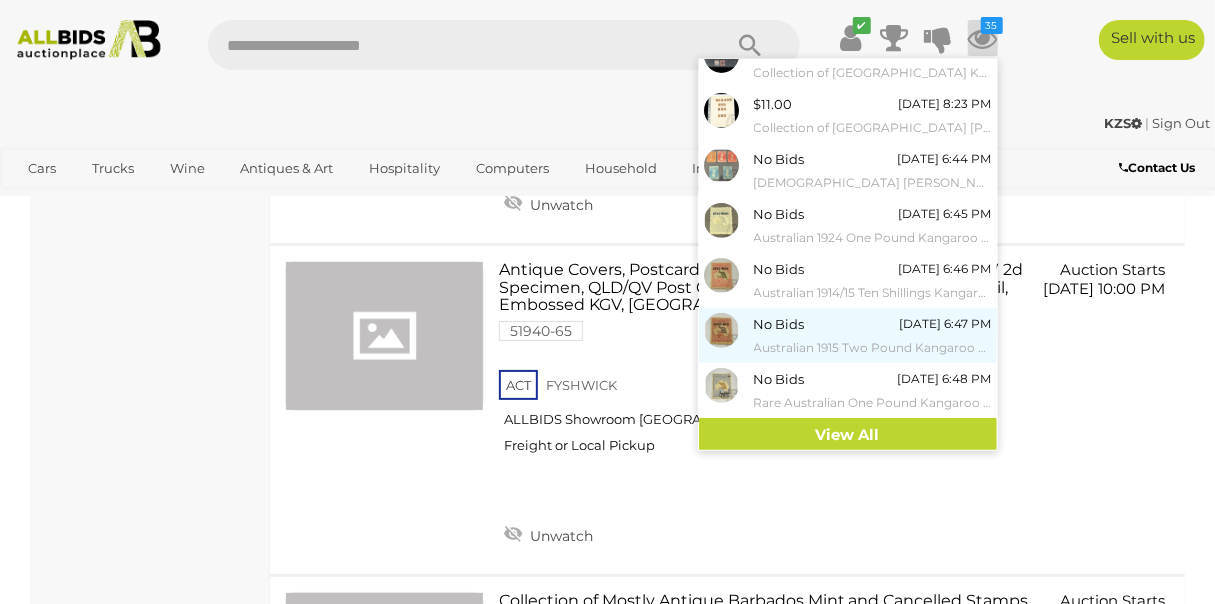 scroll, scrollTop: 243, scrollLeft: 0, axis: vertical 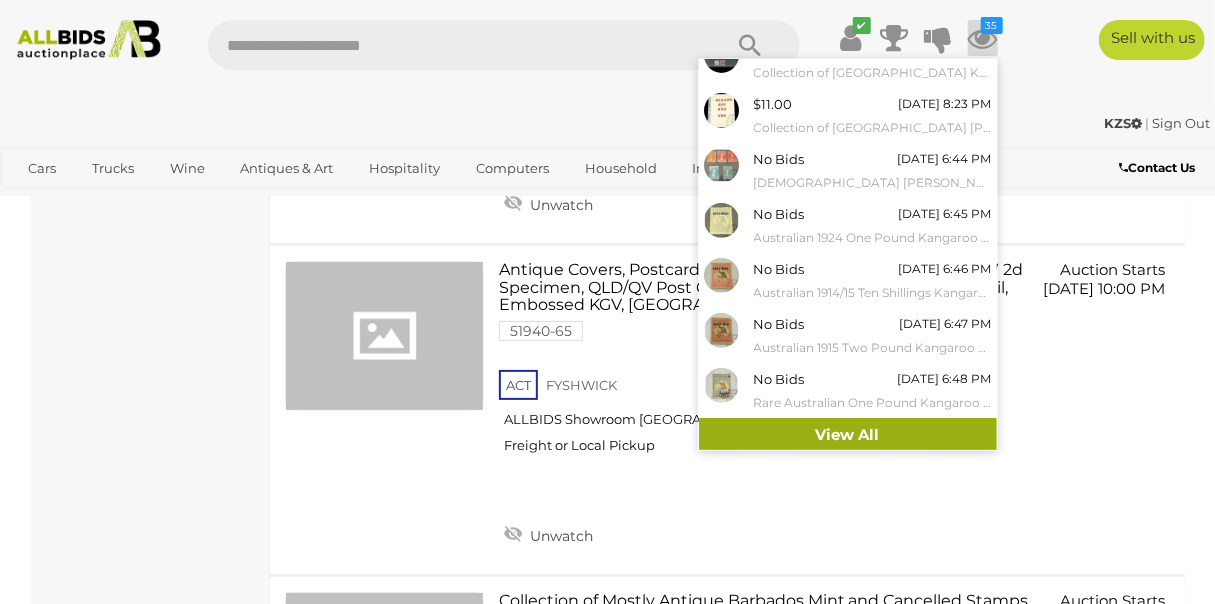 click on "View All" at bounding box center [848, 435] 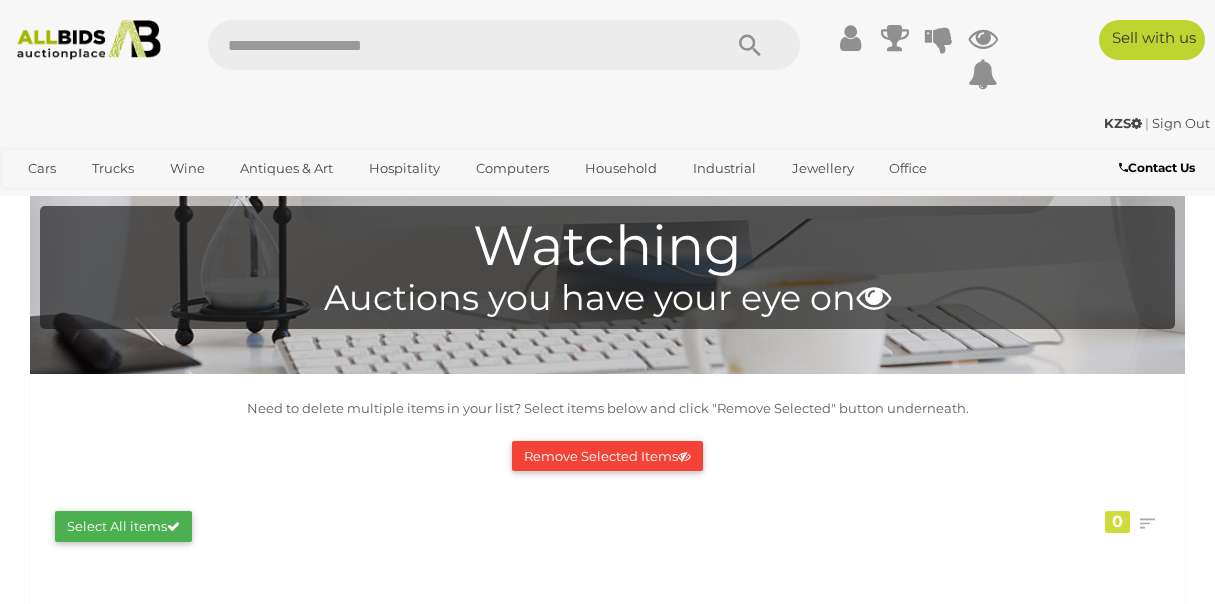 scroll, scrollTop: 0, scrollLeft: 0, axis: both 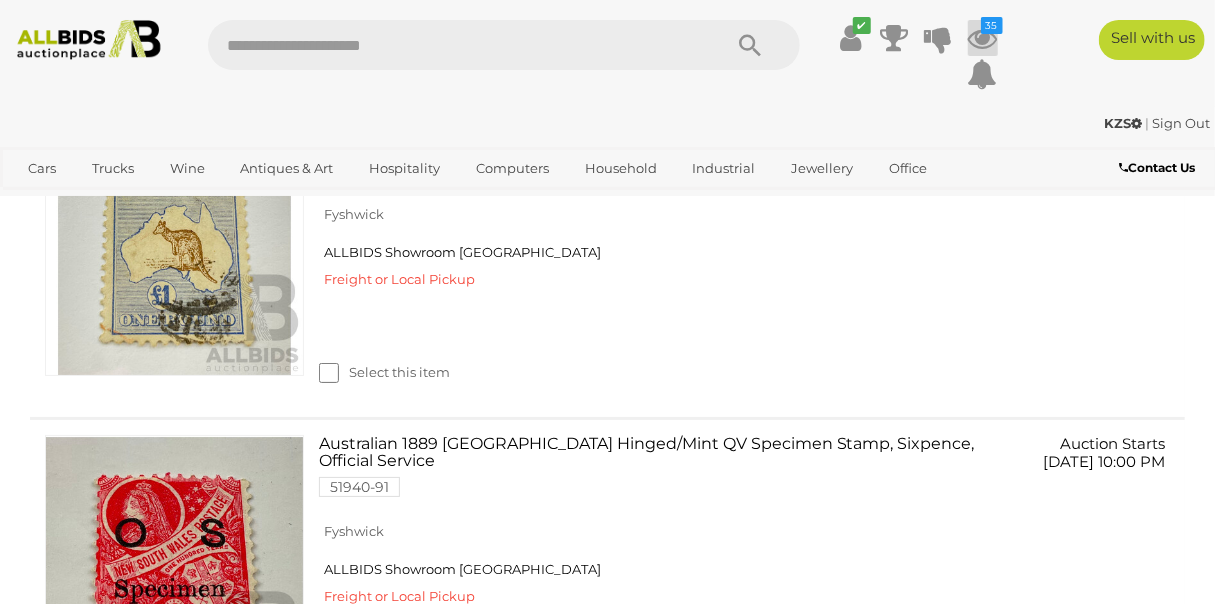 click on "35" at bounding box center (992, 25) 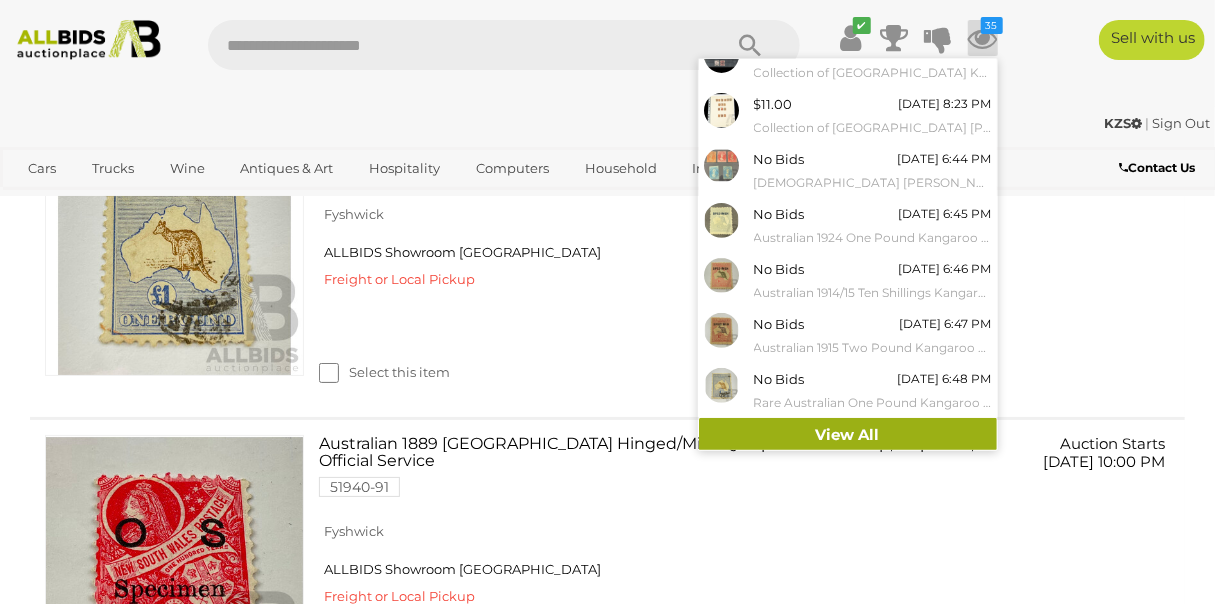 scroll, scrollTop: 243, scrollLeft: 0, axis: vertical 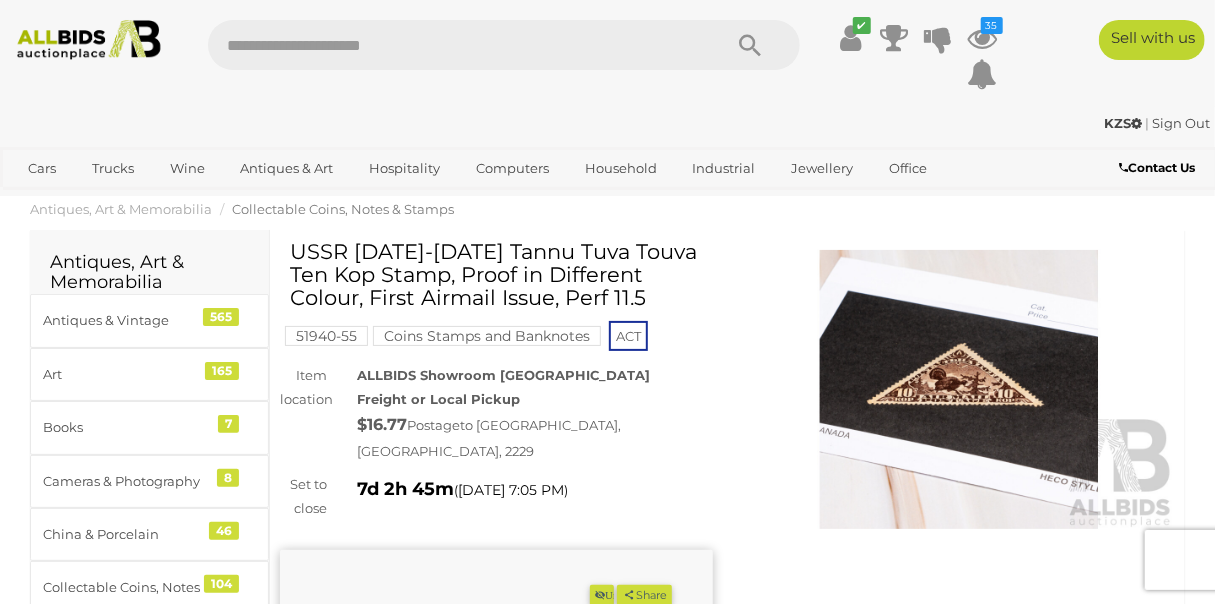 drag, startPoint x: 291, startPoint y: 251, endPoint x: 563, endPoint y: 298, distance: 276.0308 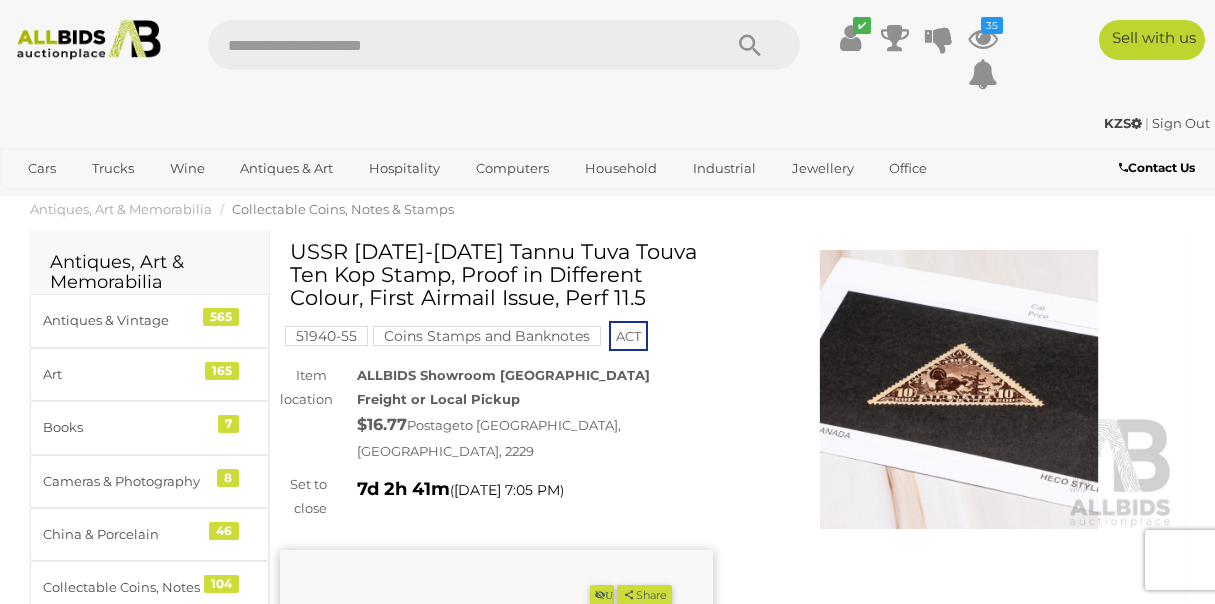 scroll, scrollTop: 0, scrollLeft: 0, axis: both 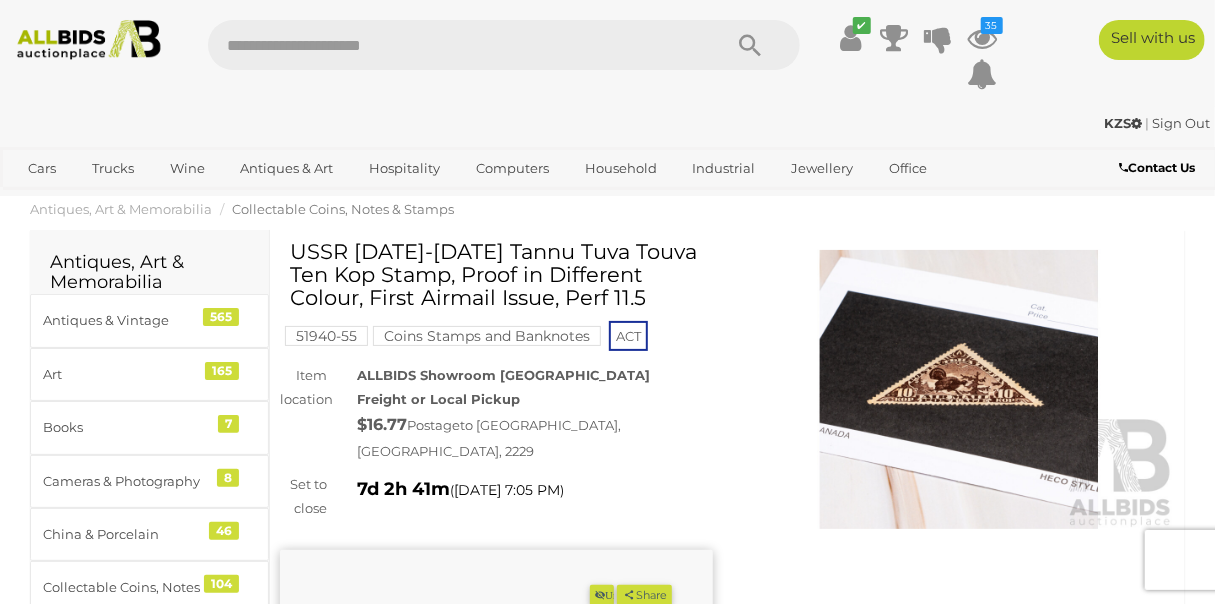 click at bounding box center [959, 389] 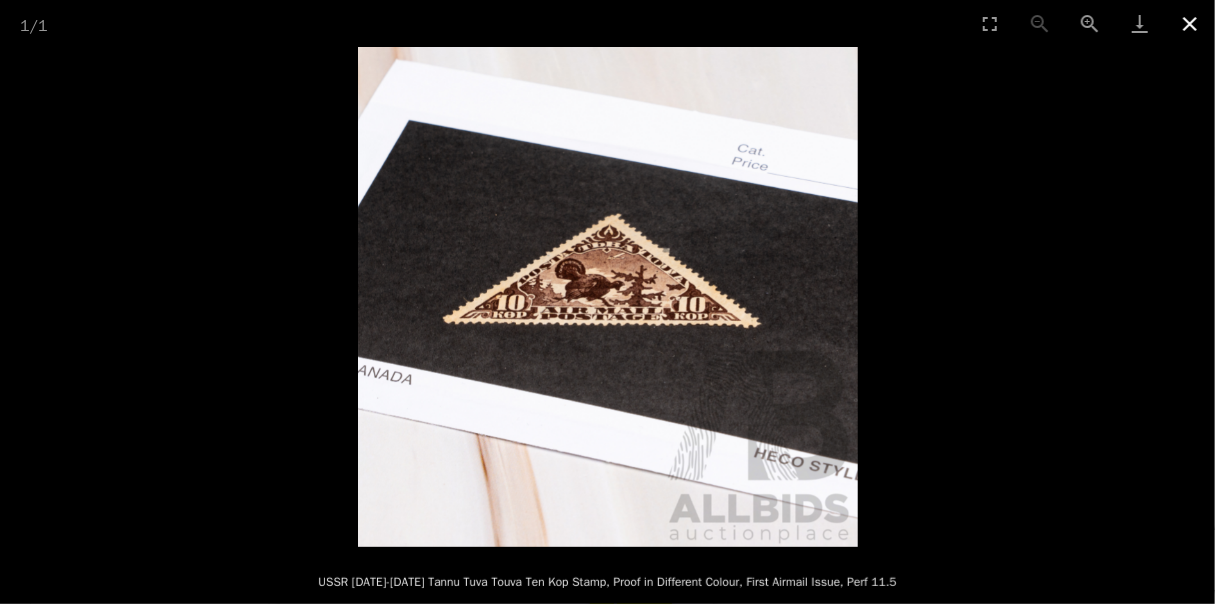 click at bounding box center [1190, 23] 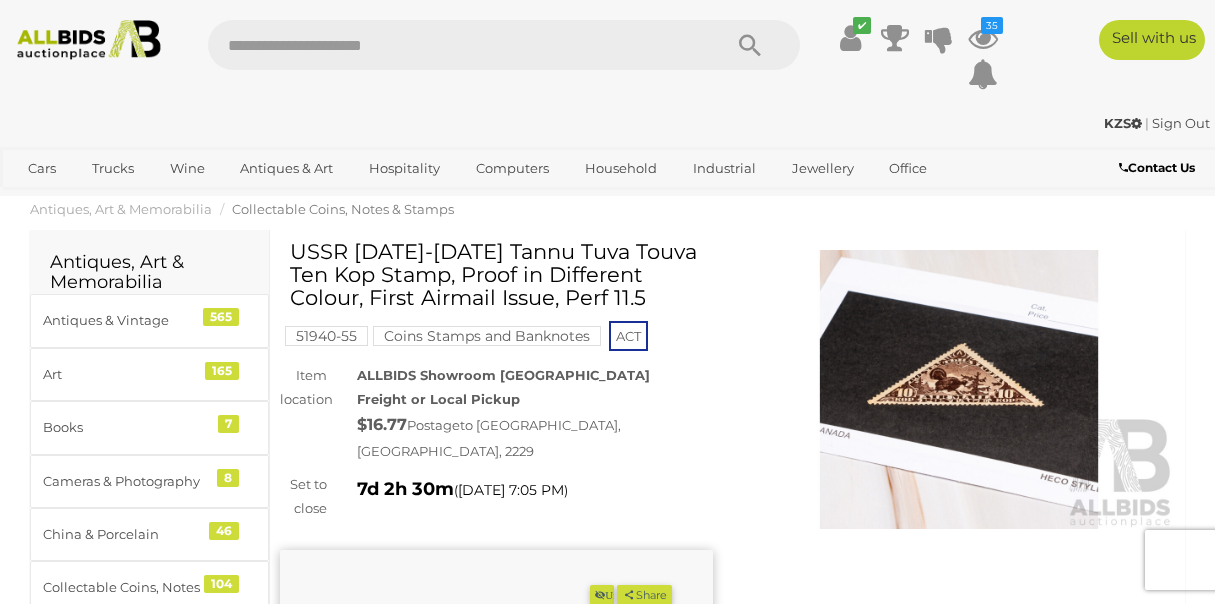 scroll, scrollTop: 0, scrollLeft: 0, axis: both 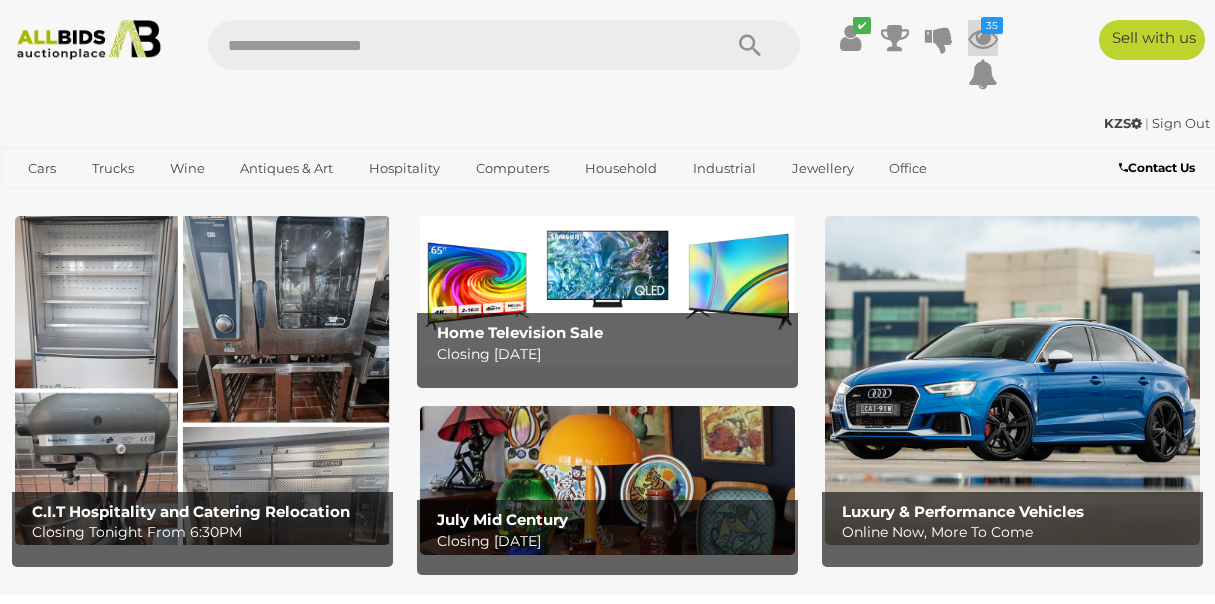 drag, startPoint x: 0, startPoint y: 0, endPoint x: 983, endPoint y: 40, distance: 983.8135 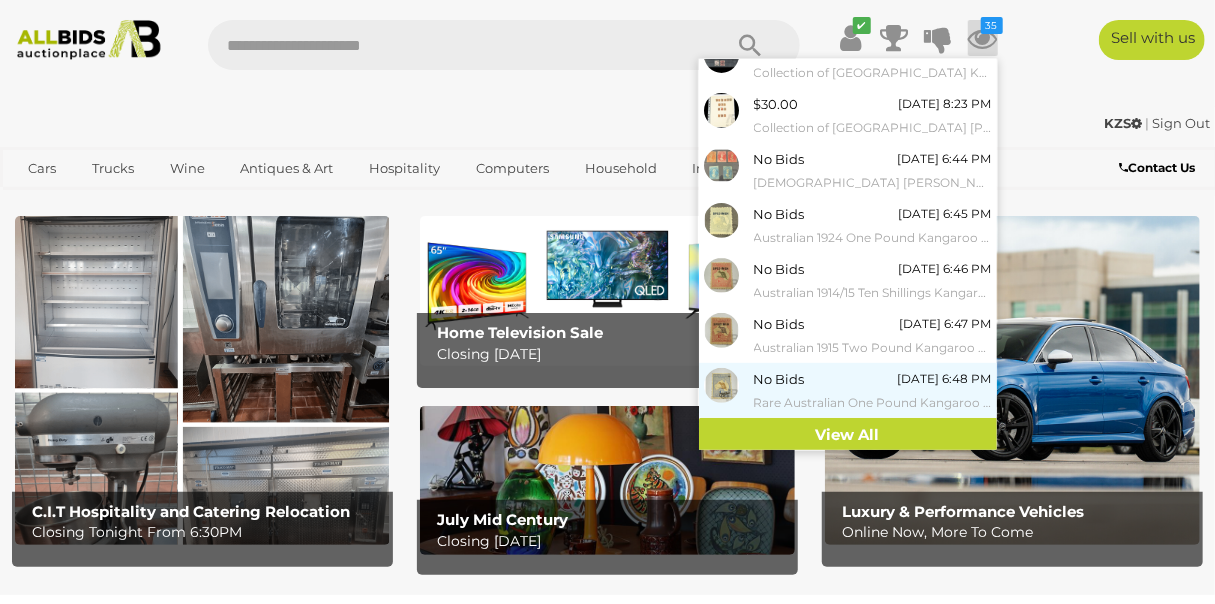 scroll, scrollTop: 243, scrollLeft: 0, axis: vertical 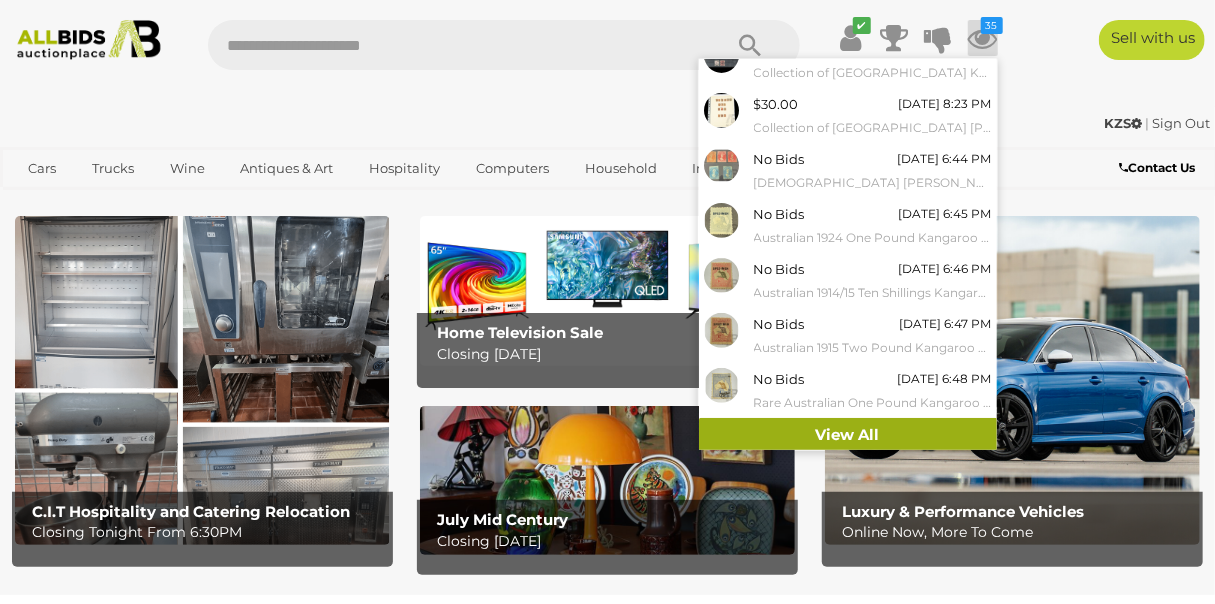 click on "View All" at bounding box center (848, 435) 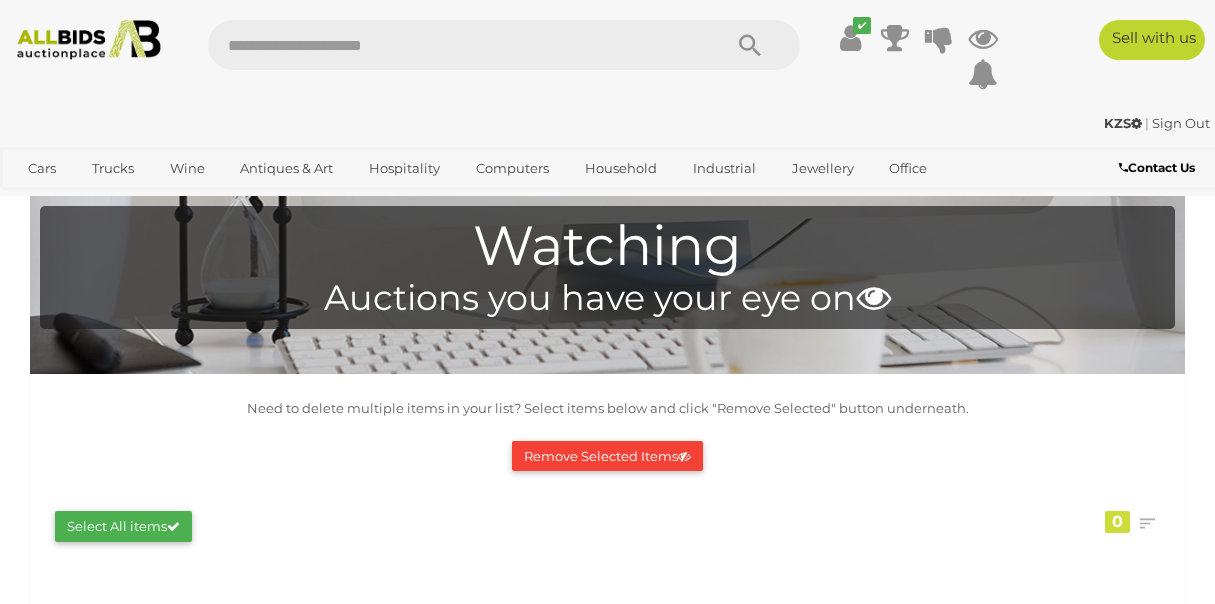 scroll, scrollTop: 0, scrollLeft: 0, axis: both 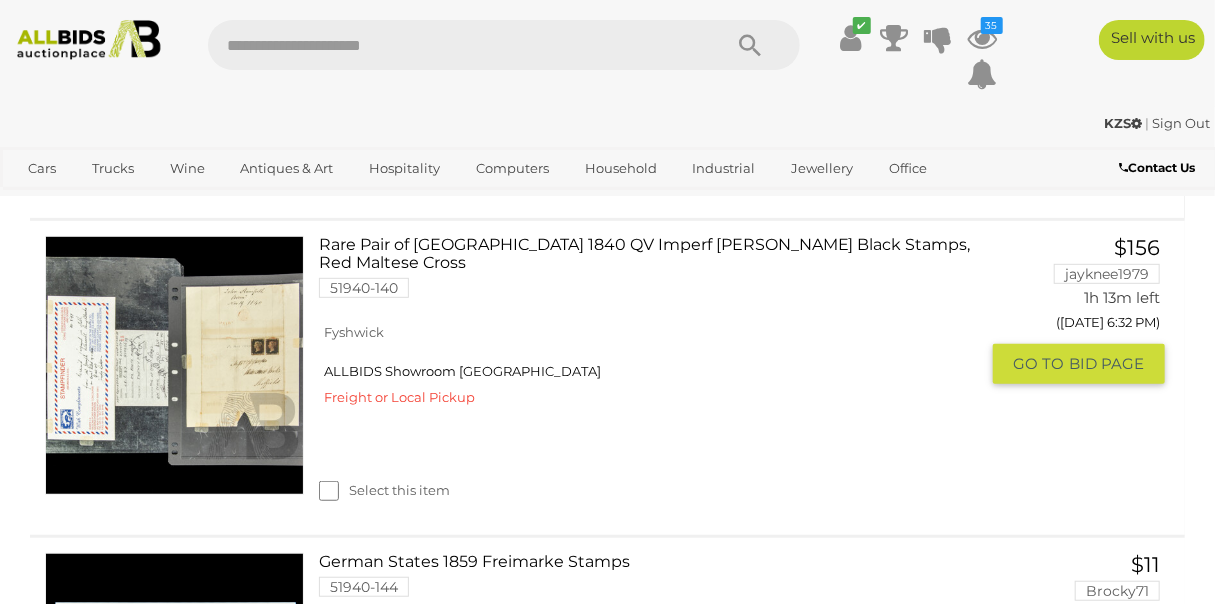 click on "Rare Pair of United Kingdom 1840 QV Imperf Penny Black Stamps, Red Maltese Cross
51940-140" at bounding box center [656, 274] 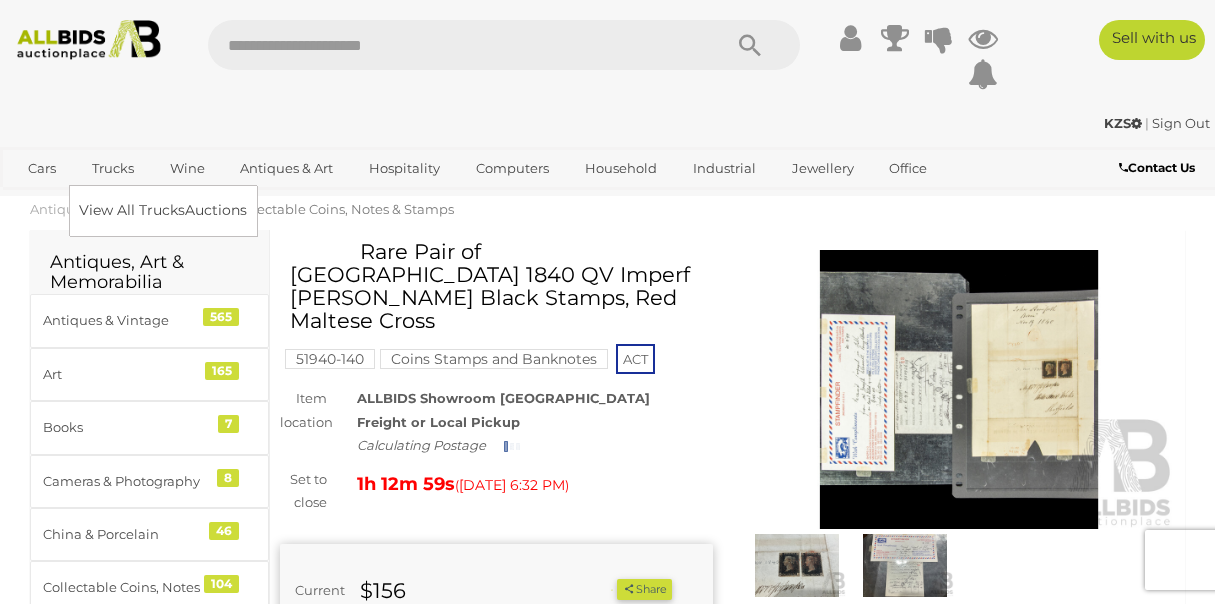 scroll, scrollTop: 0, scrollLeft: 0, axis: both 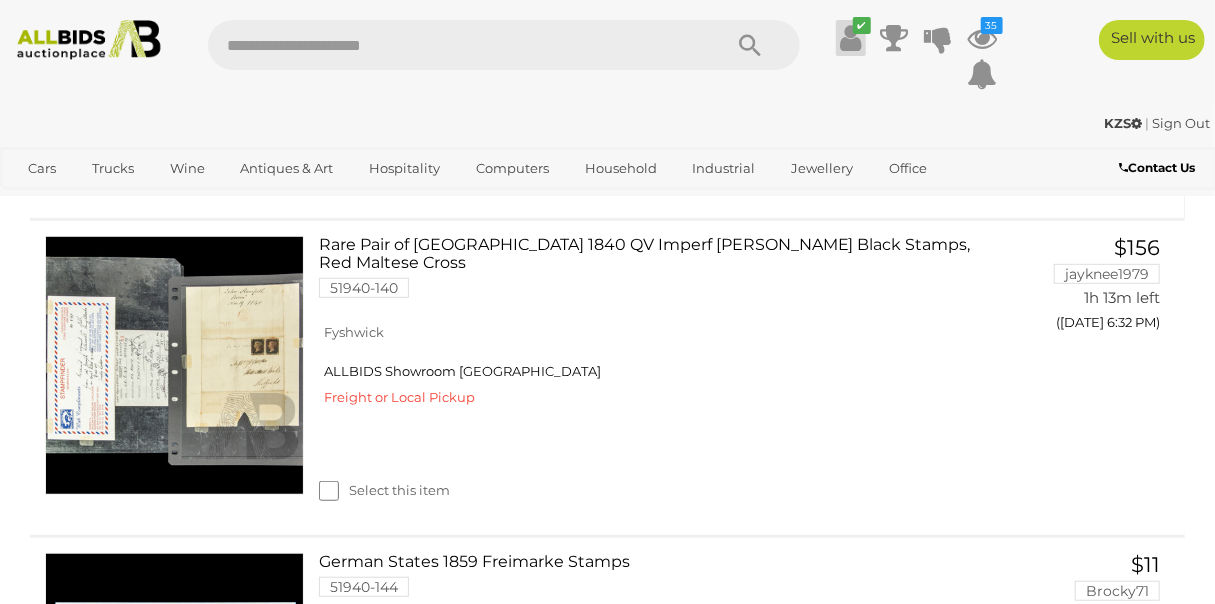 click at bounding box center (850, 38) 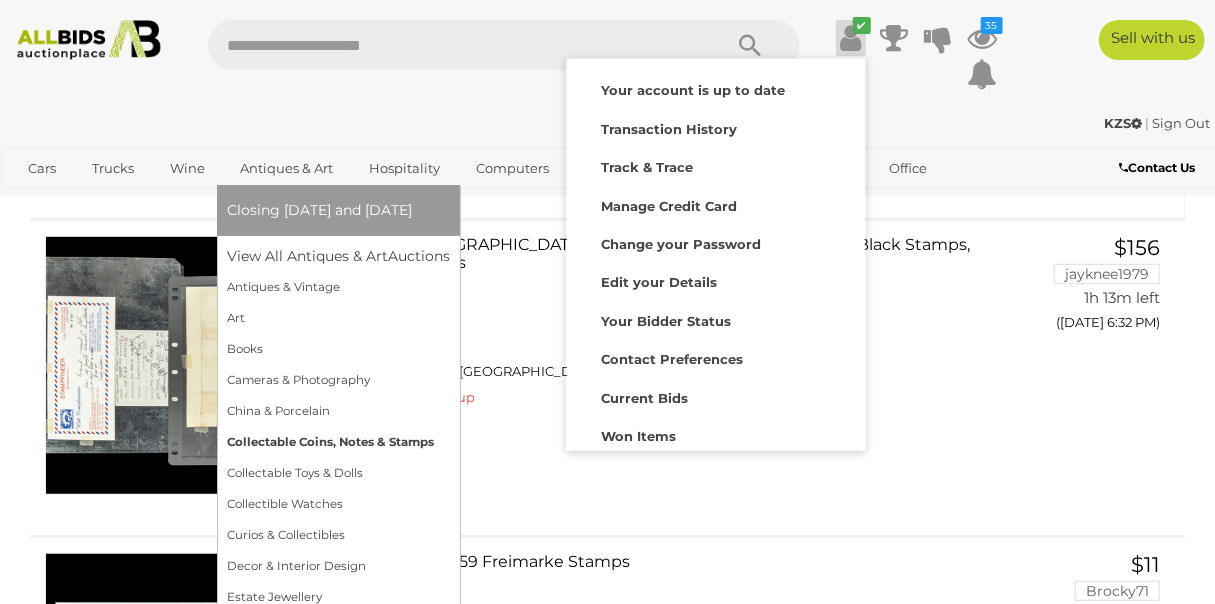 click on "Collectable Coins, Notes & Stamps" at bounding box center (338, 442) 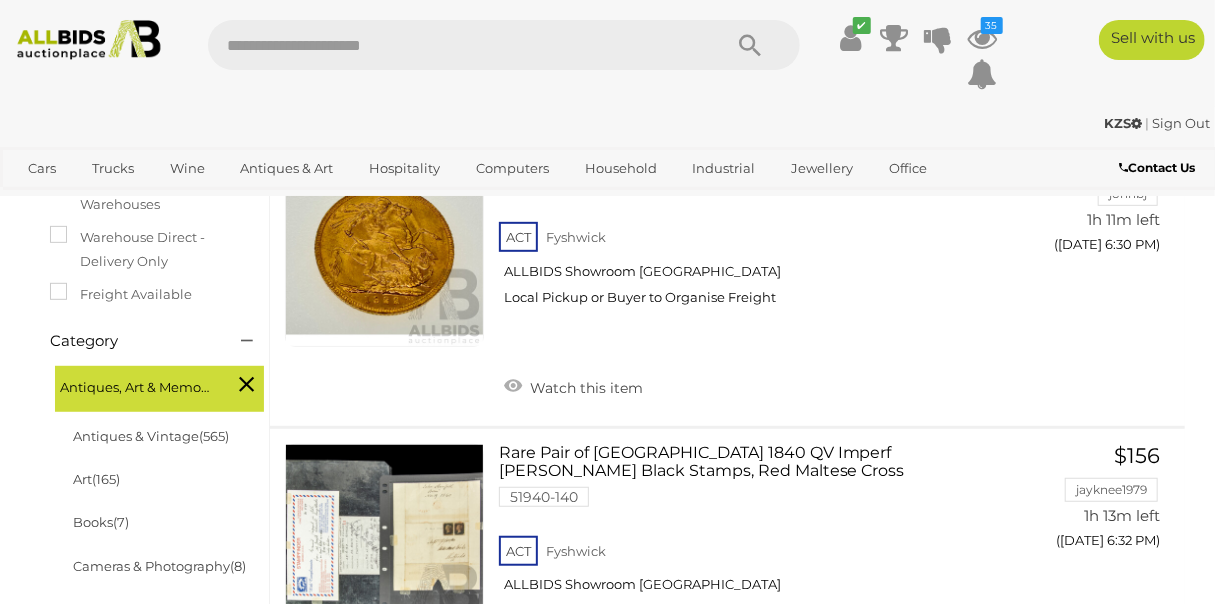 scroll, scrollTop: 362, scrollLeft: 0, axis: vertical 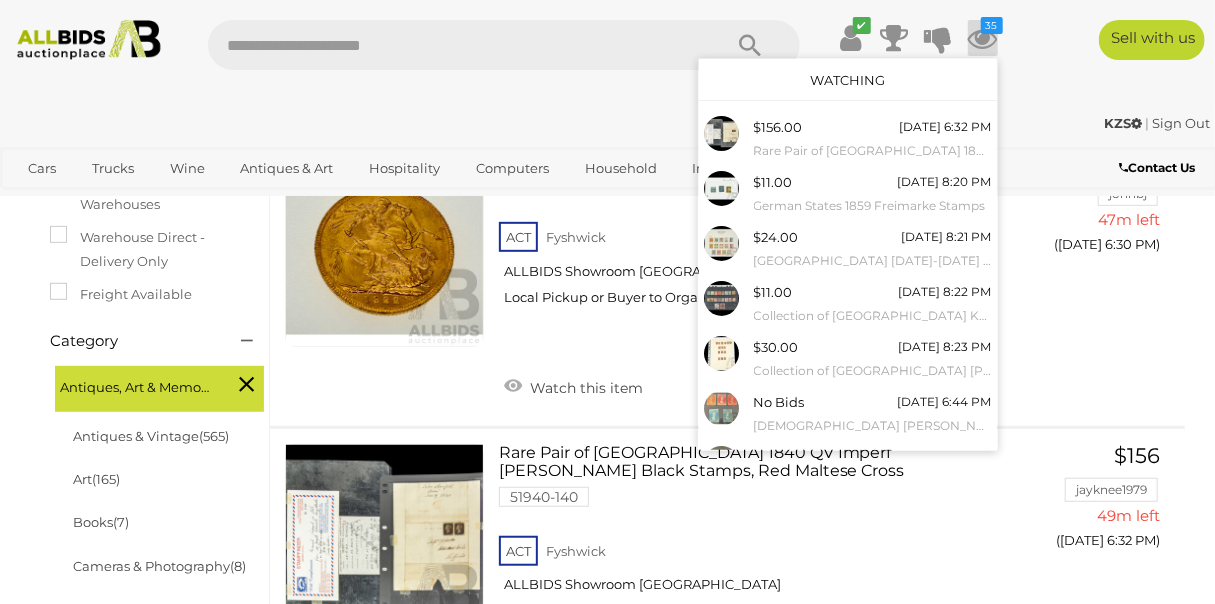 click on "✔ 35" at bounding box center [607, 61] 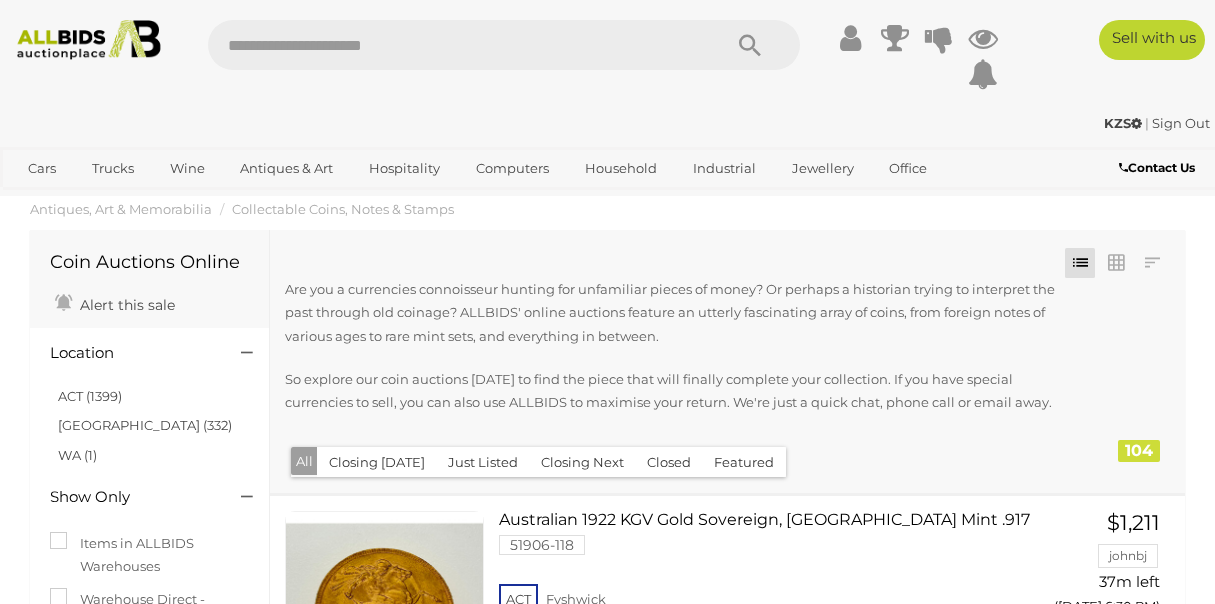 scroll, scrollTop: 0, scrollLeft: 0, axis: both 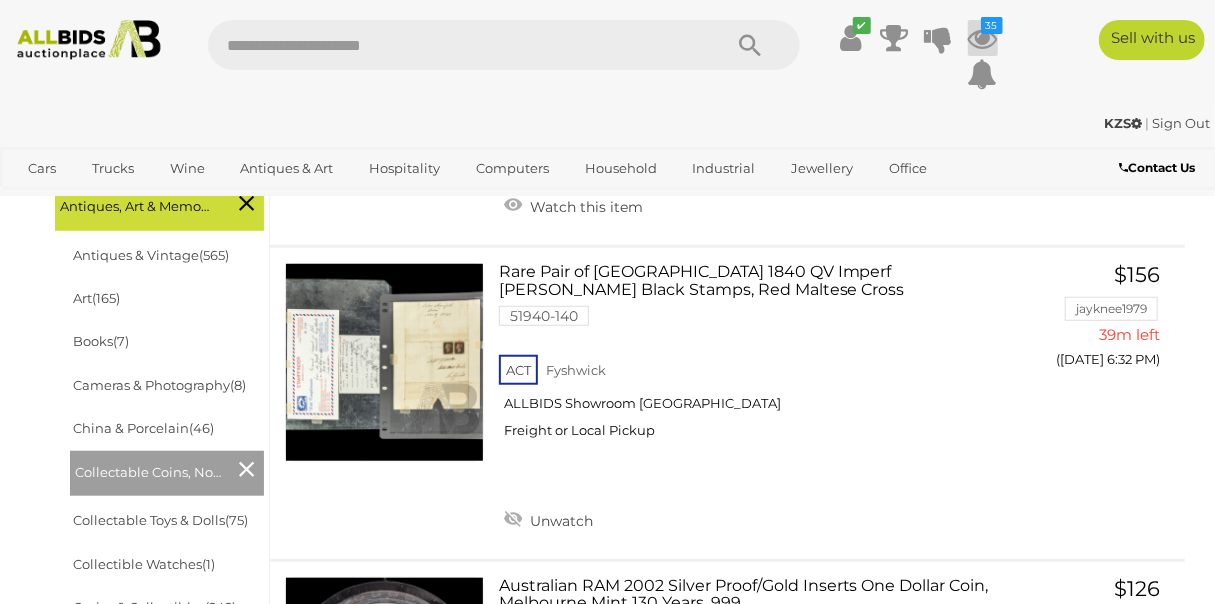 click at bounding box center (983, 38) 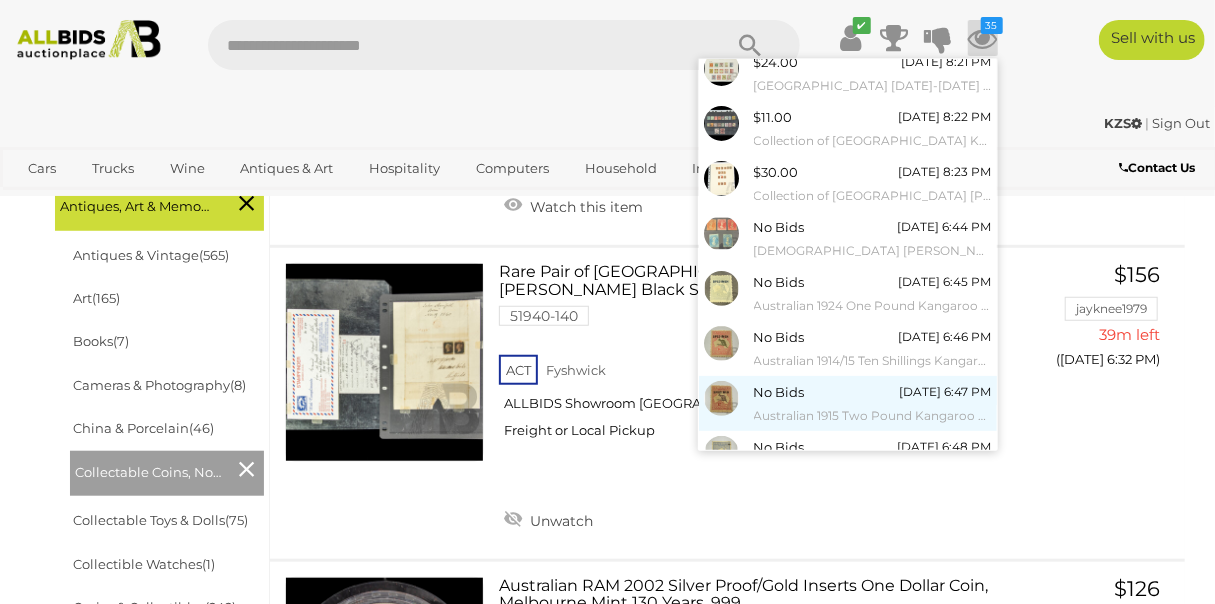 scroll, scrollTop: 243, scrollLeft: 0, axis: vertical 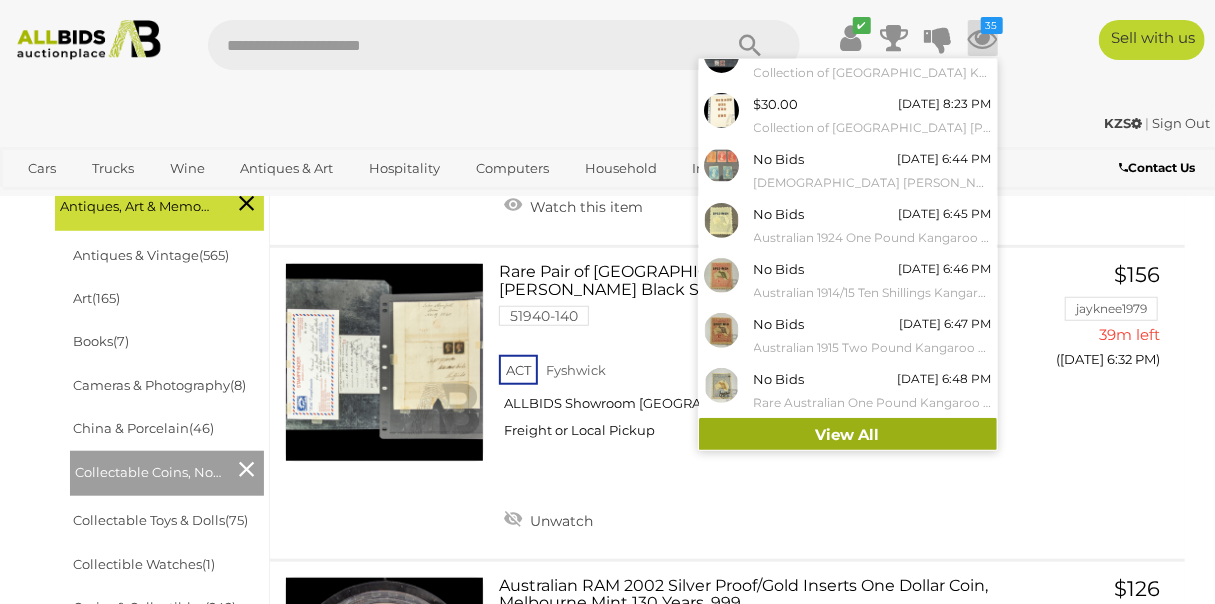 click on "View All" at bounding box center (848, 435) 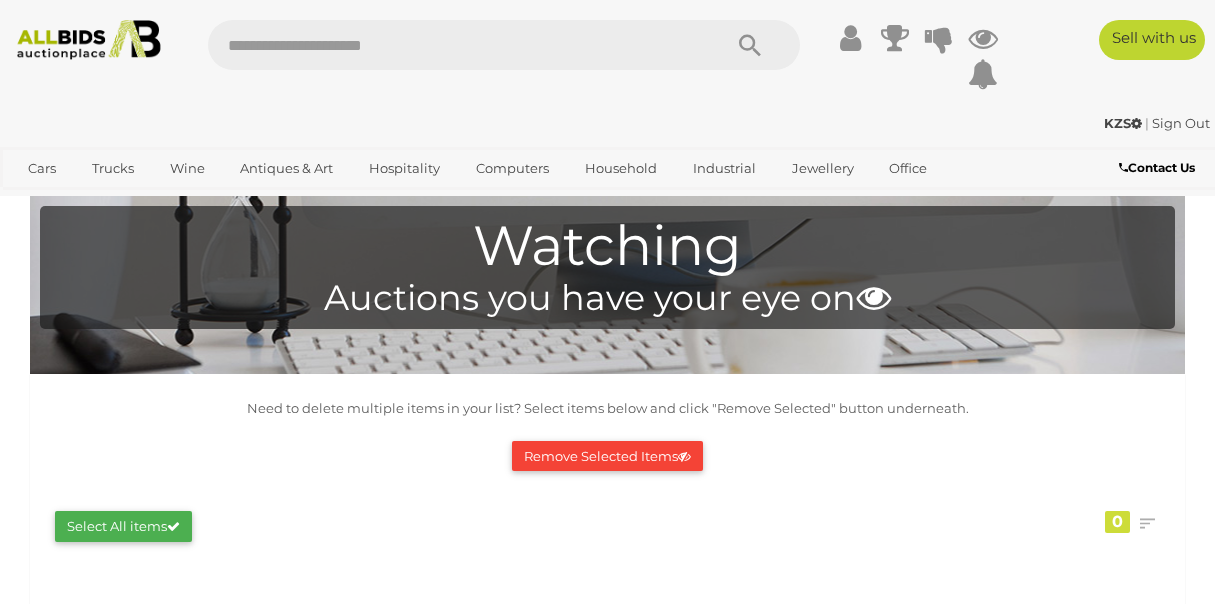 scroll, scrollTop: 0, scrollLeft: 0, axis: both 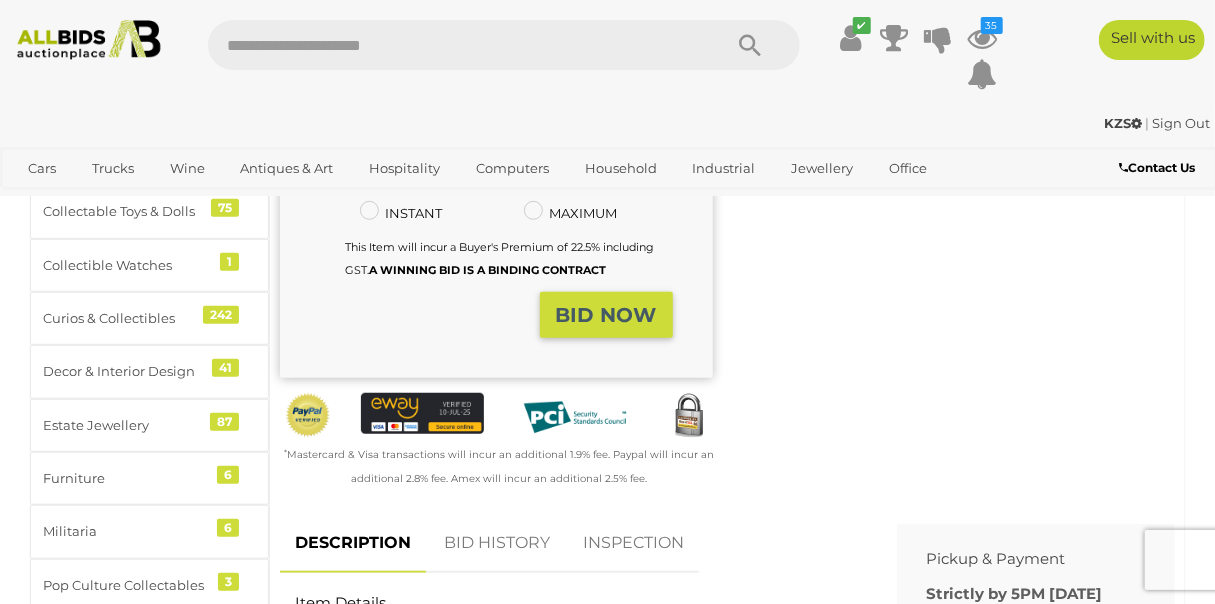 click on "BID HISTORY" at bounding box center [497, 543] 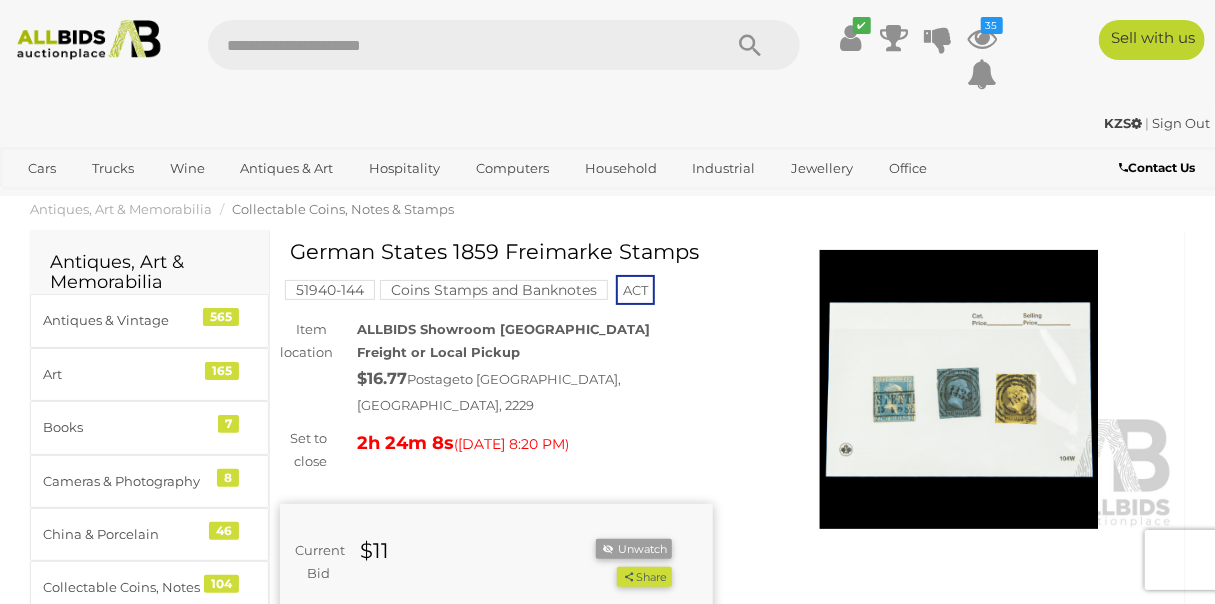 scroll, scrollTop: 0, scrollLeft: 0, axis: both 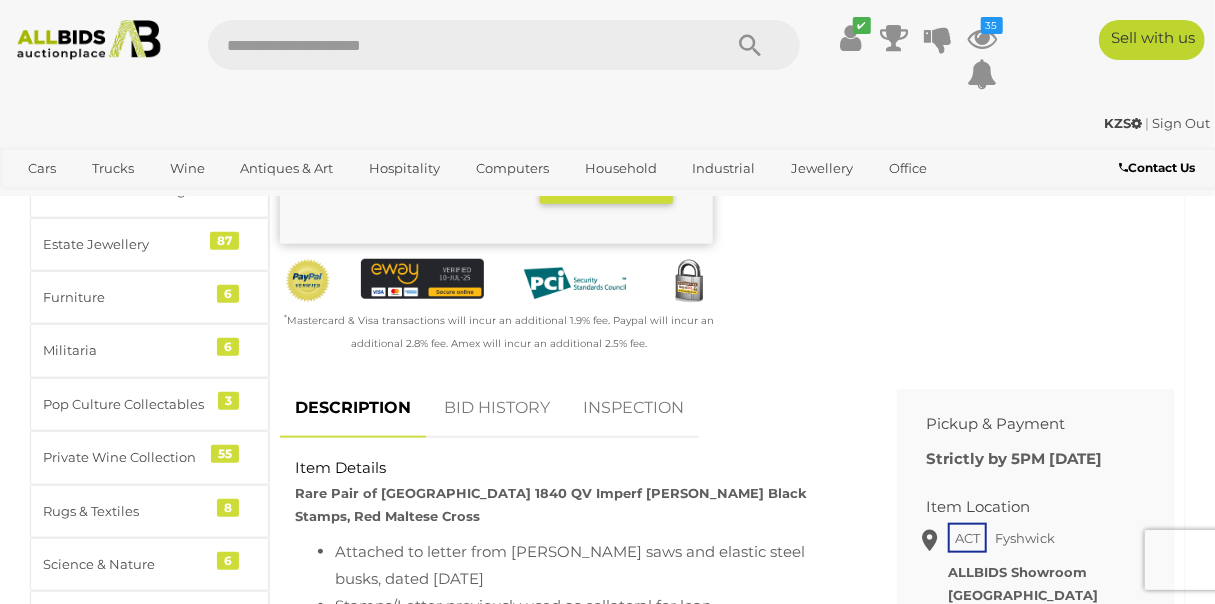 click on "BID HISTORY" at bounding box center (497, 408) 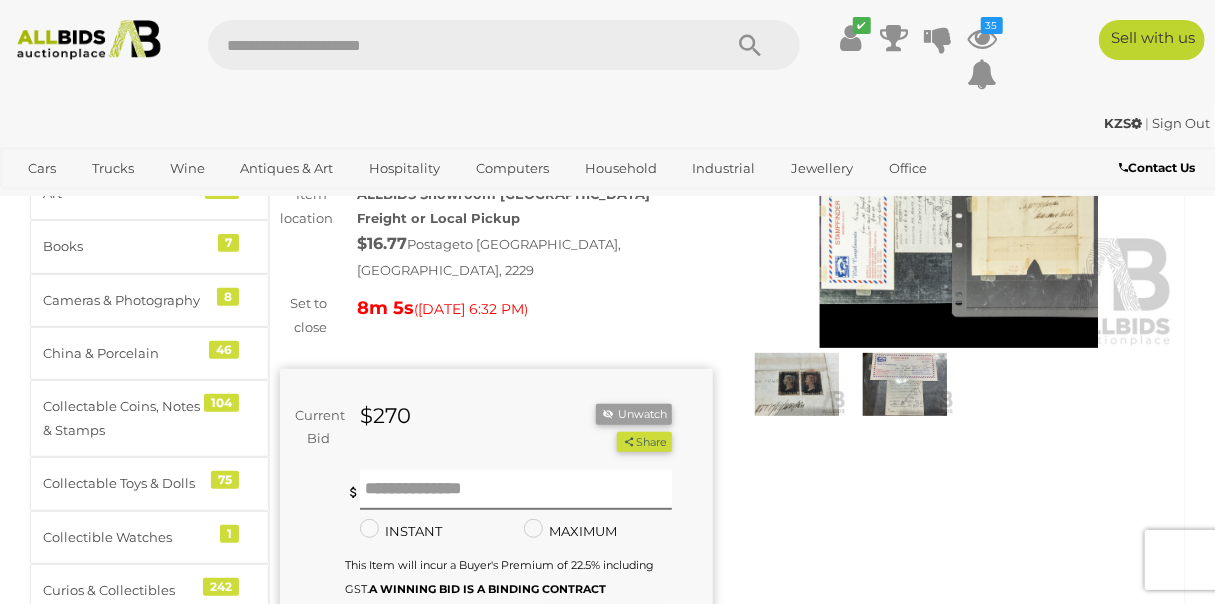 scroll, scrollTop: 90, scrollLeft: 0, axis: vertical 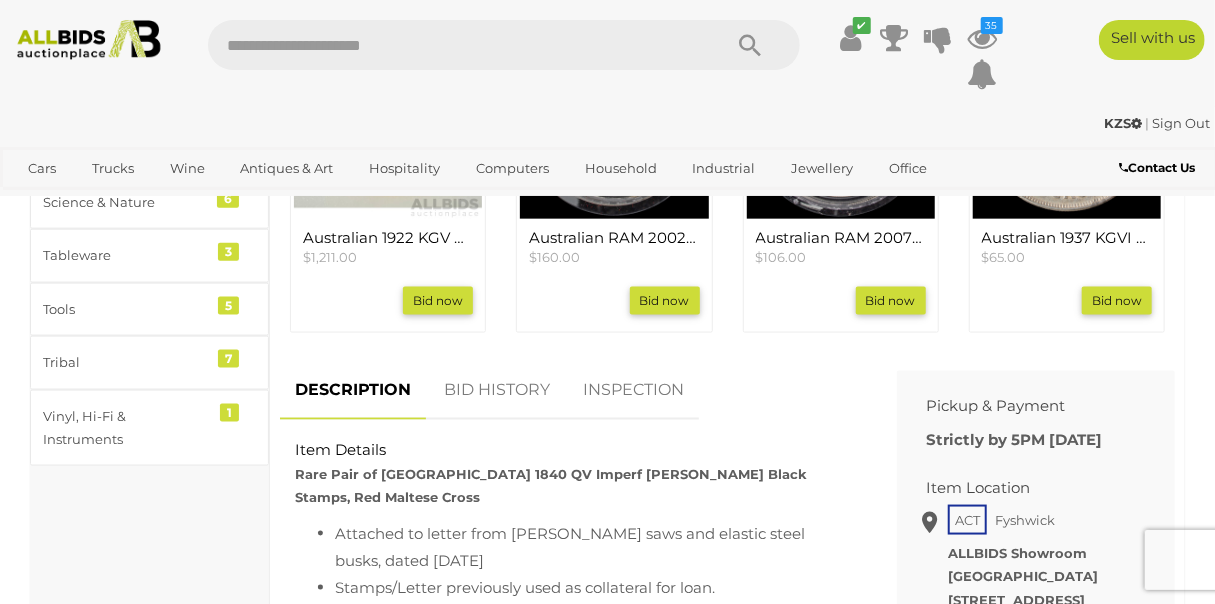 click on "BID HISTORY" at bounding box center (497, 390) 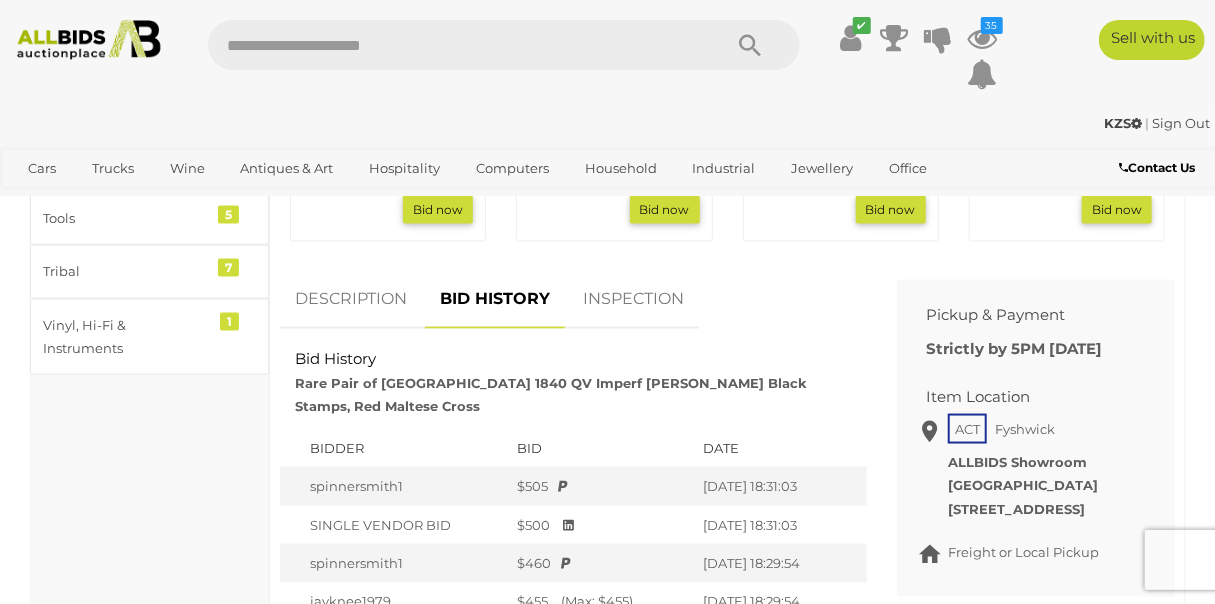 scroll, scrollTop: 1087, scrollLeft: 0, axis: vertical 